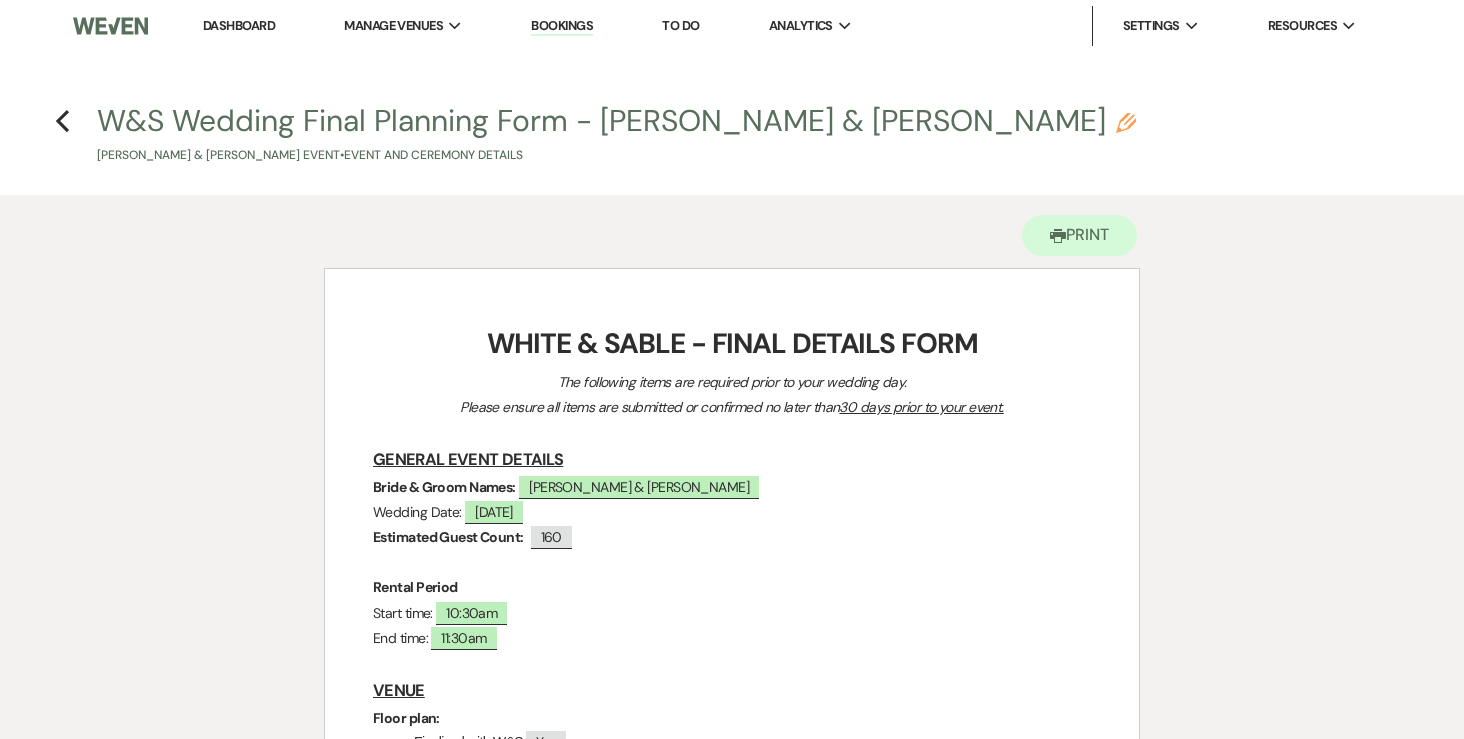 scroll, scrollTop: 0, scrollLeft: 0, axis: both 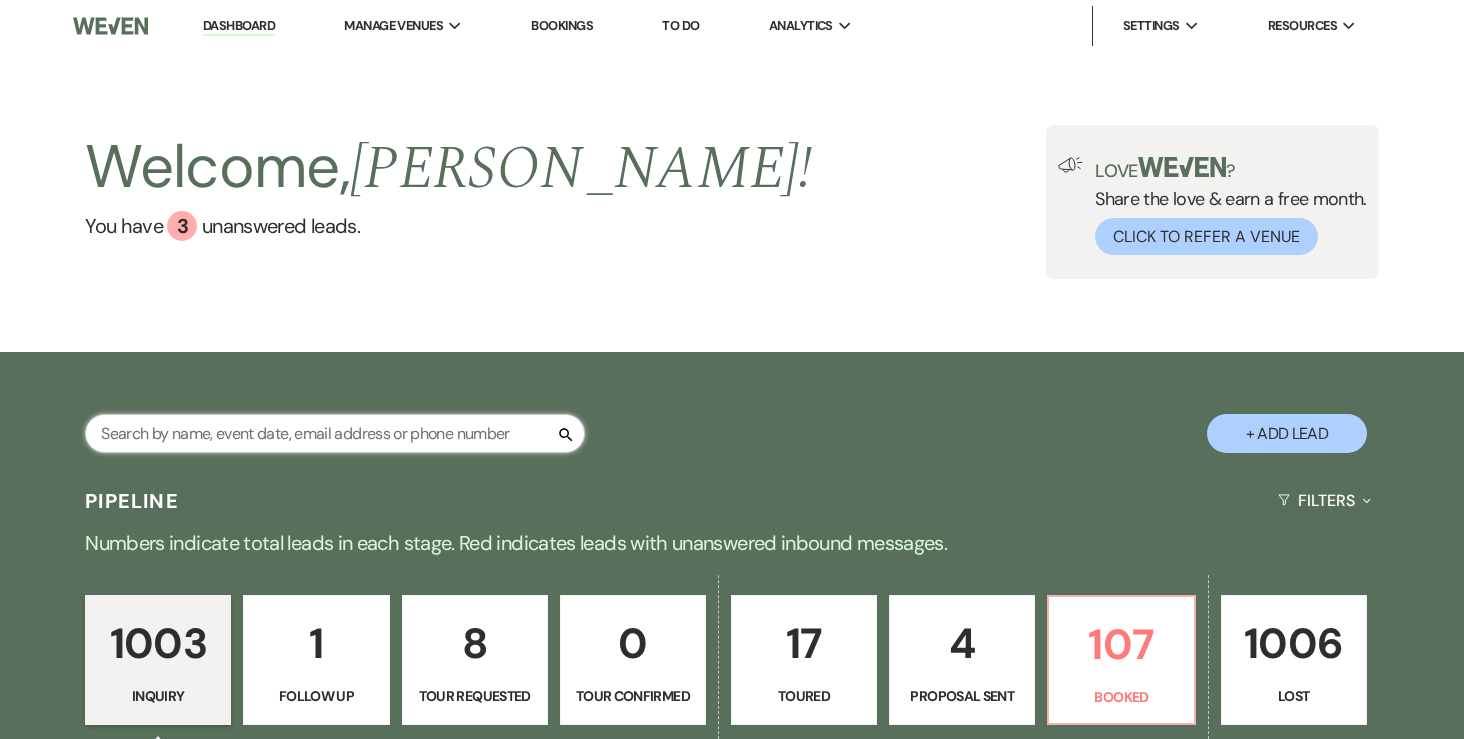 click at bounding box center [335, 433] 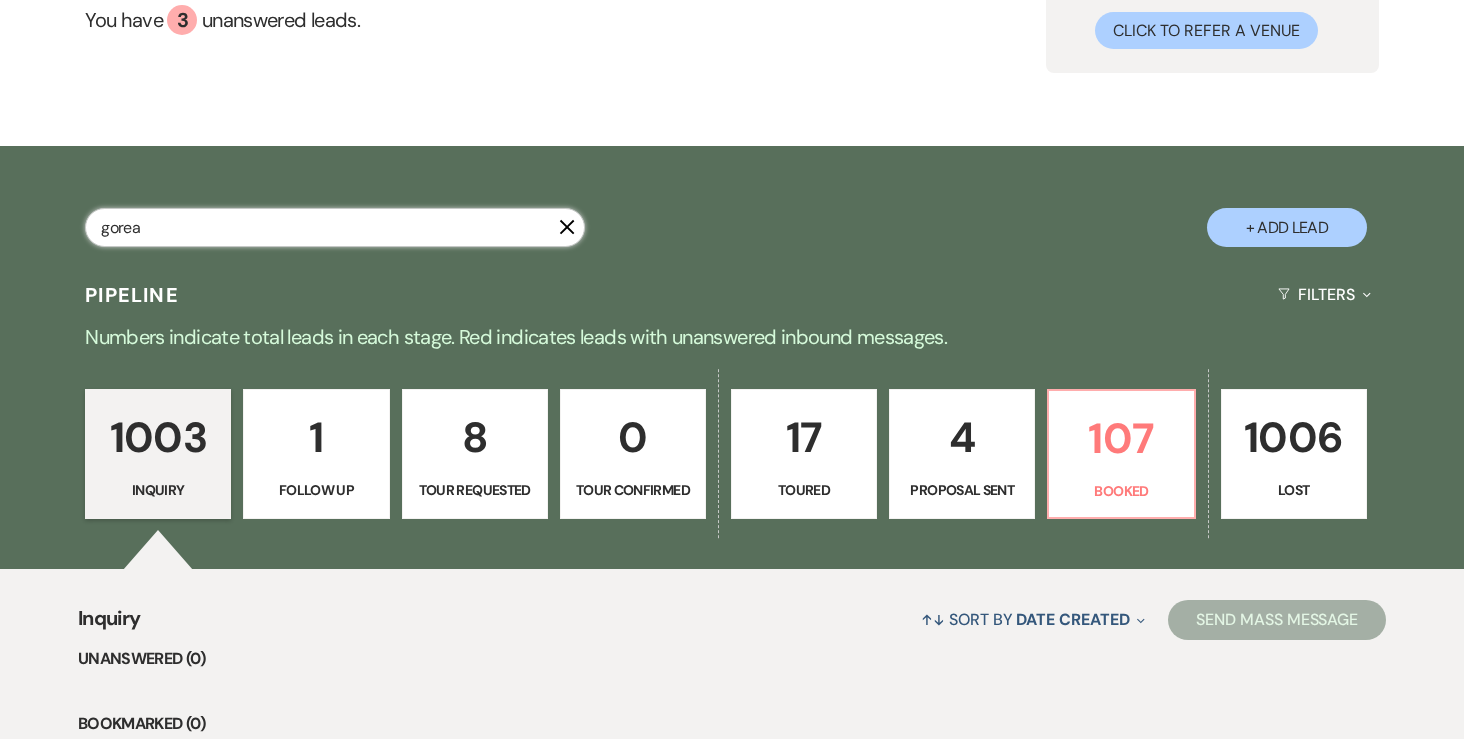 type on "gorea" 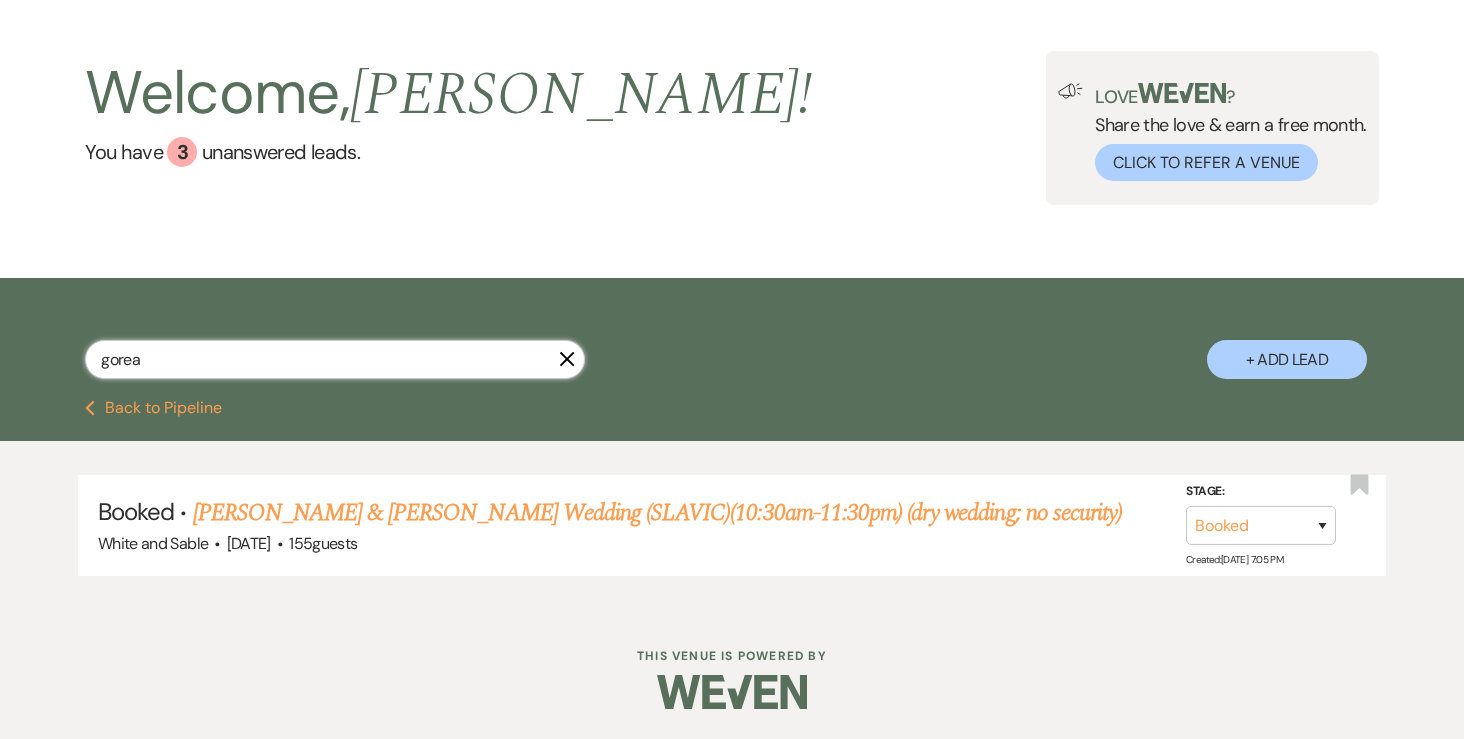 scroll, scrollTop: 73, scrollLeft: 0, axis: vertical 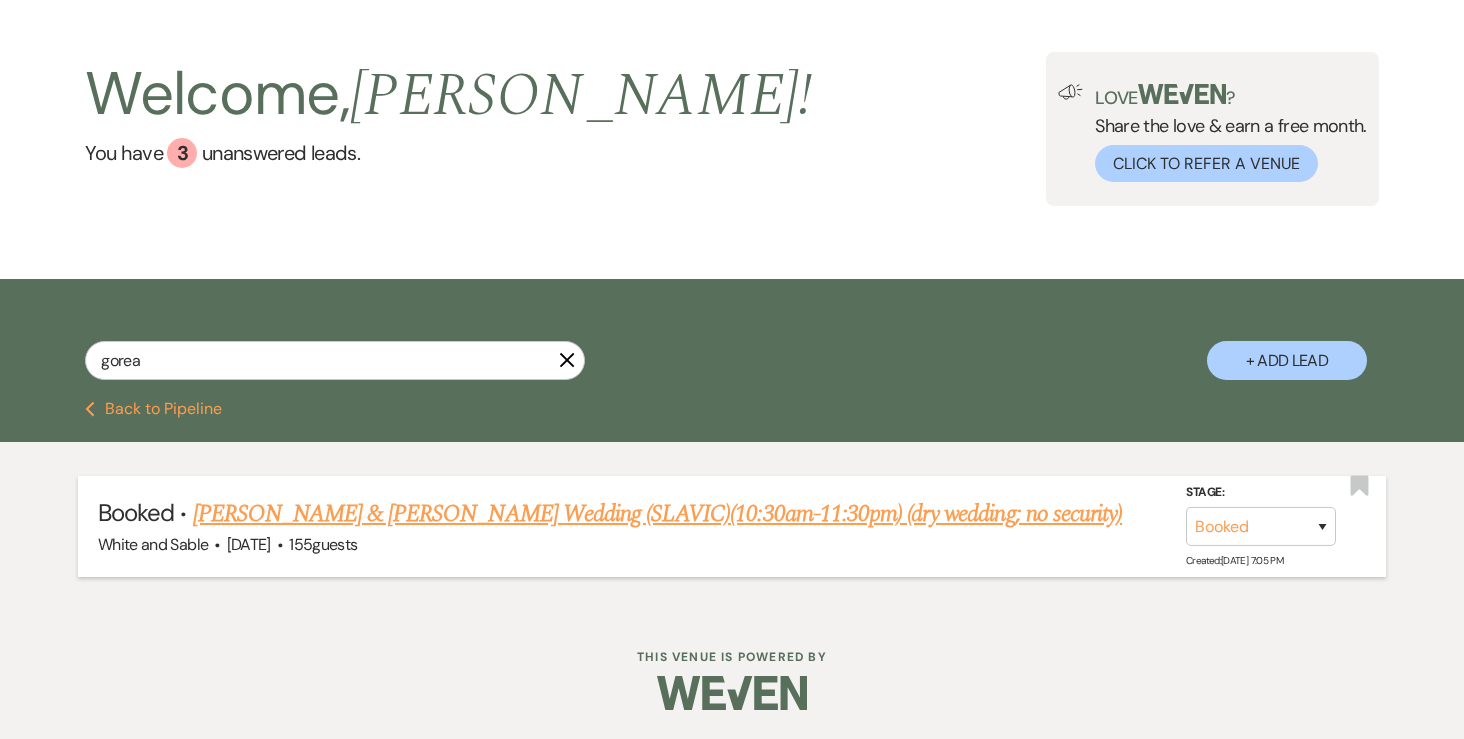 click on "[PERSON_NAME] & [PERSON_NAME] Wedding (SLAVIC)(10:30am-11:30pm) (dry wedding; no security)" at bounding box center (658, 514) 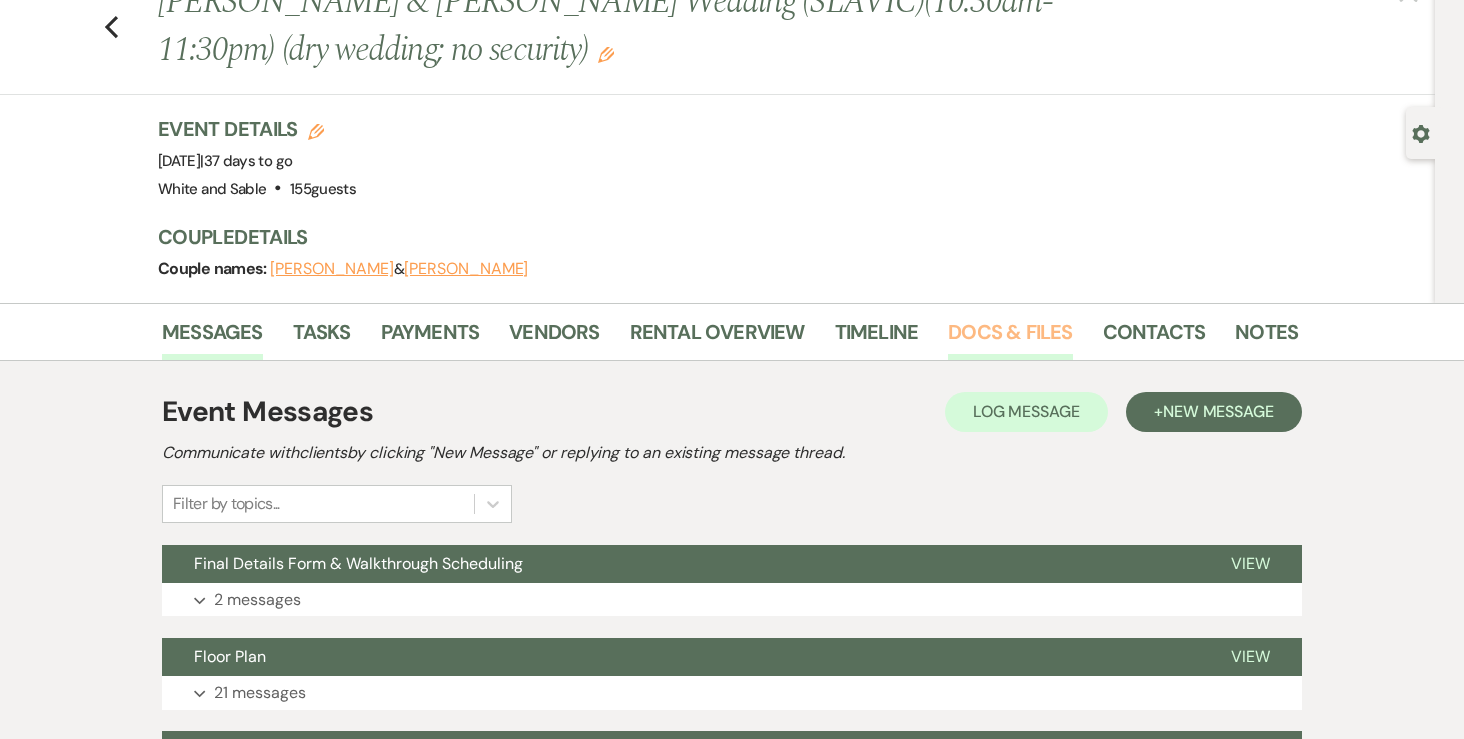 click on "Docs & Files" at bounding box center (1010, 338) 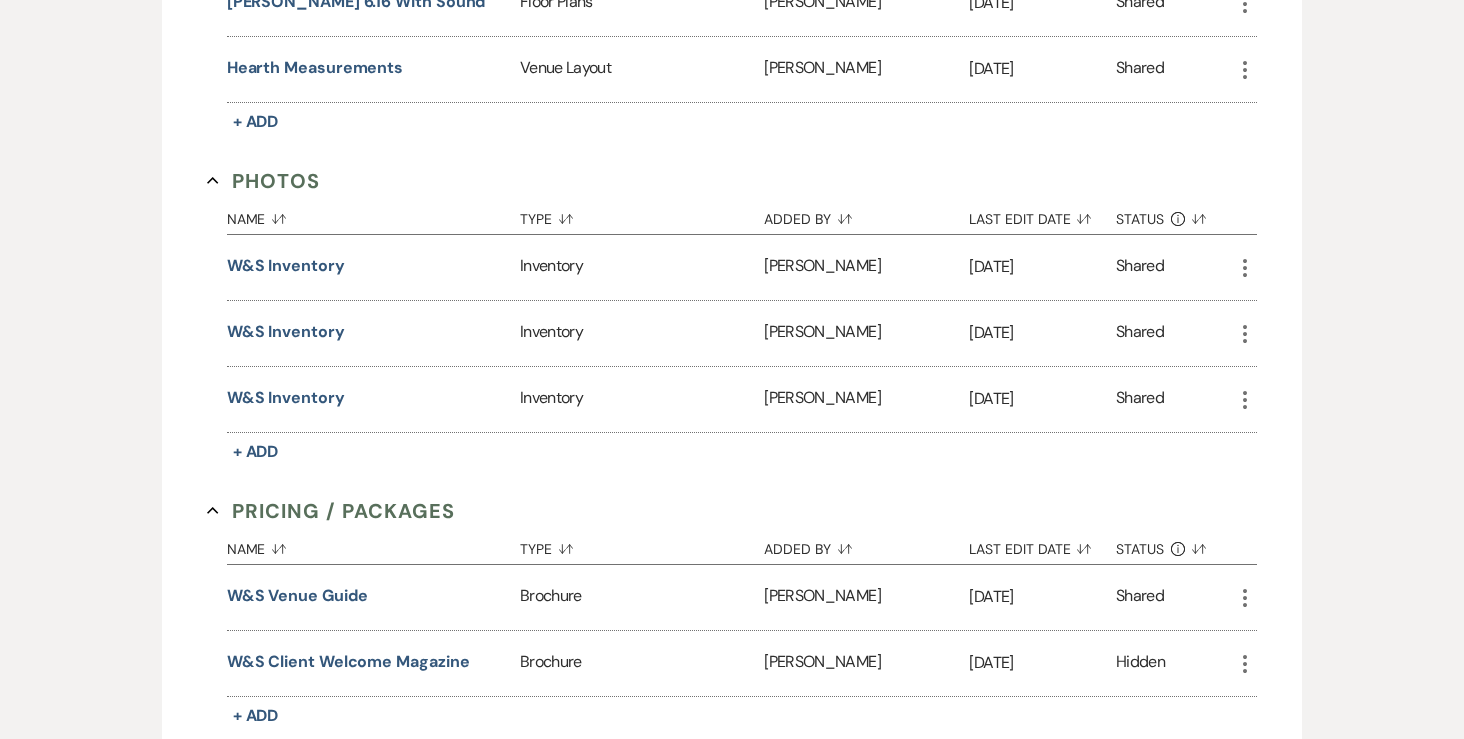 scroll, scrollTop: 2400, scrollLeft: 0, axis: vertical 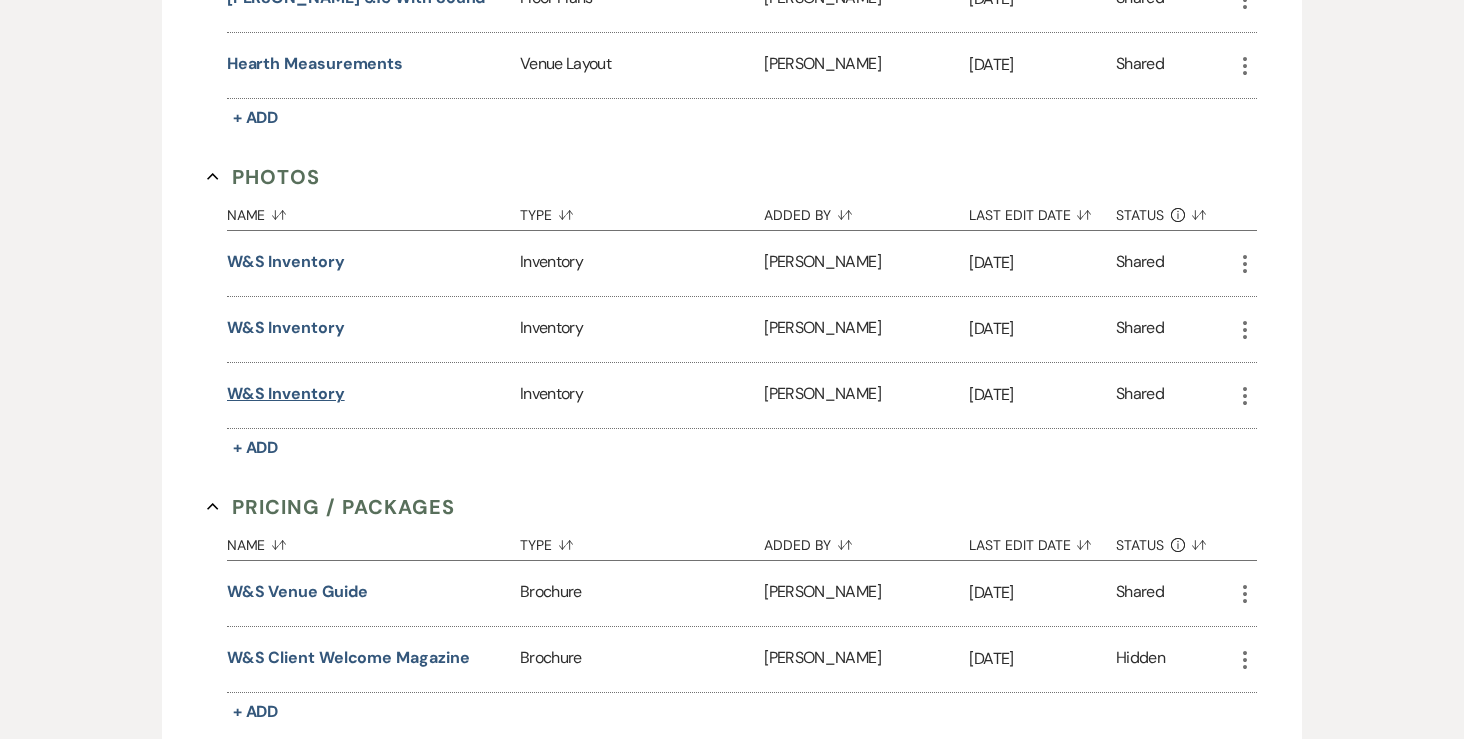 click on "W&S Inventory" at bounding box center [286, 394] 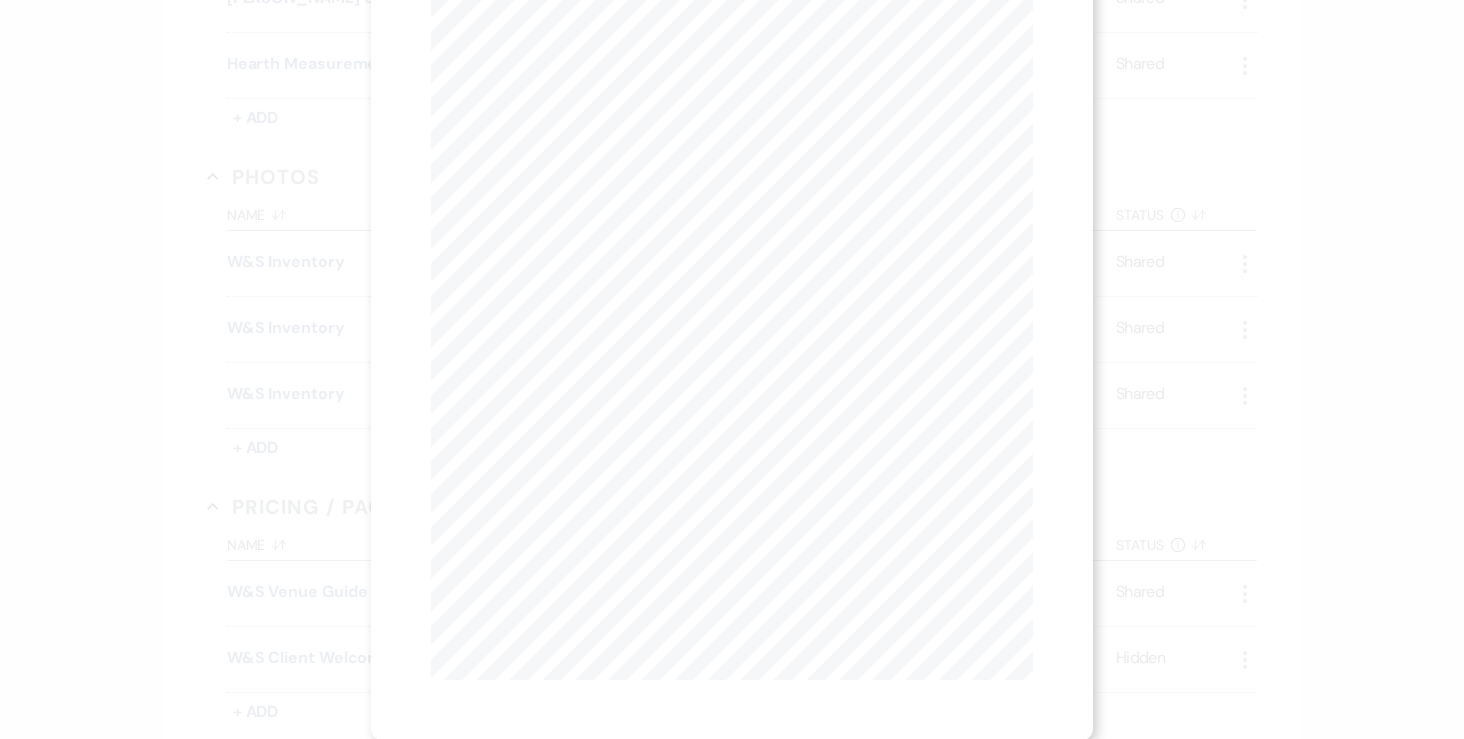 scroll, scrollTop: 0, scrollLeft: 0, axis: both 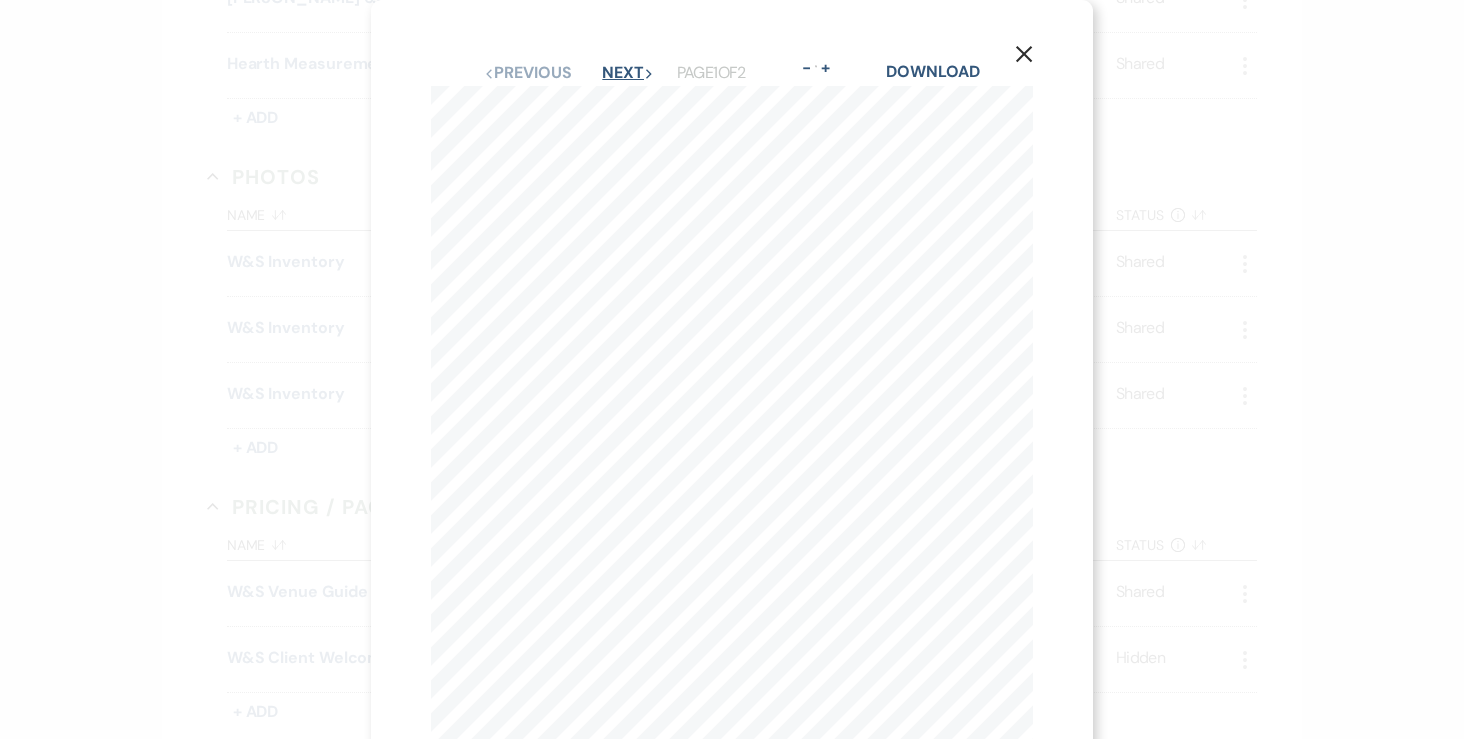 click on "Next  Next" at bounding box center (628, 73) 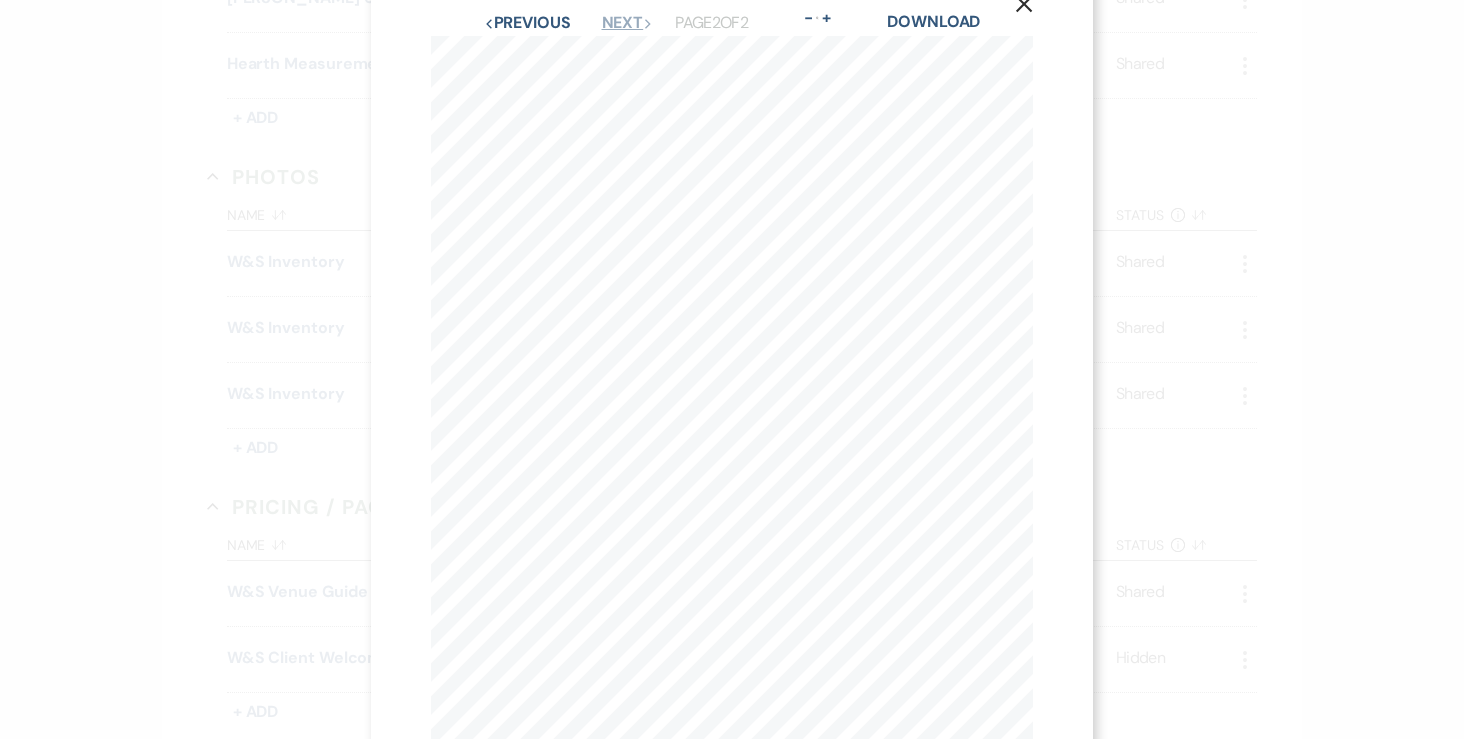 scroll, scrollTop: 52, scrollLeft: 0, axis: vertical 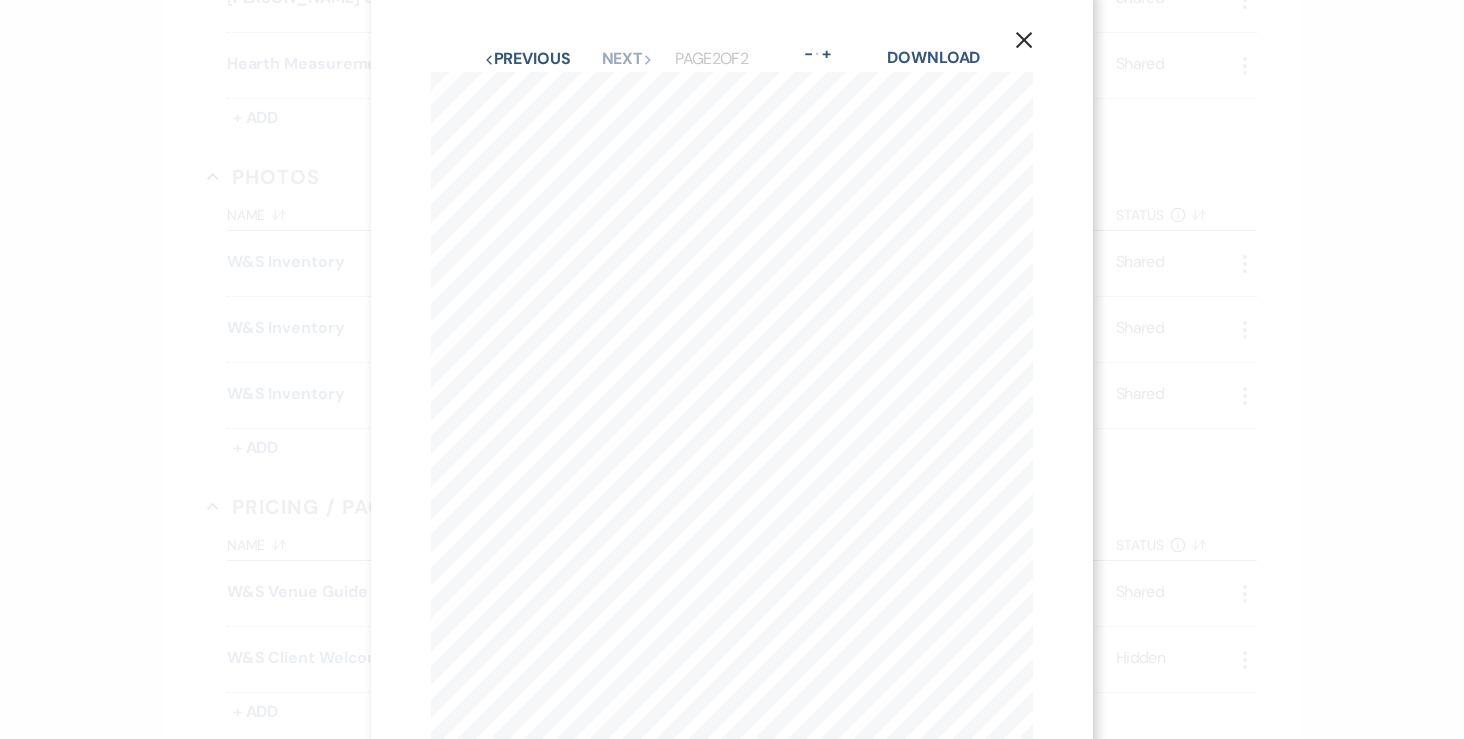 click on "X" at bounding box center [1024, 39] 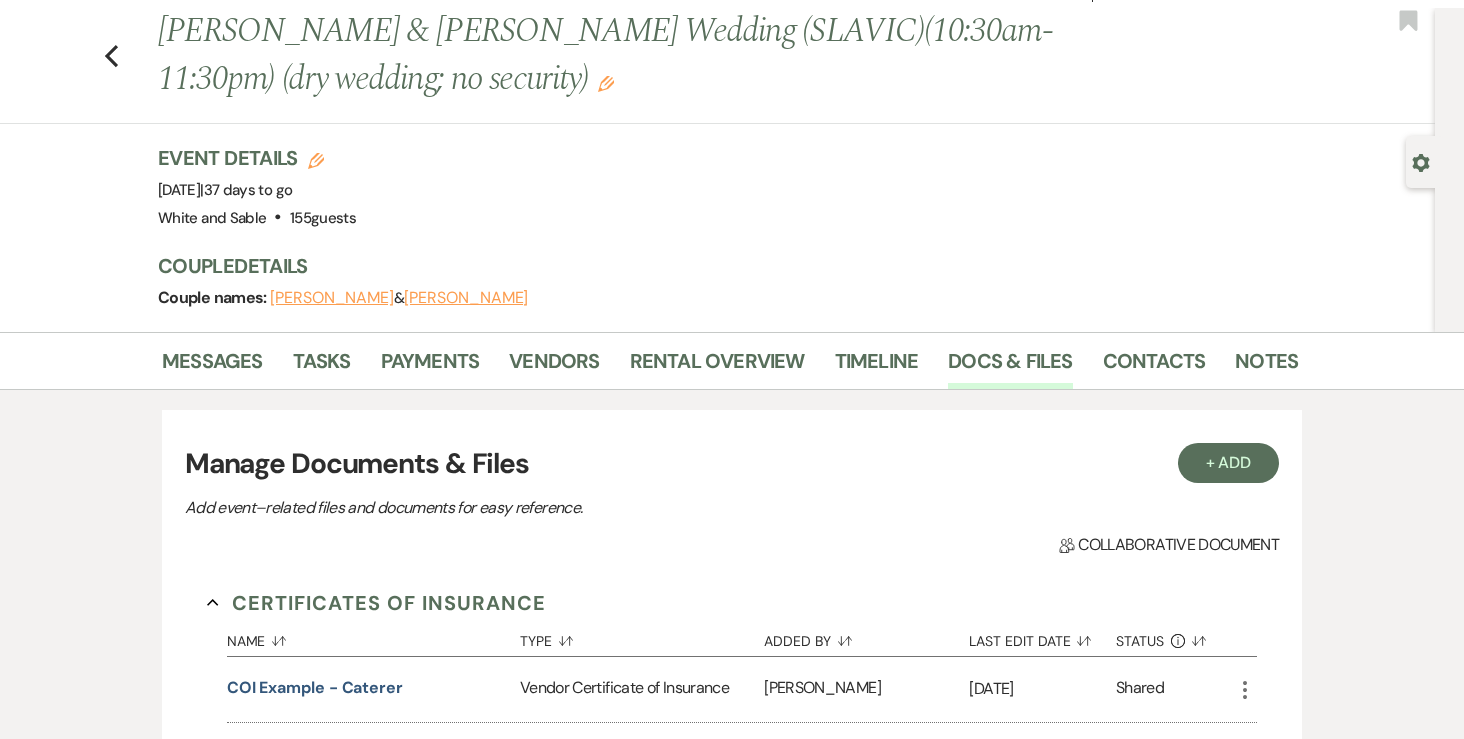 scroll, scrollTop: 48, scrollLeft: 0, axis: vertical 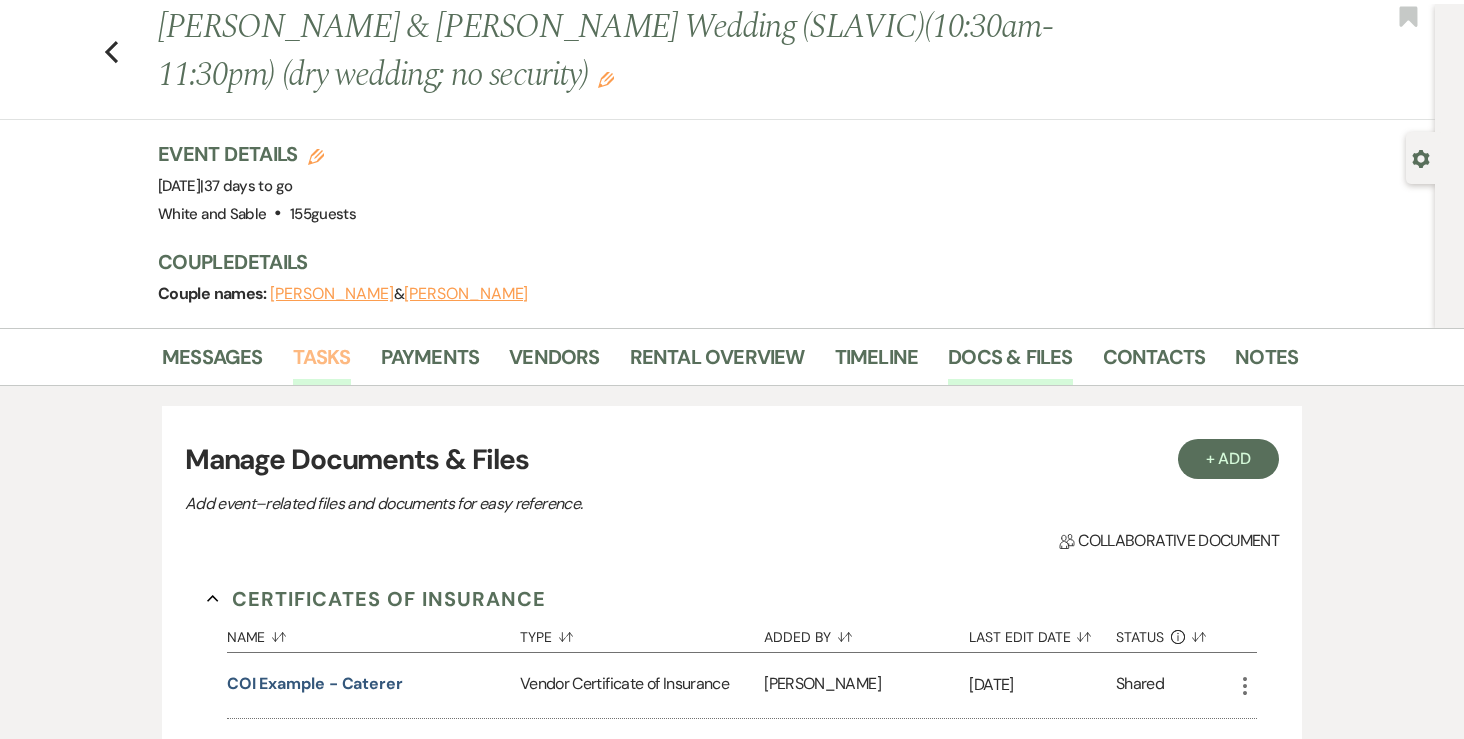 click on "Tasks" at bounding box center [322, 363] 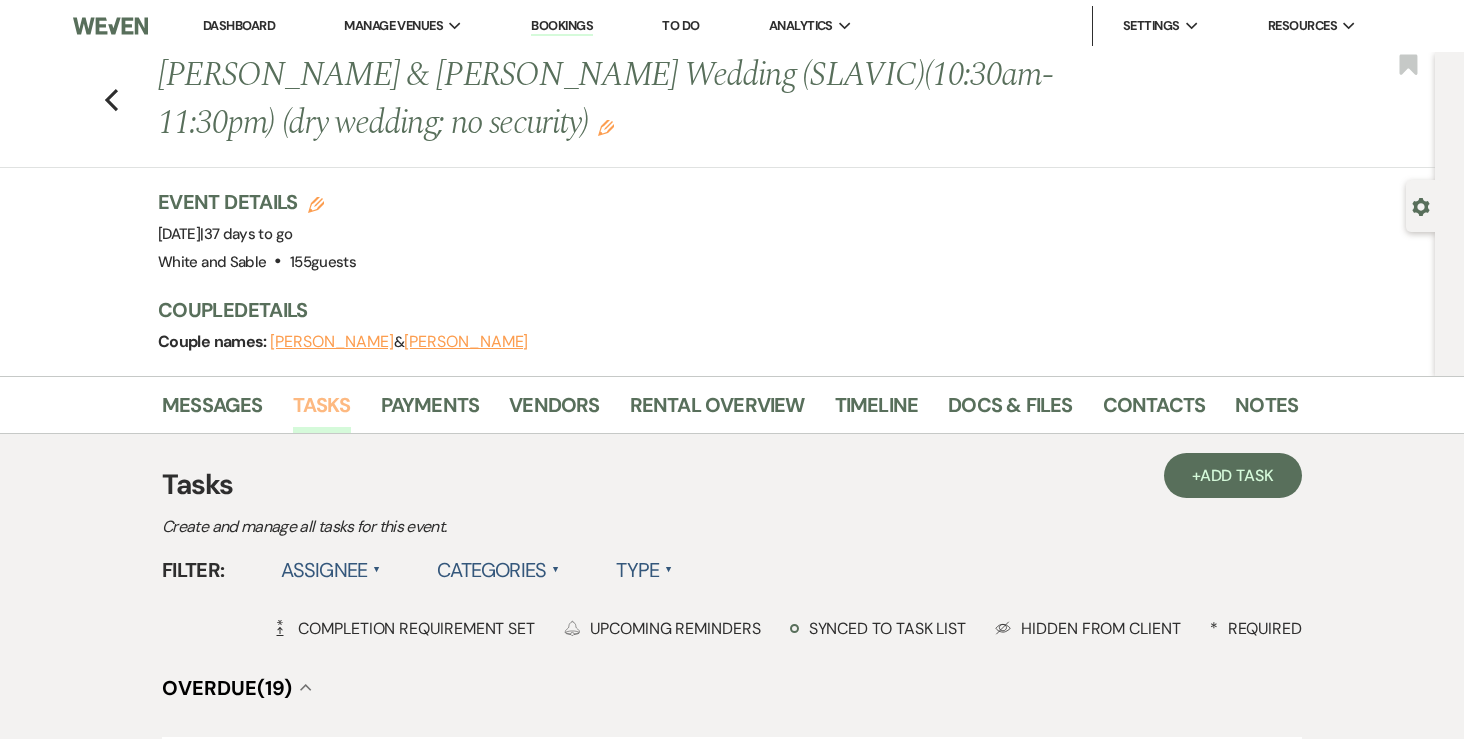 scroll, scrollTop: 111, scrollLeft: 0, axis: vertical 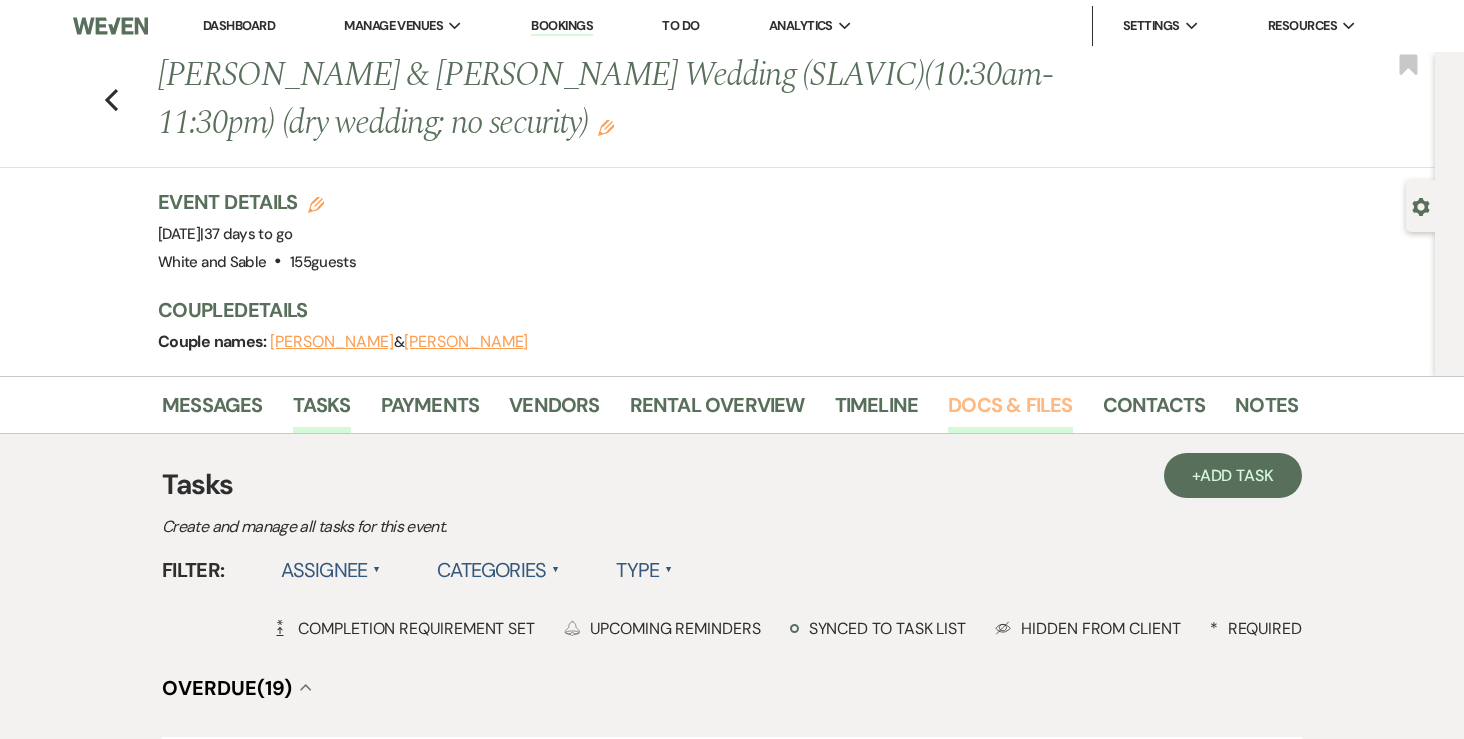 click on "Docs & Files" at bounding box center [1010, 411] 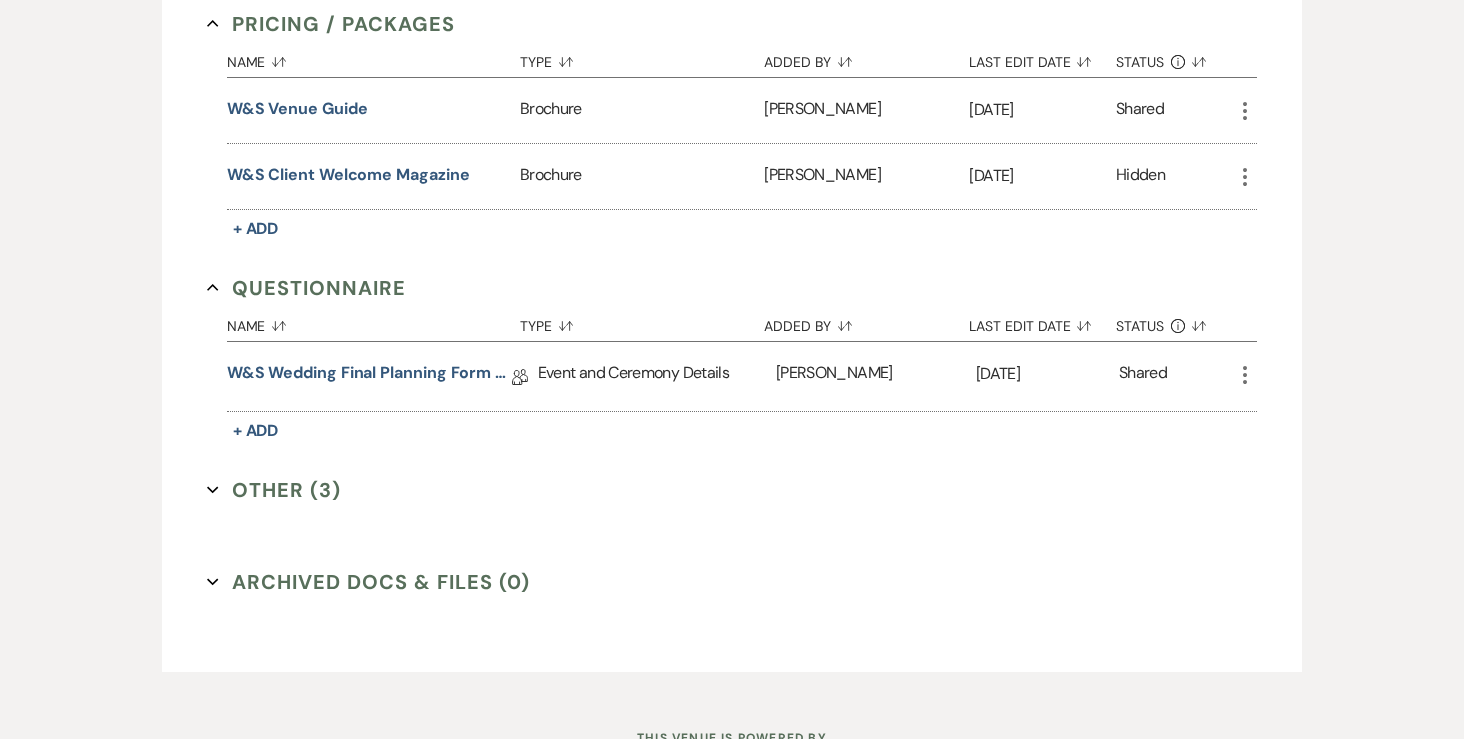 scroll, scrollTop: 2884, scrollLeft: 0, axis: vertical 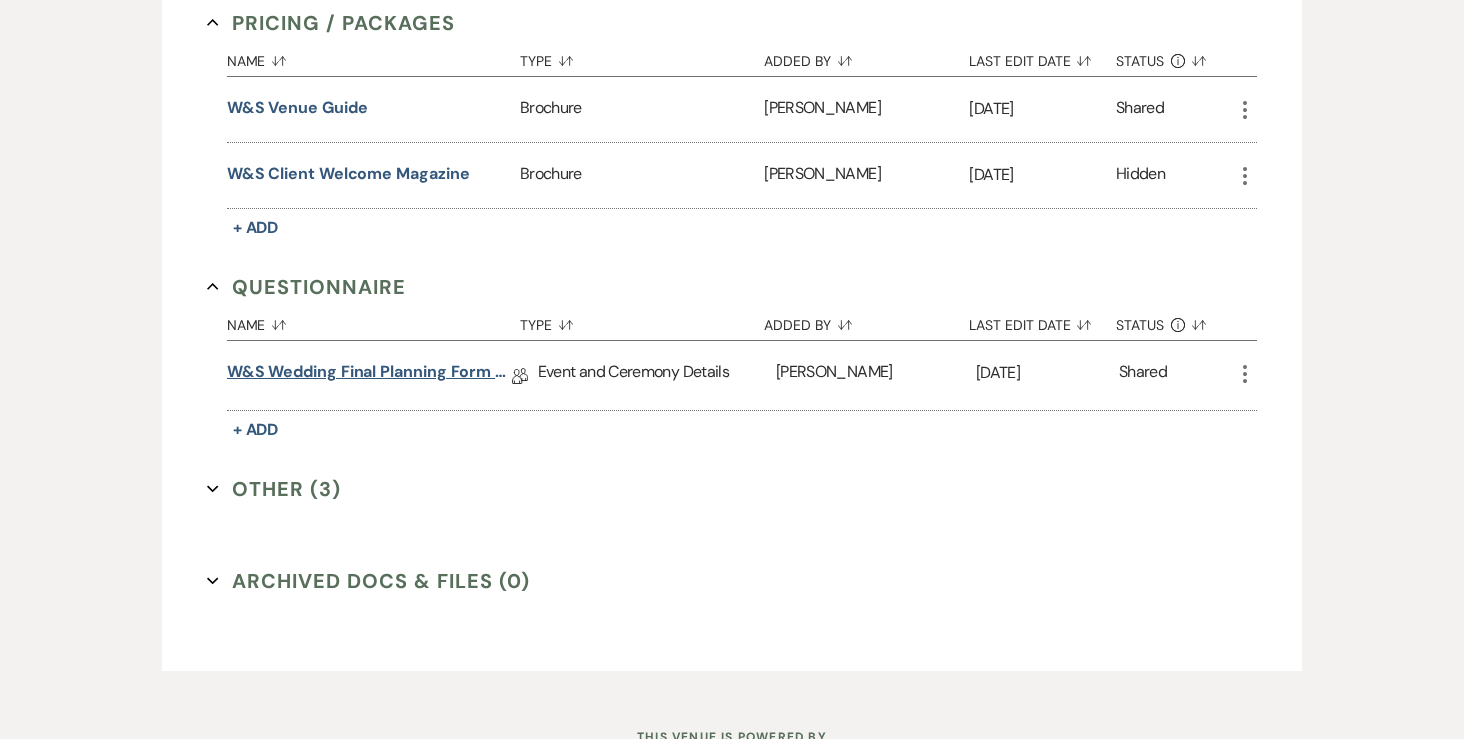 click on "W&S Wedding Final Planning Form - [PERSON_NAME] & [PERSON_NAME]" at bounding box center [369, 375] 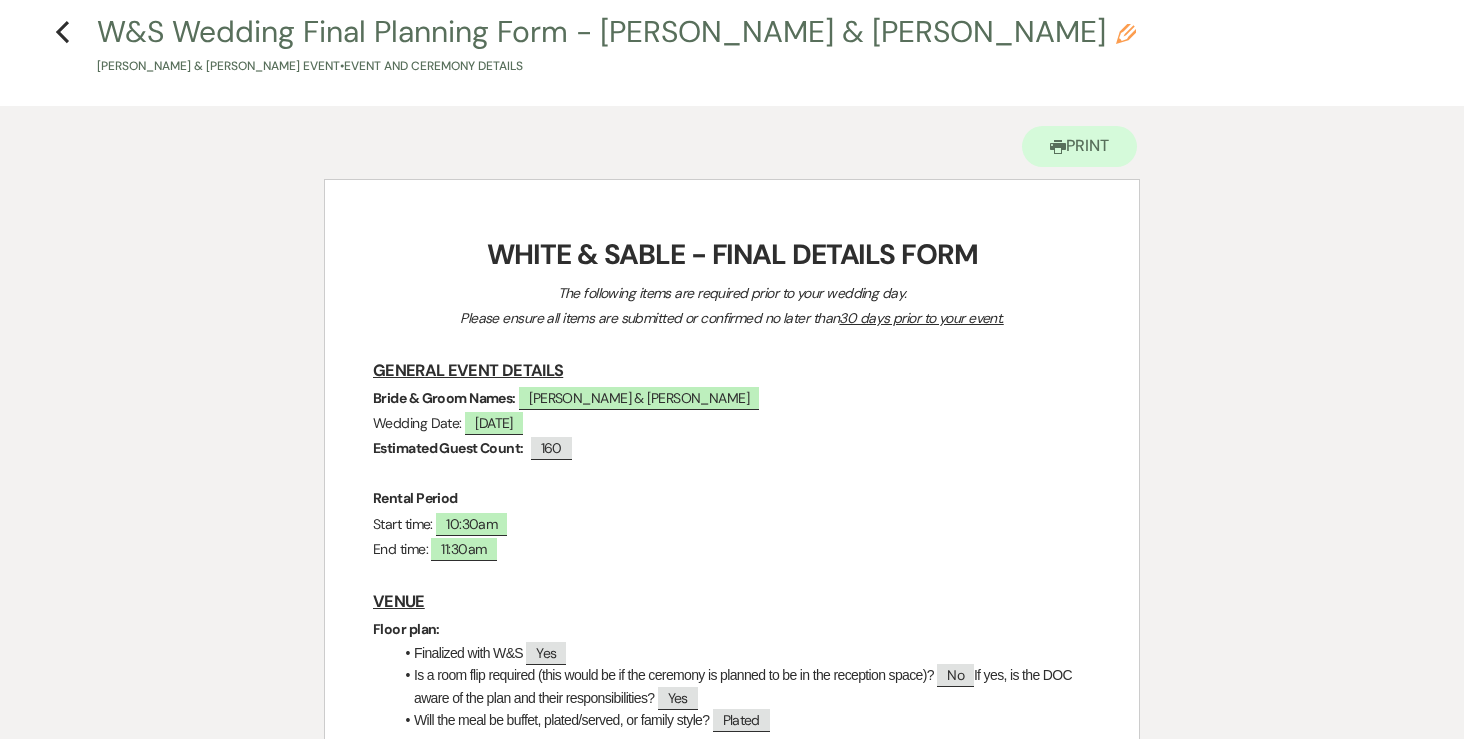 scroll, scrollTop: 87, scrollLeft: 0, axis: vertical 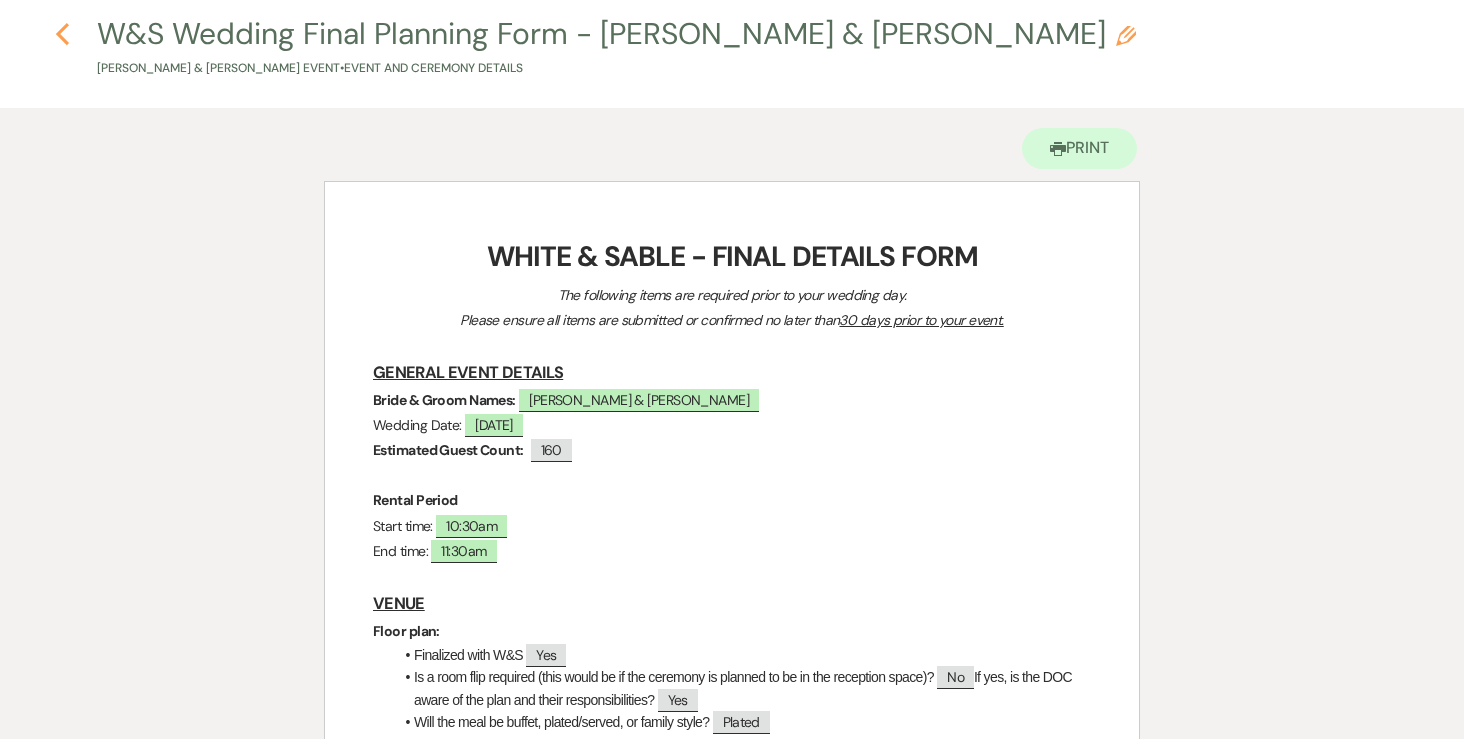 click on "Previous" 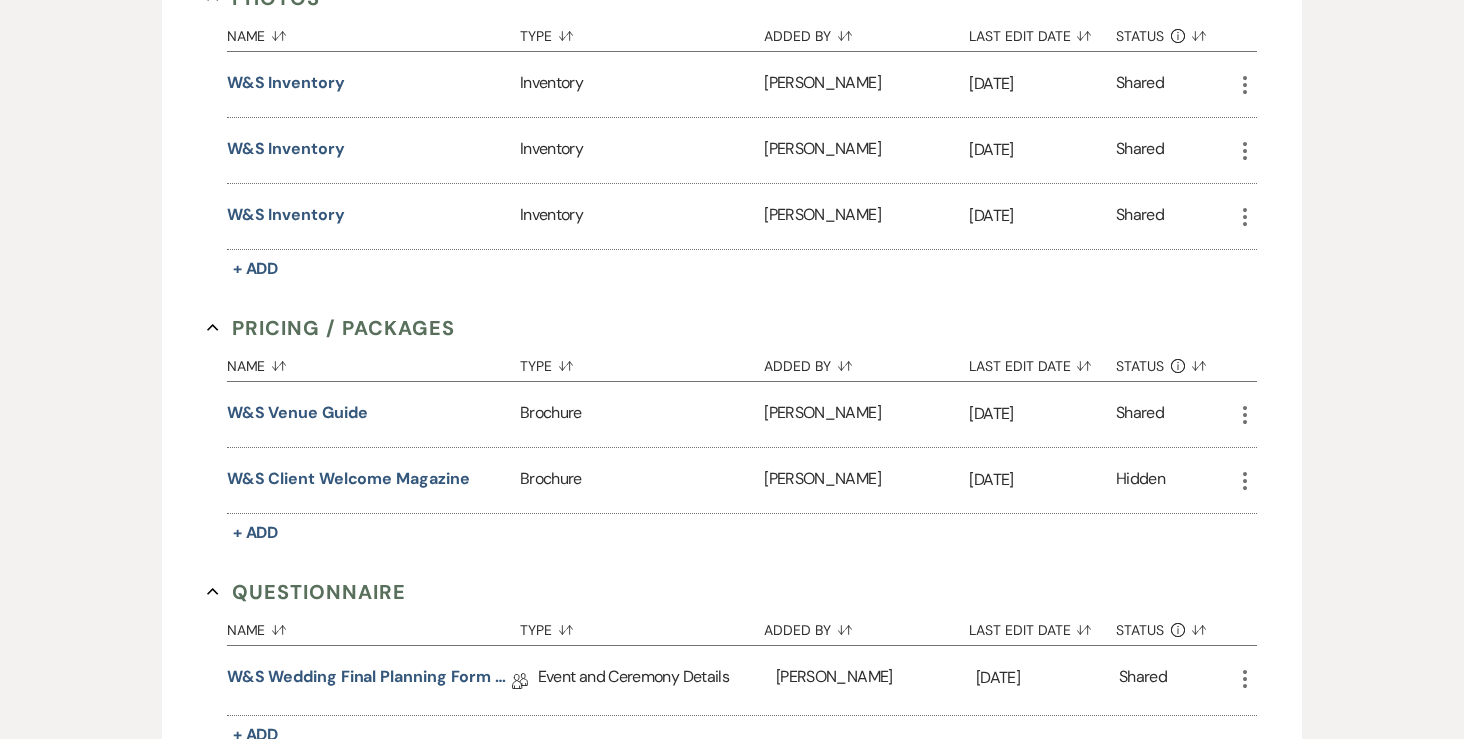 scroll, scrollTop: 2635, scrollLeft: 0, axis: vertical 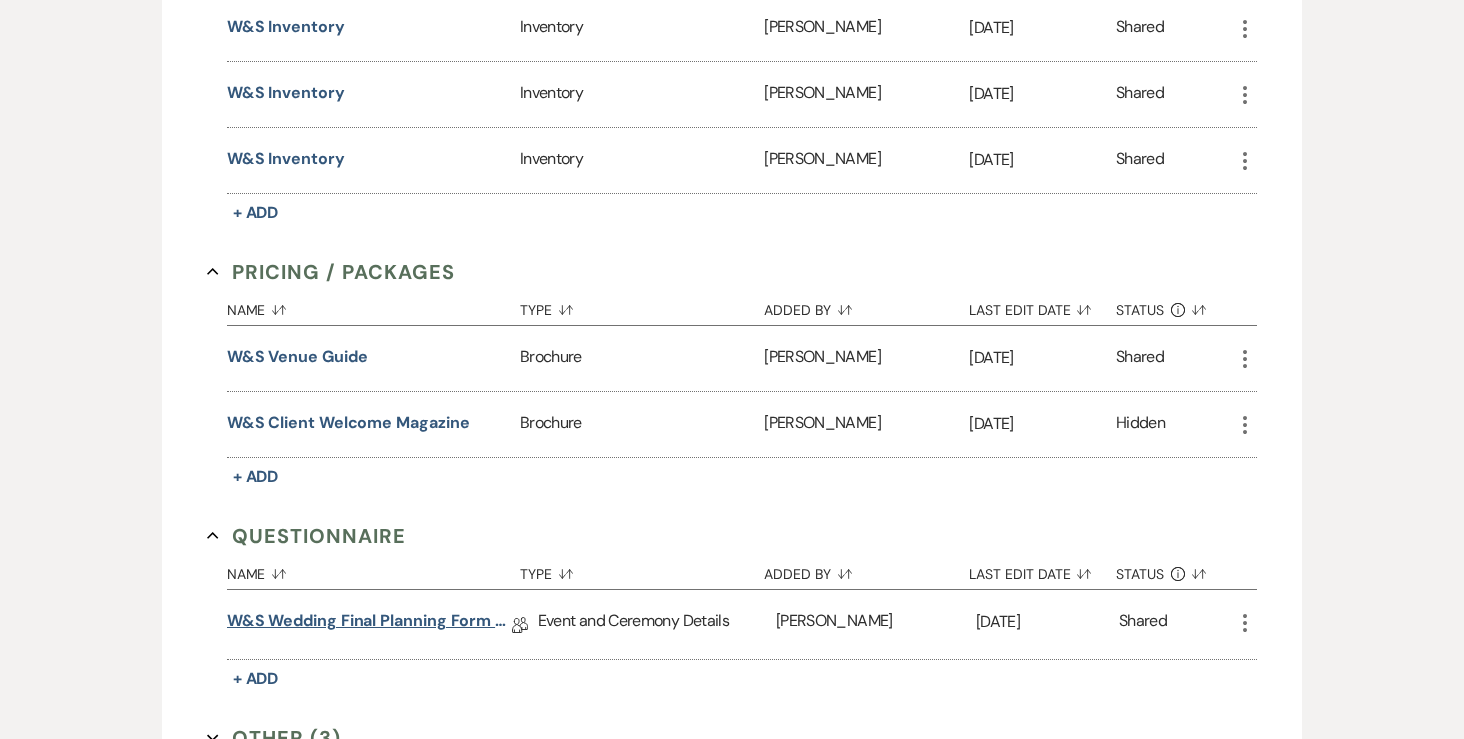 click on "W&S Wedding Final Planning Form - [PERSON_NAME] & [PERSON_NAME]" at bounding box center (369, 624) 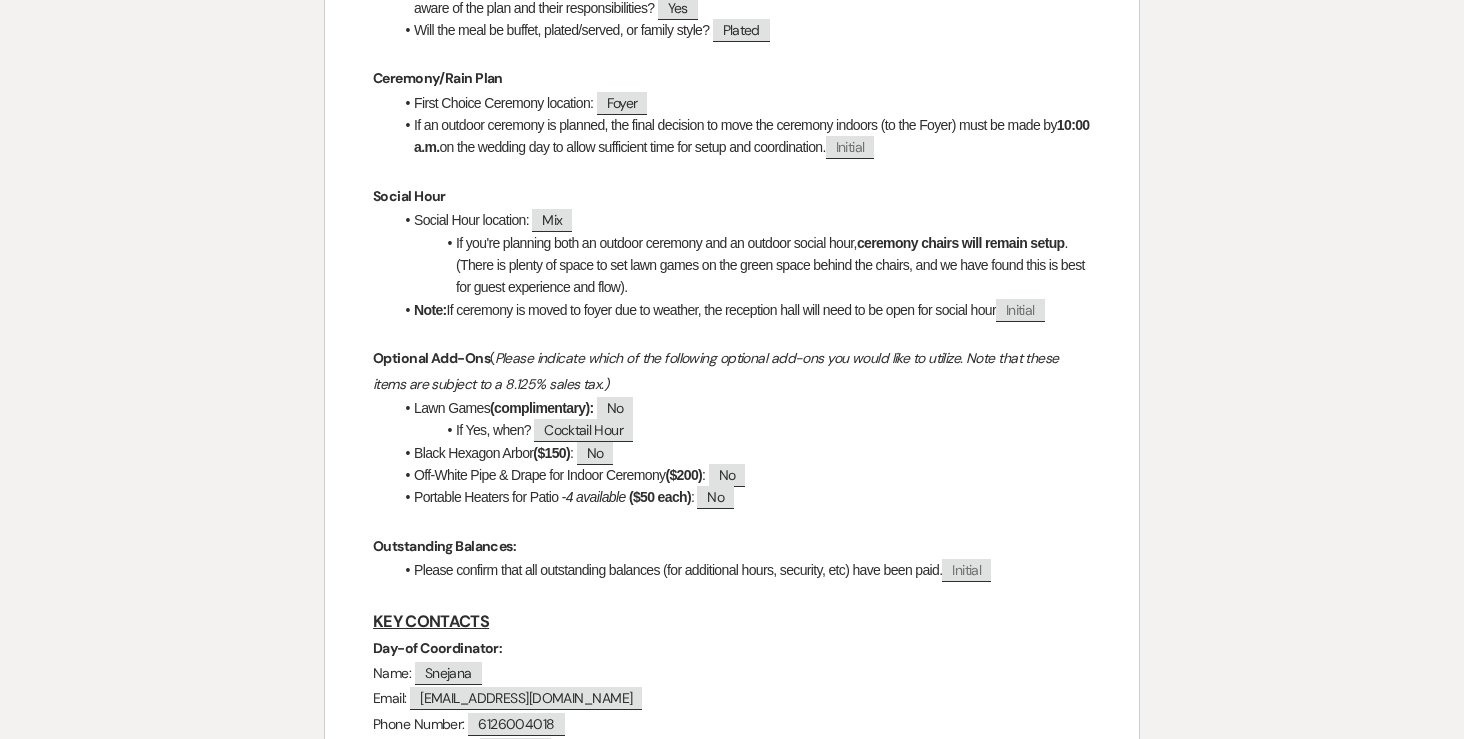scroll, scrollTop: 783, scrollLeft: 0, axis: vertical 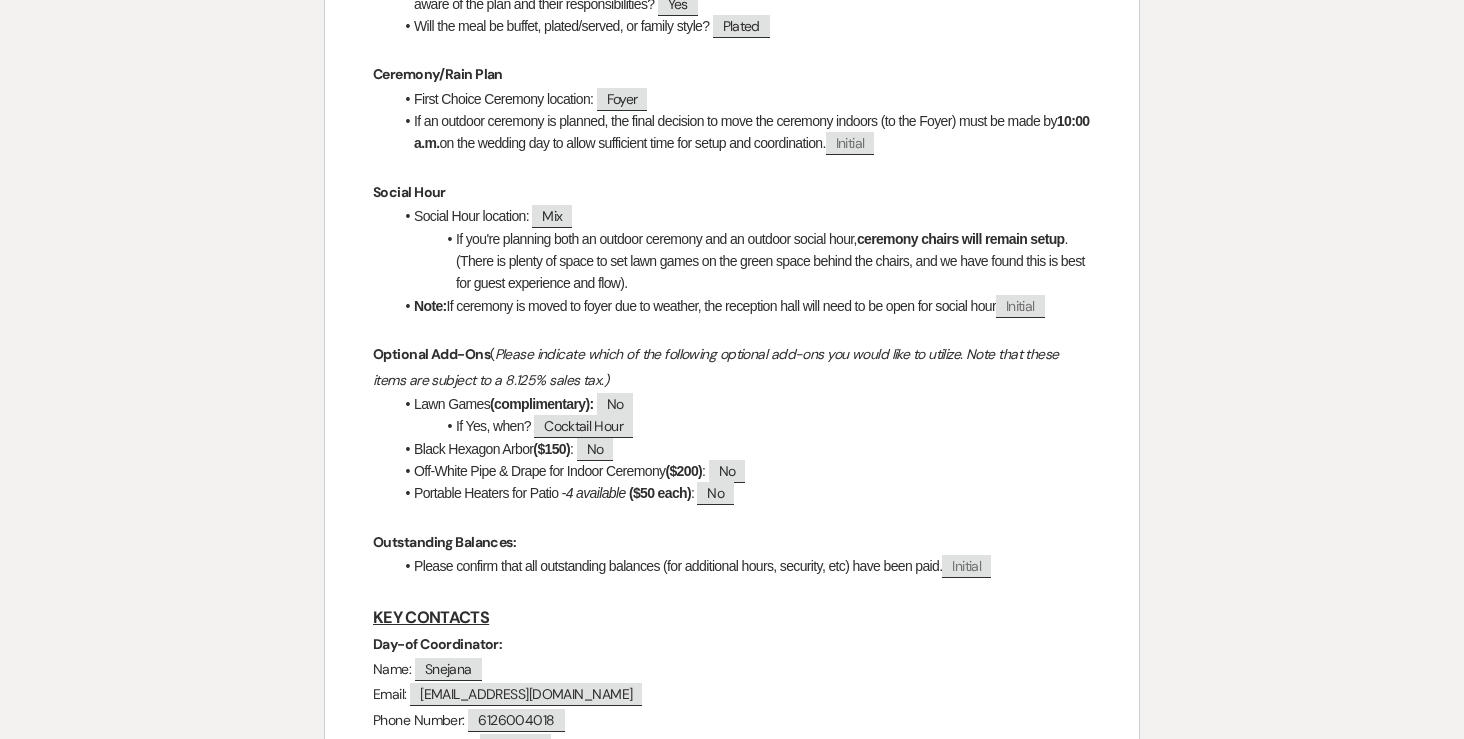 click on "Foyer" at bounding box center (622, 99) 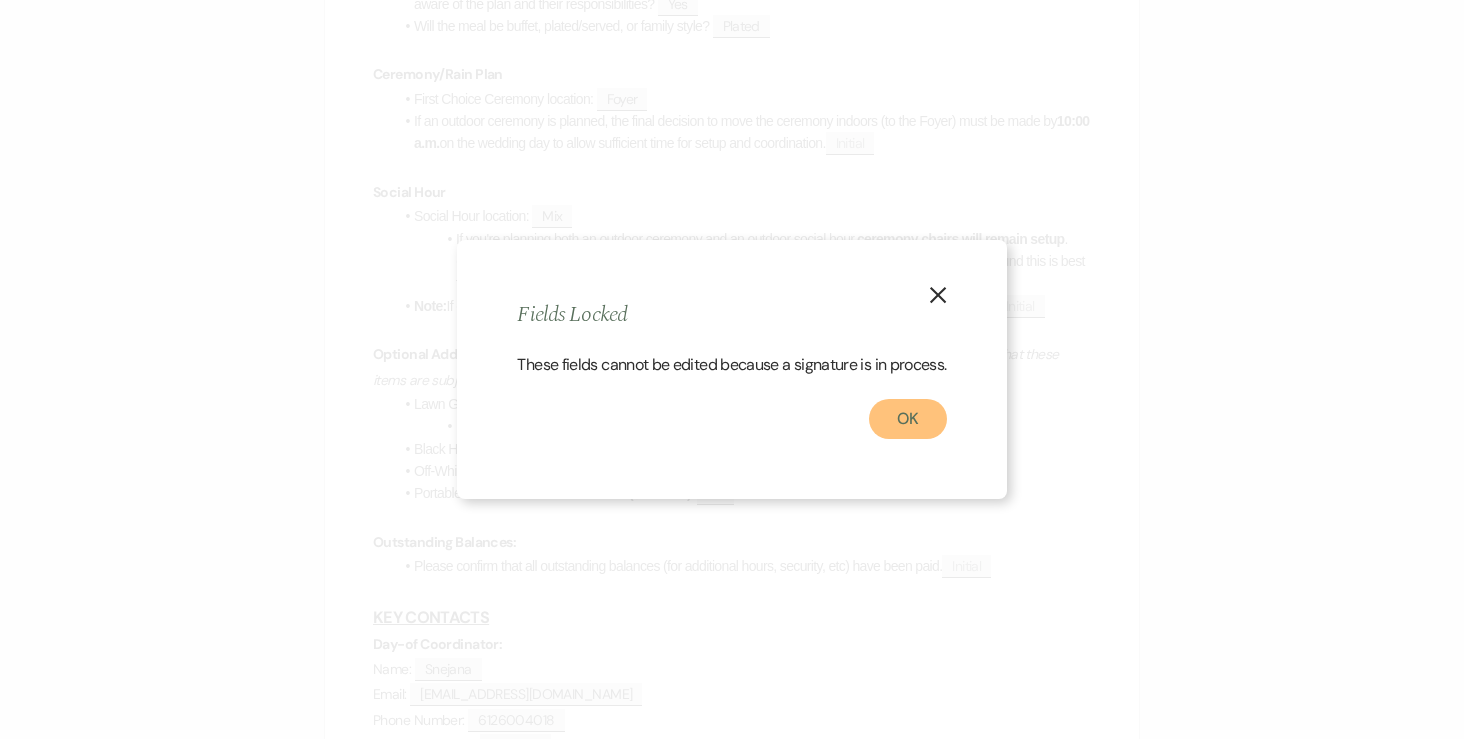 click on "OK" at bounding box center (908, 419) 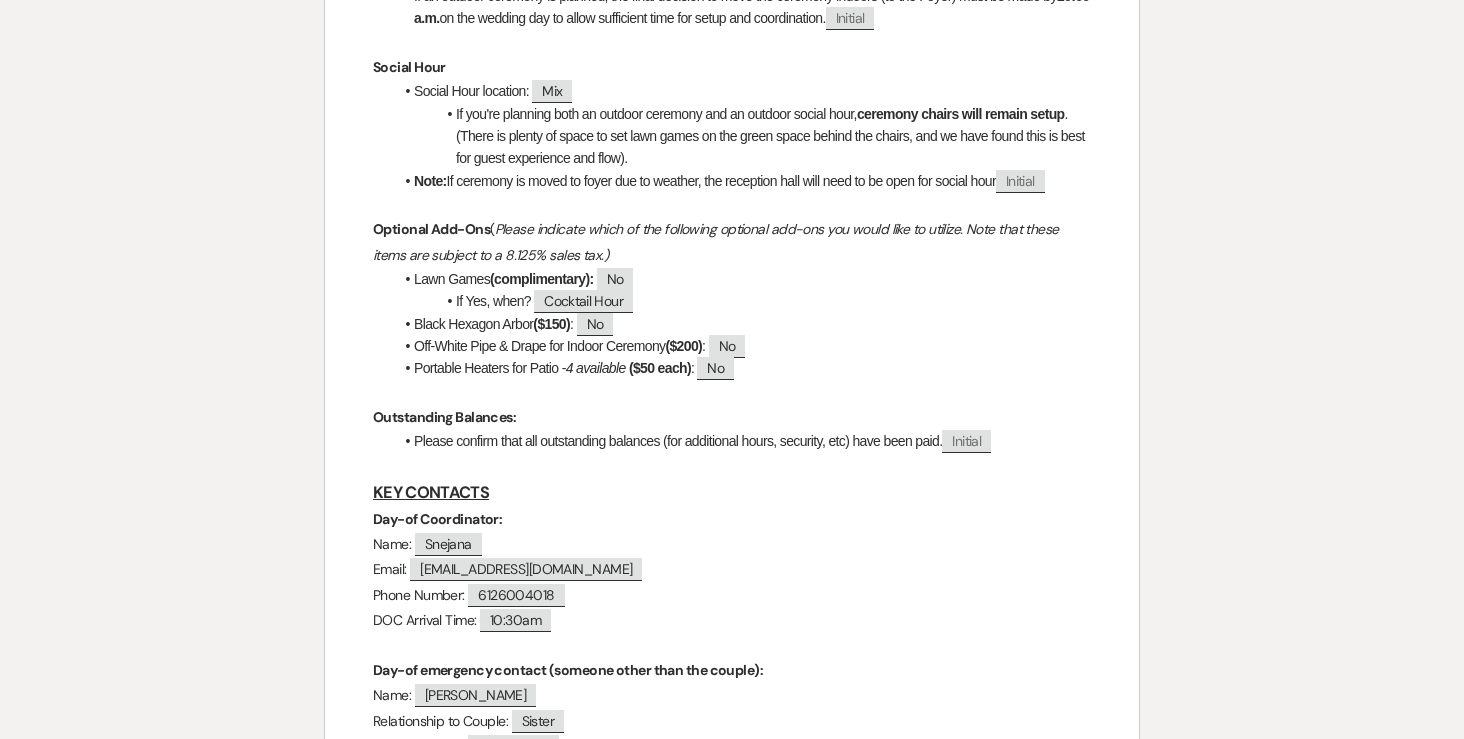 scroll, scrollTop: 909, scrollLeft: 0, axis: vertical 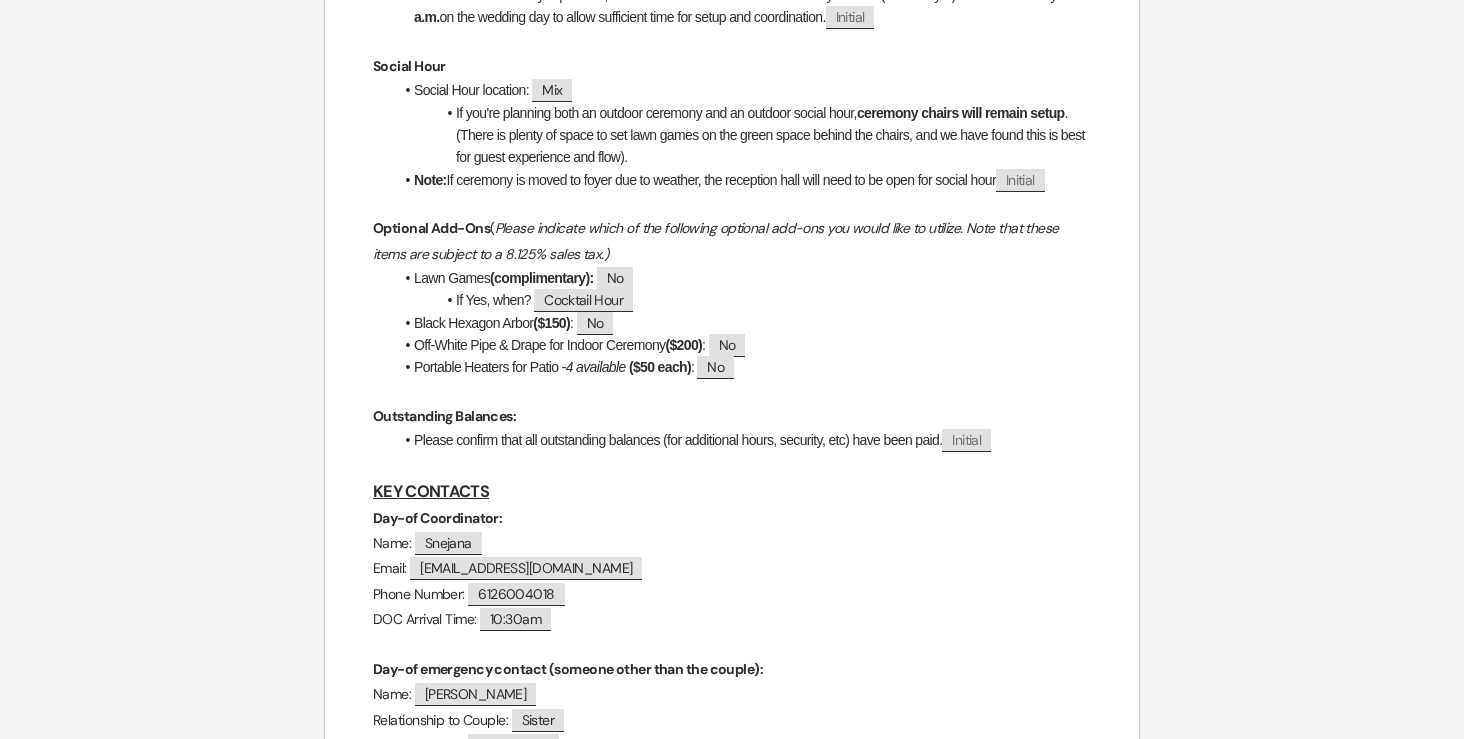 click on "If you're planning both an outdoor ceremony and an outdoor social hour,  ceremony chairs will remain setup . (There is plenty of space to set lawn games on the green space behind the chairs, and we have found this is best for guest experience and flow)." at bounding box center (742, 135) 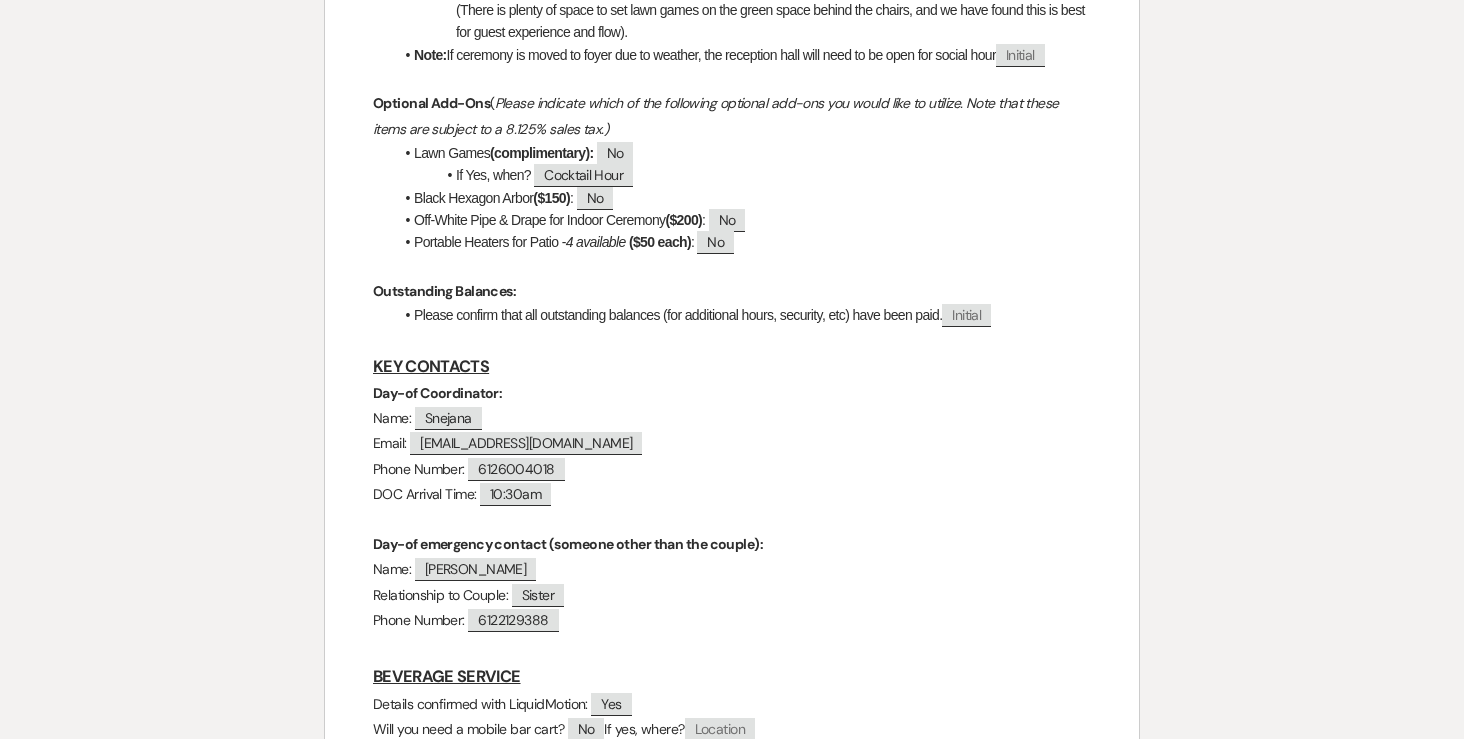 scroll, scrollTop: 0, scrollLeft: 0, axis: both 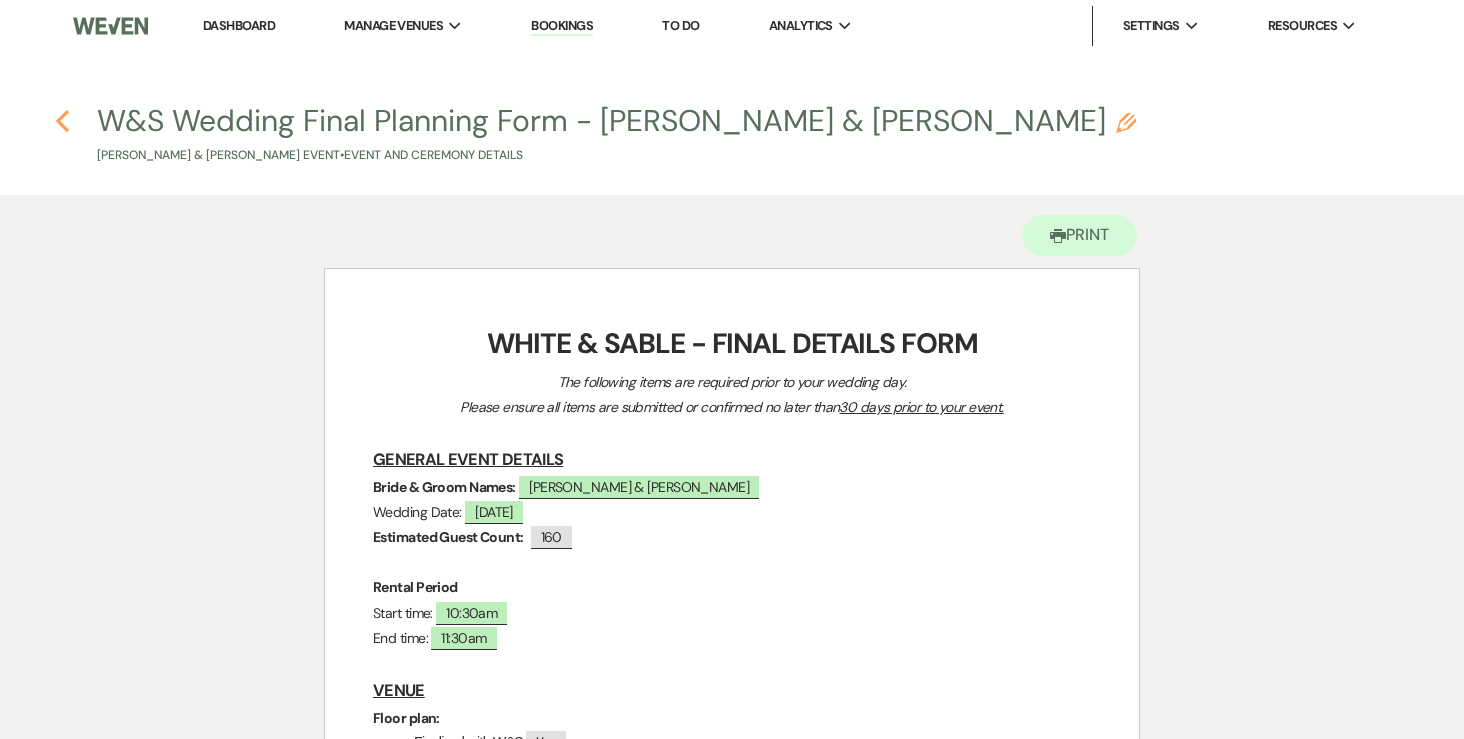 click 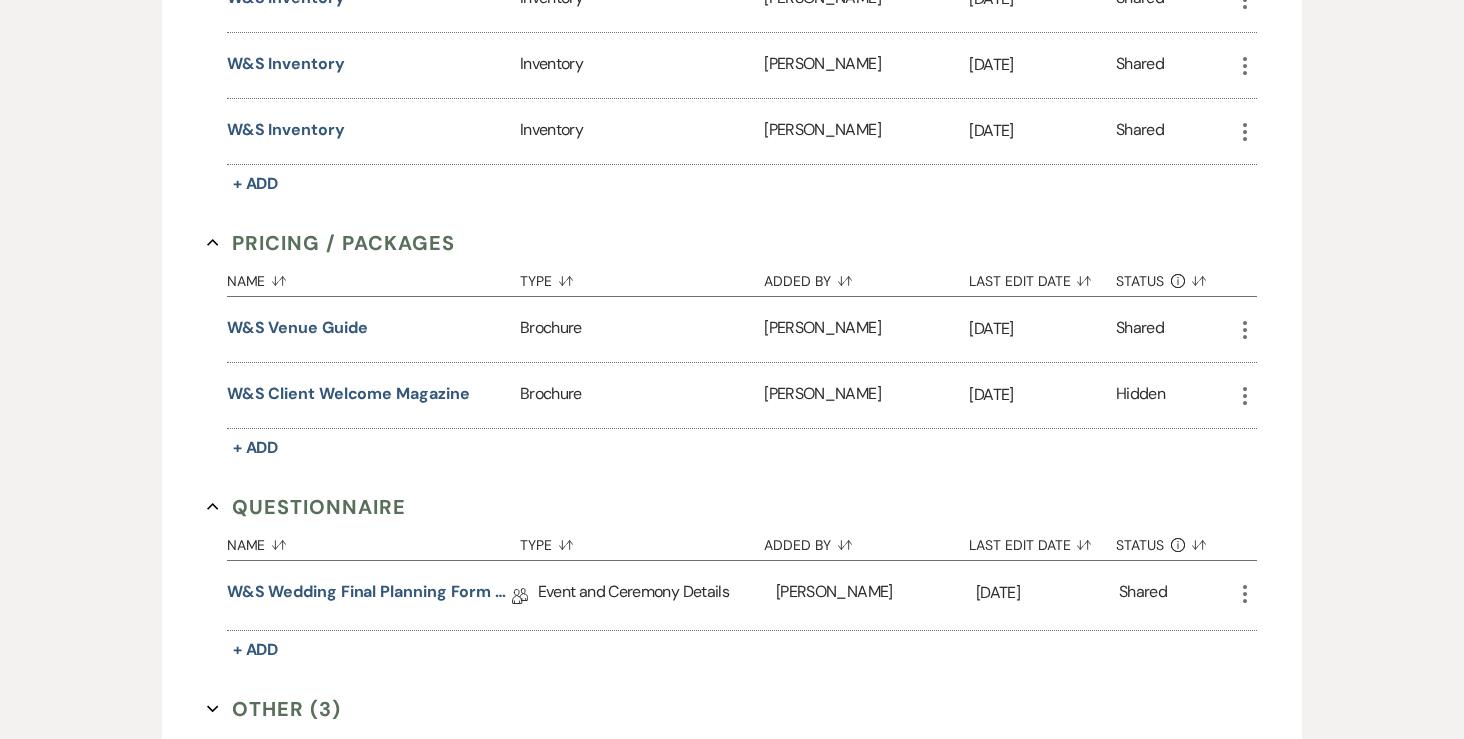scroll, scrollTop: 2665, scrollLeft: 0, axis: vertical 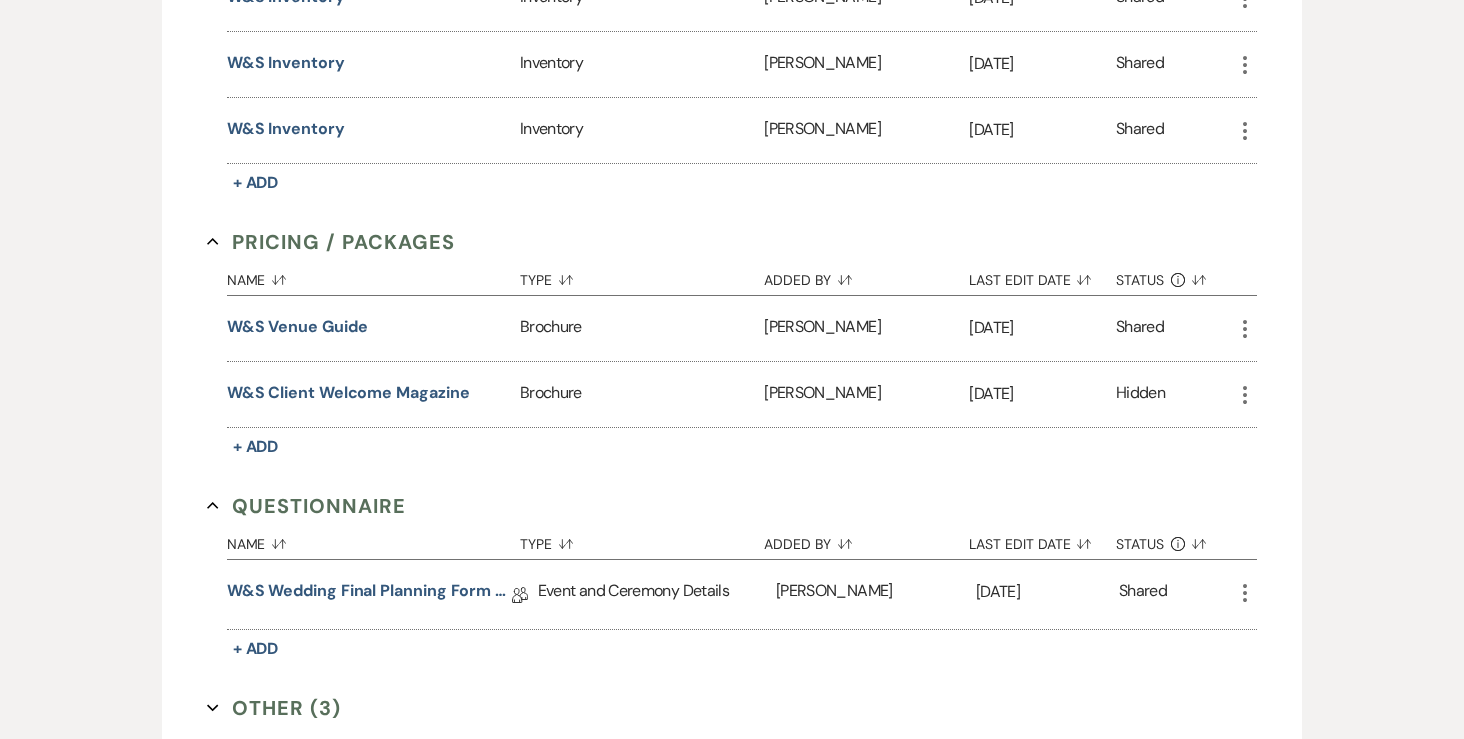 click on "More" 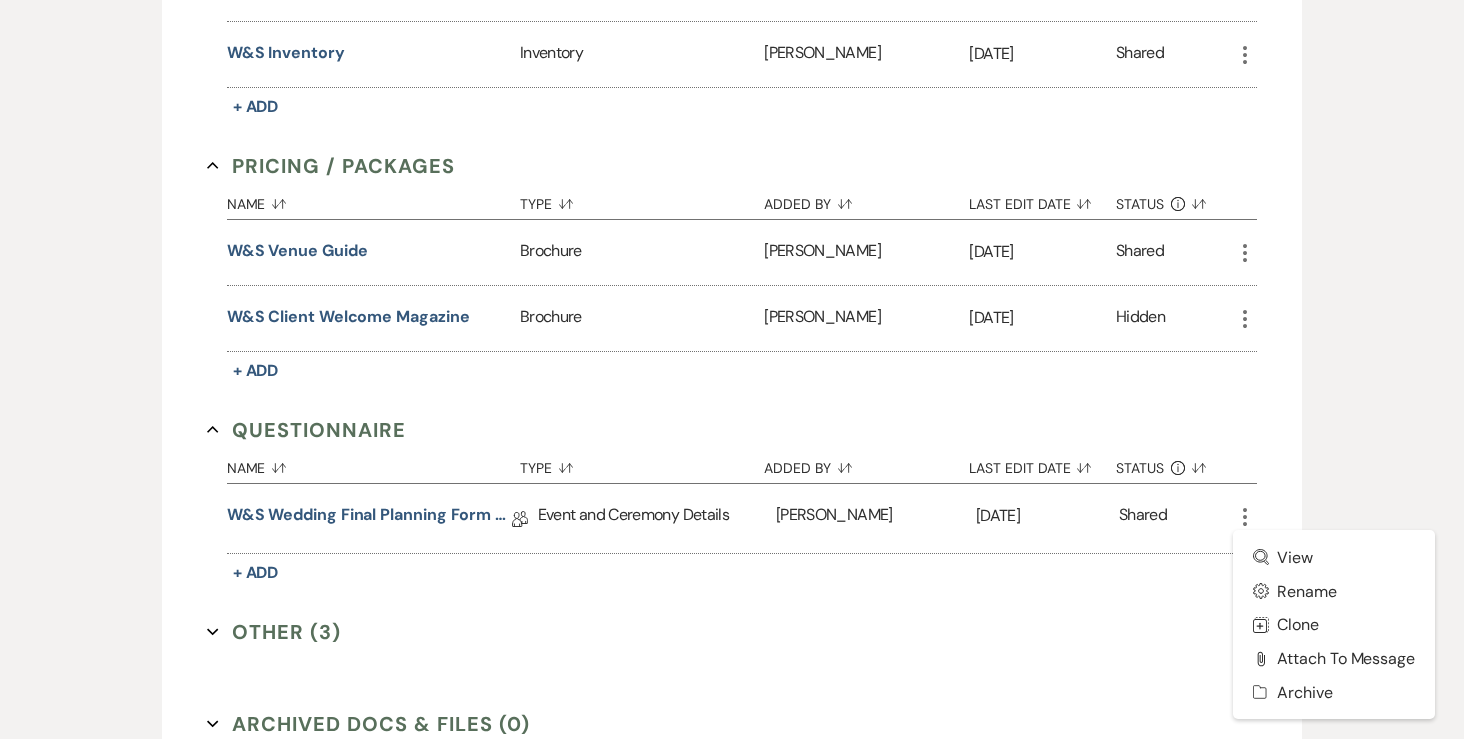 scroll, scrollTop: 2764, scrollLeft: 0, axis: vertical 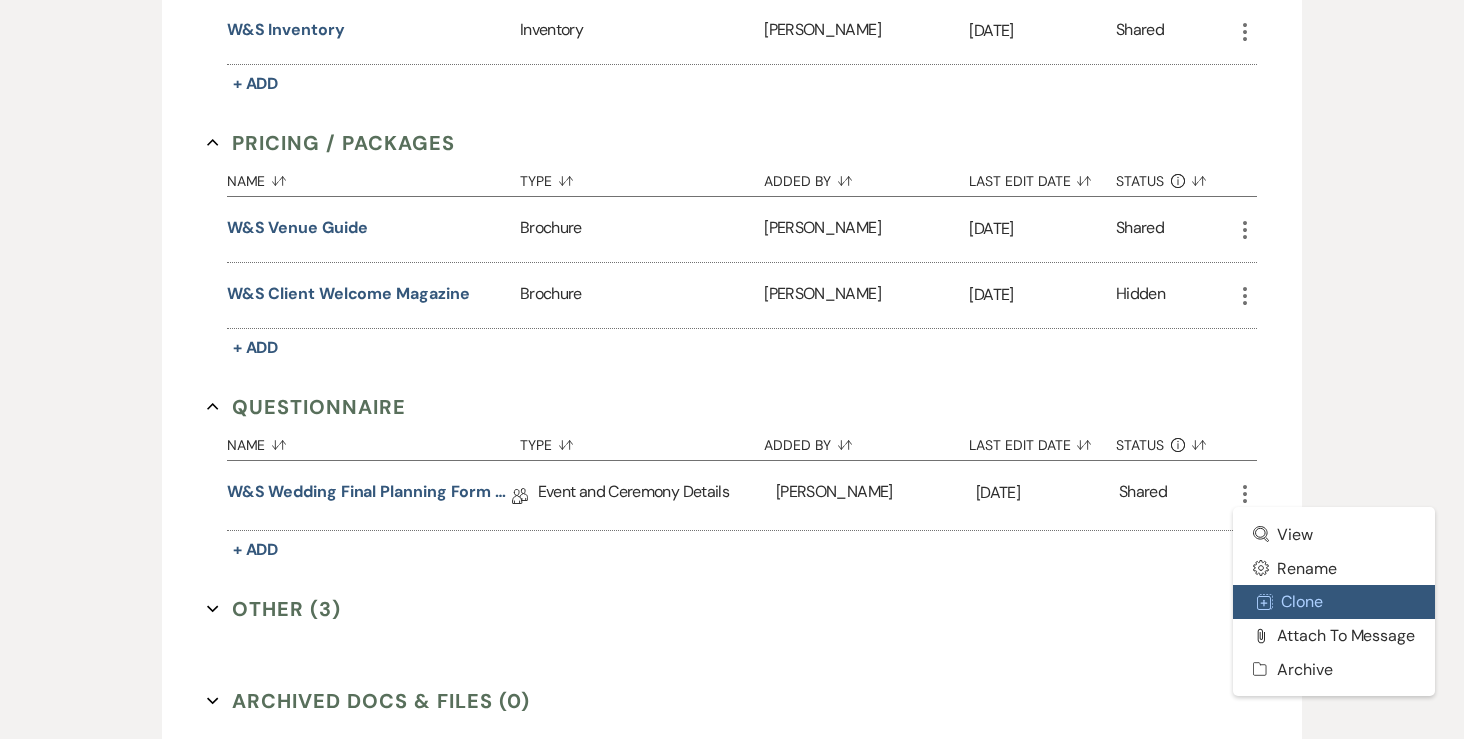 click on "Duplicate Clone" at bounding box center [1334, 602] 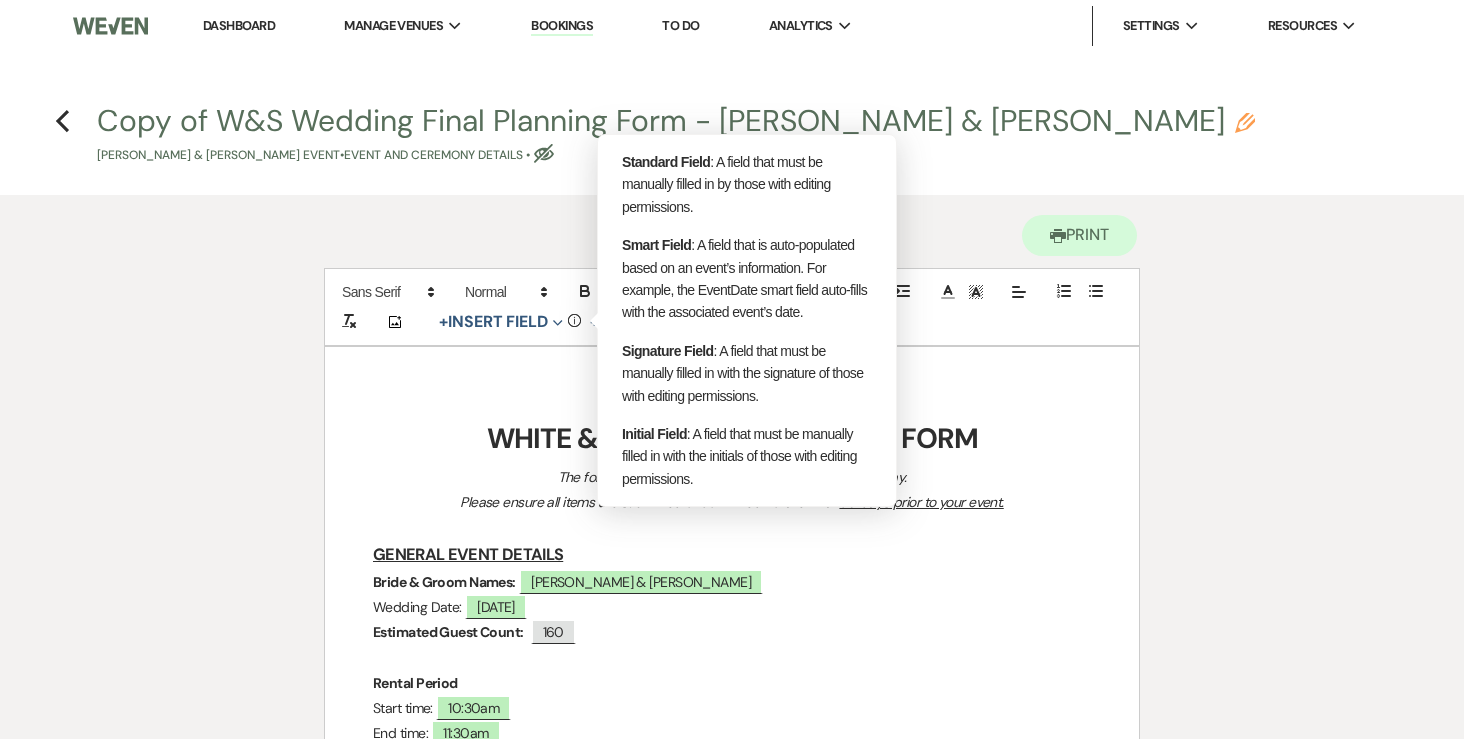 scroll, scrollTop: 19, scrollLeft: 0, axis: vertical 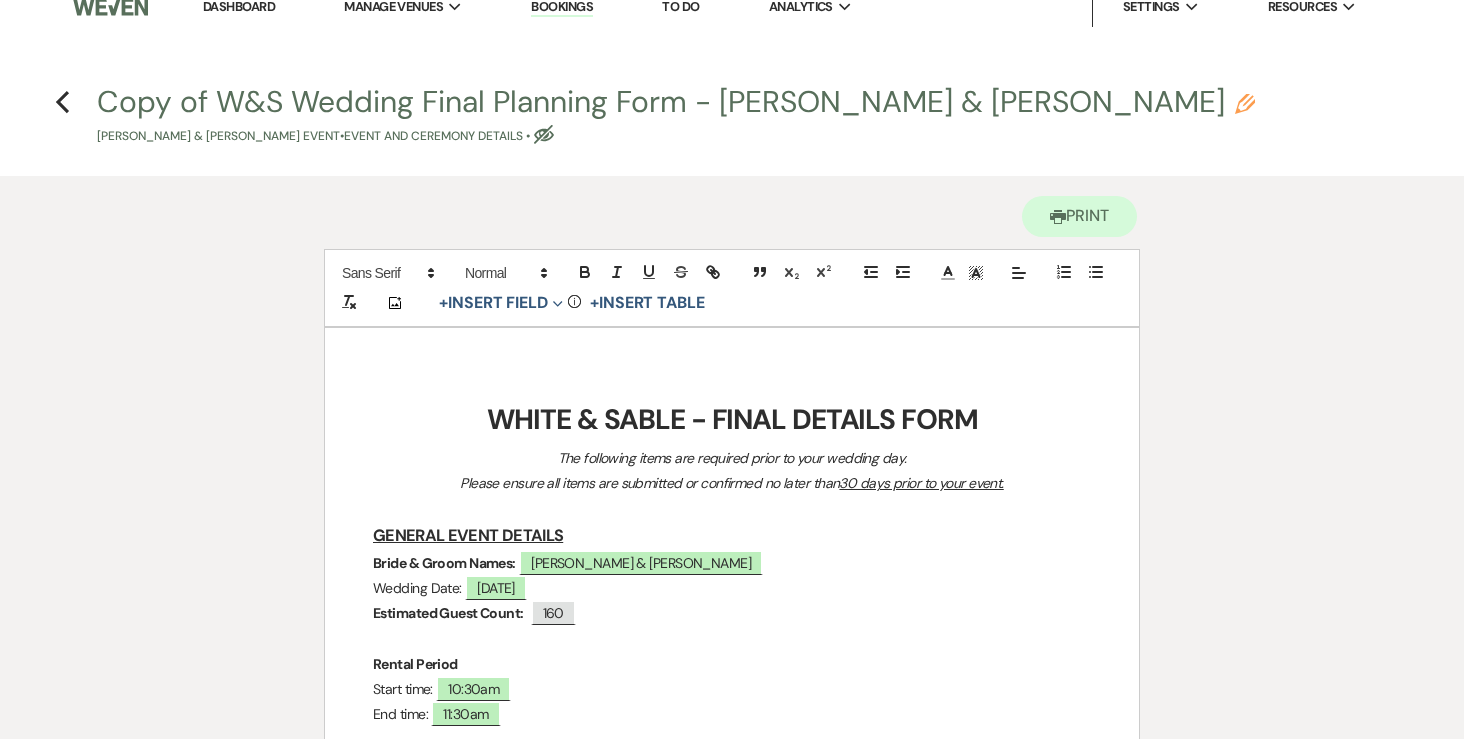 click on "Copy of W&S Wedding Final Planning Form - [PERSON_NAME] & [PERSON_NAME] [PERSON_NAME] & [PERSON_NAME] Event  •  Event and Ceremony Details   •  Eye Blocked" at bounding box center [738, 116] 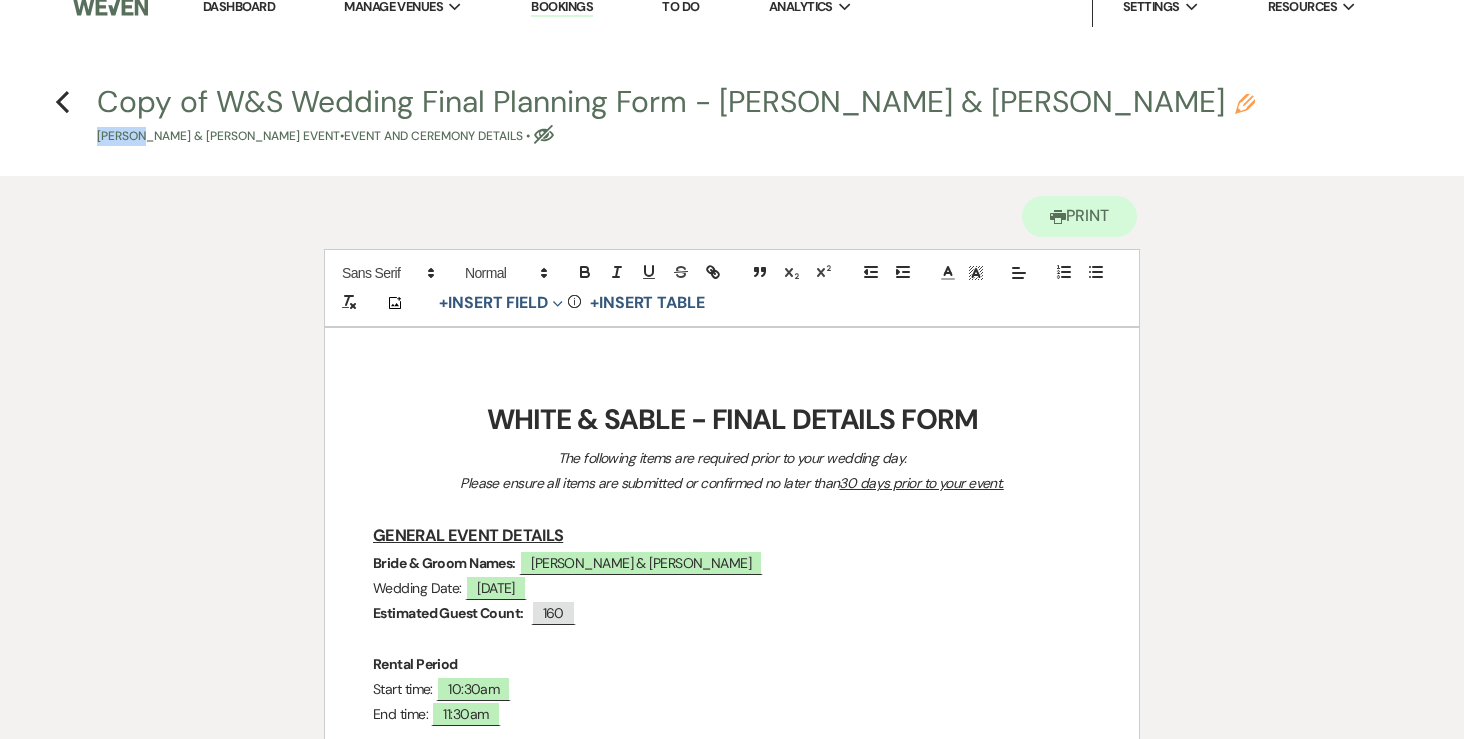 click on "Copy of W&S Wedding Final Planning Form - [PERSON_NAME] & [PERSON_NAME] [PERSON_NAME] & [PERSON_NAME] Event  •  Event and Ceremony Details   •  Eye Blocked" at bounding box center (738, 116) 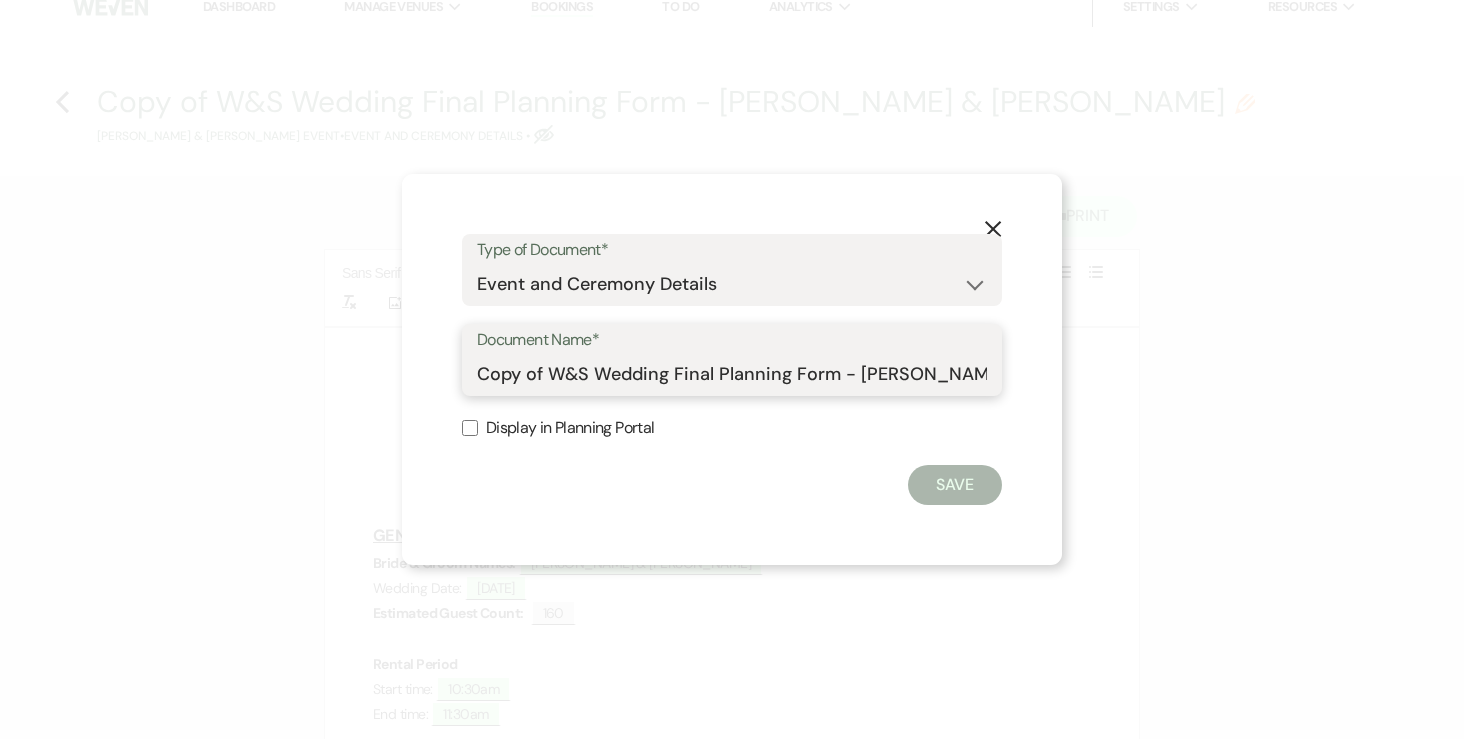 click on "Copy of W&S Wedding Final Planning Form - [PERSON_NAME] & [PERSON_NAME]" at bounding box center [732, 374] 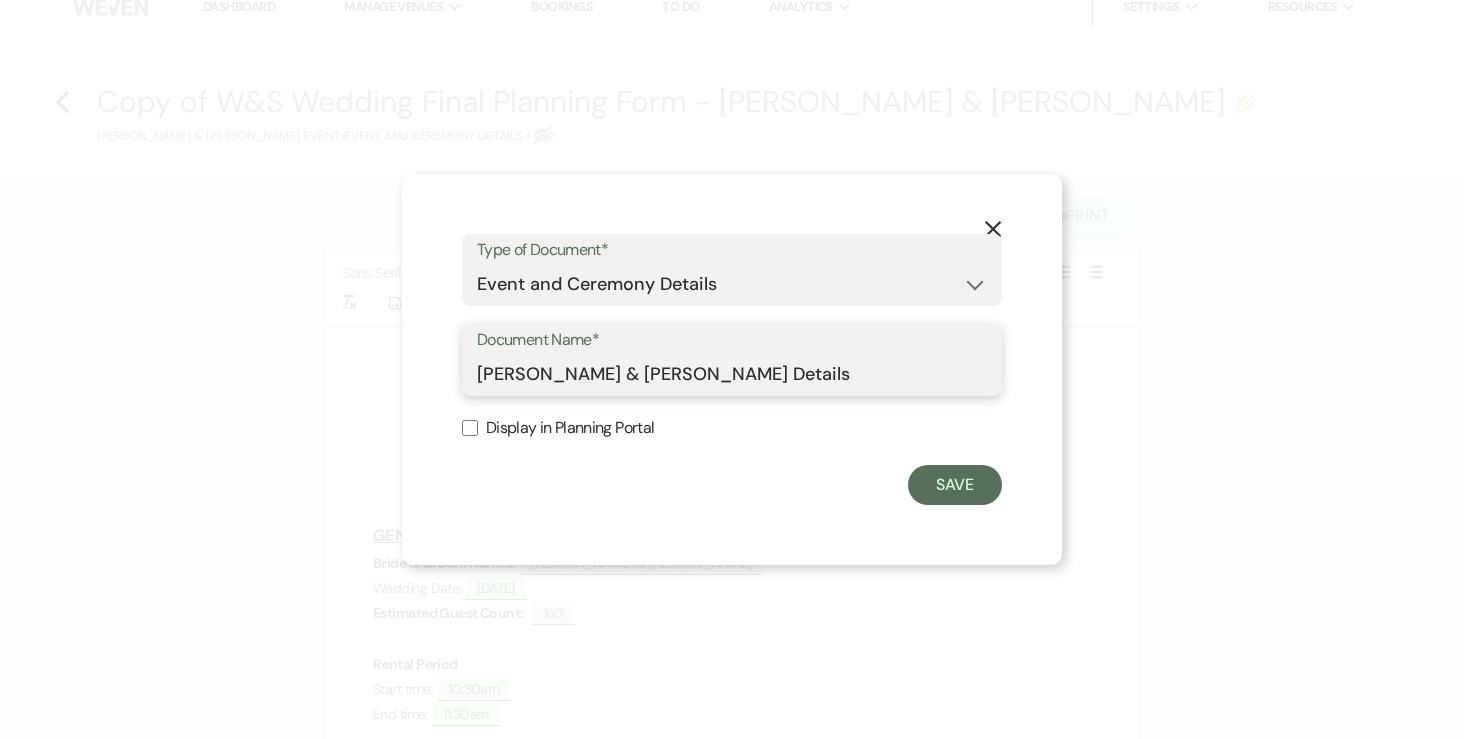 click on "[PERSON_NAME] & [PERSON_NAME] Details" at bounding box center [732, 374] 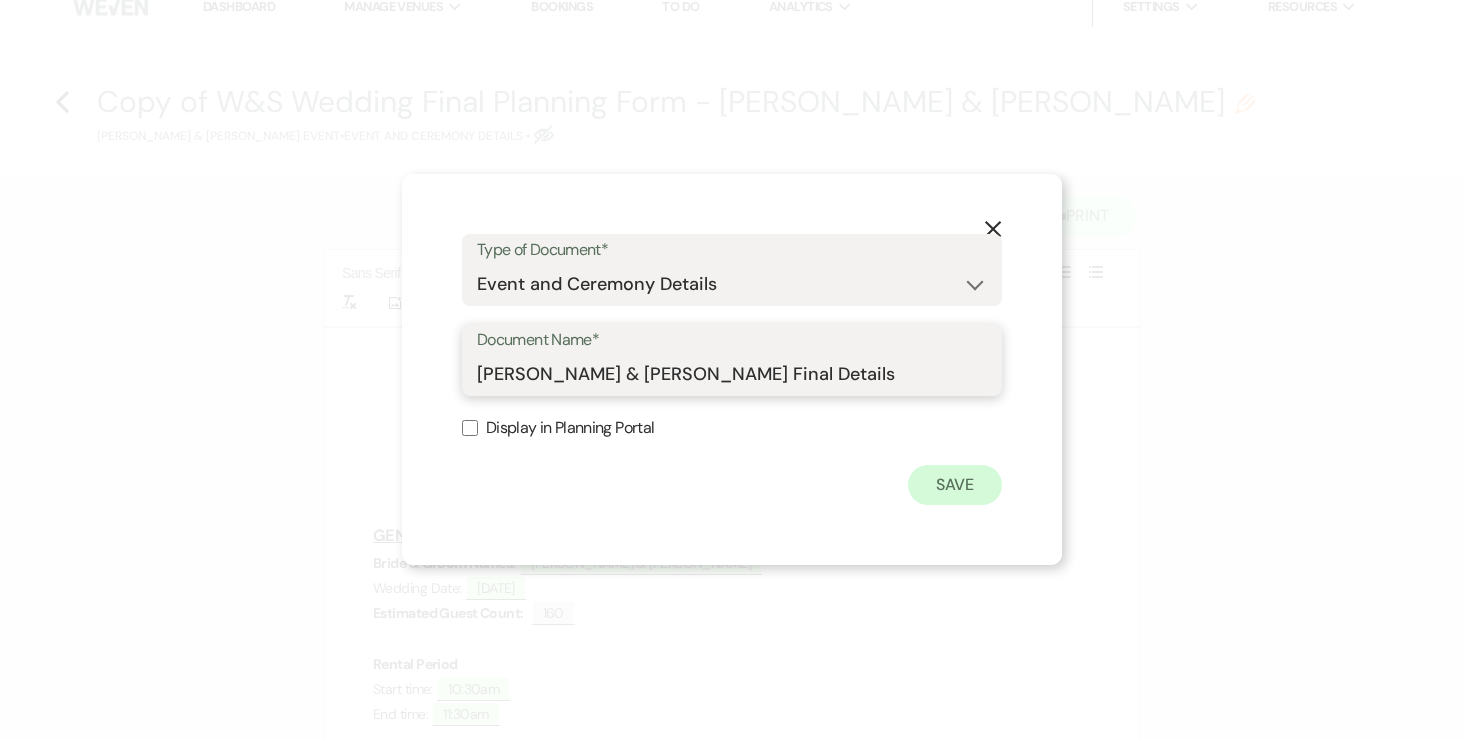 type on "[PERSON_NAME] & [PERSON_NAME] Final Details" 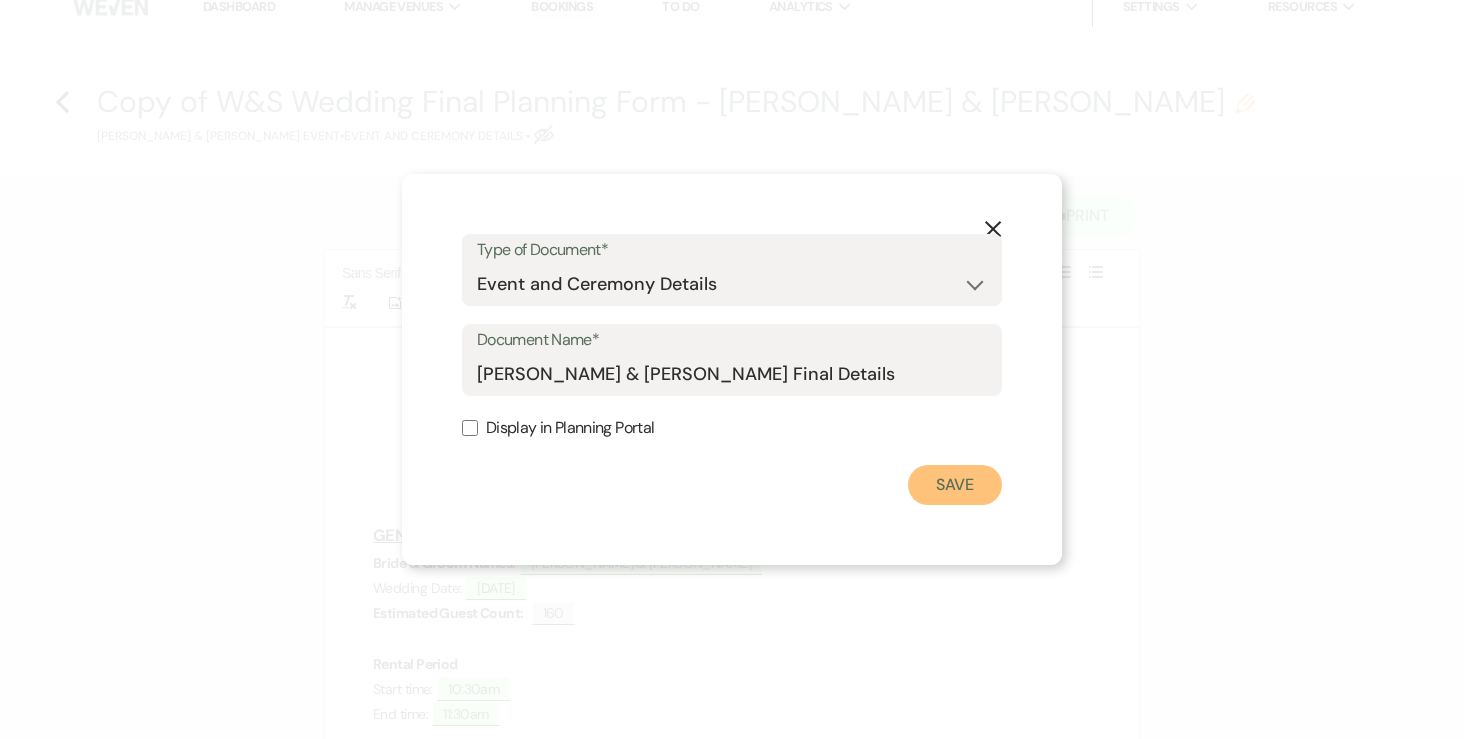 click on "Save" at bounding box center (955, 485) 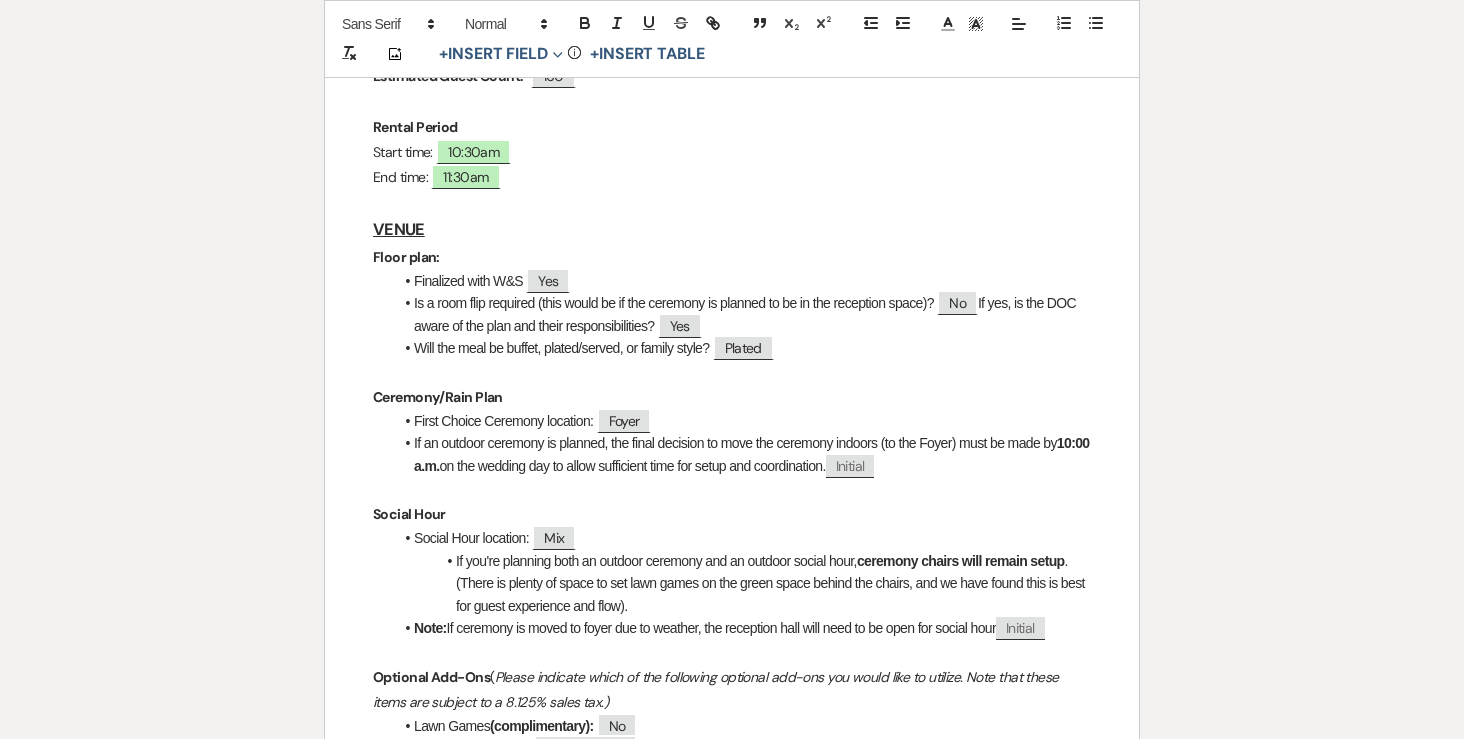 scroll, scrollTop: 566, scrollLeft: 0, axis: vertical 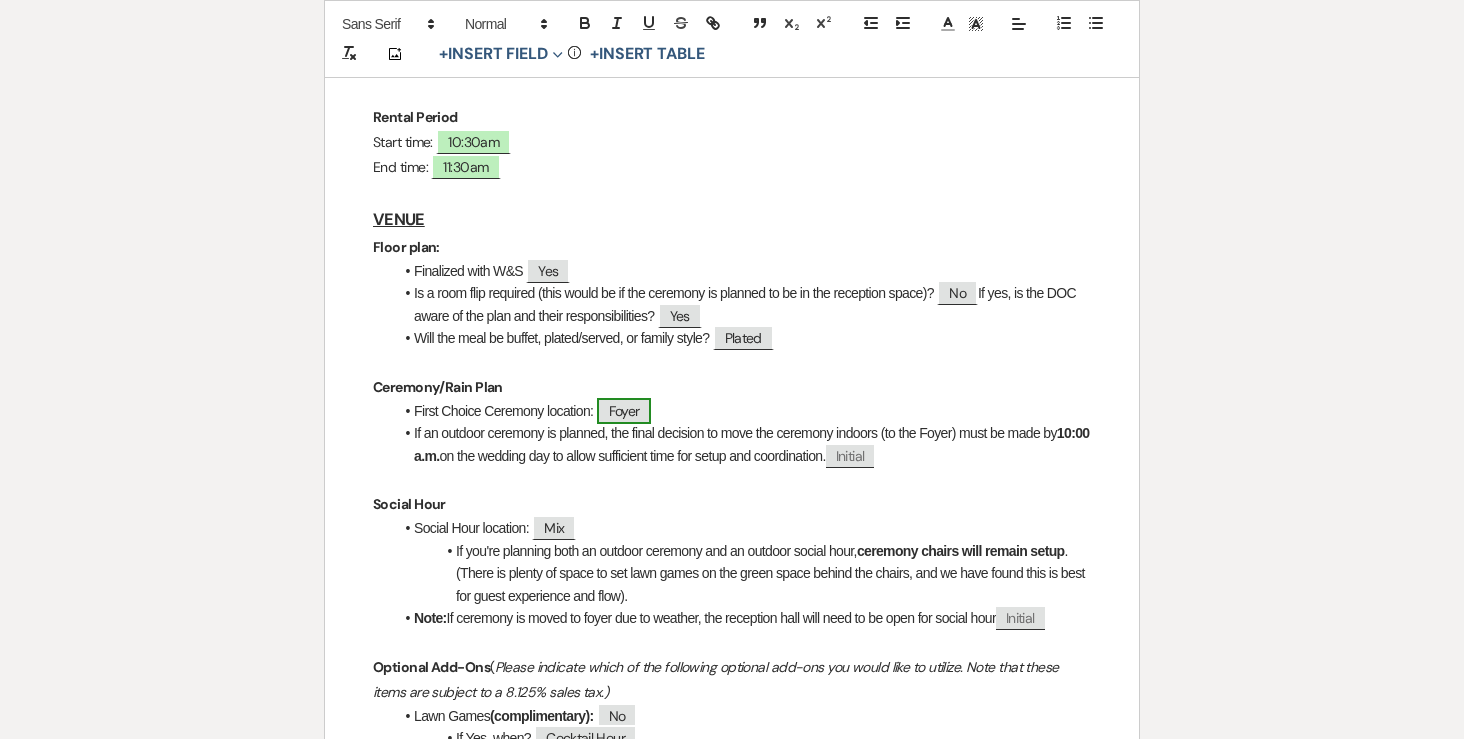 click on "Foyer" at bounding box center [624, 411] 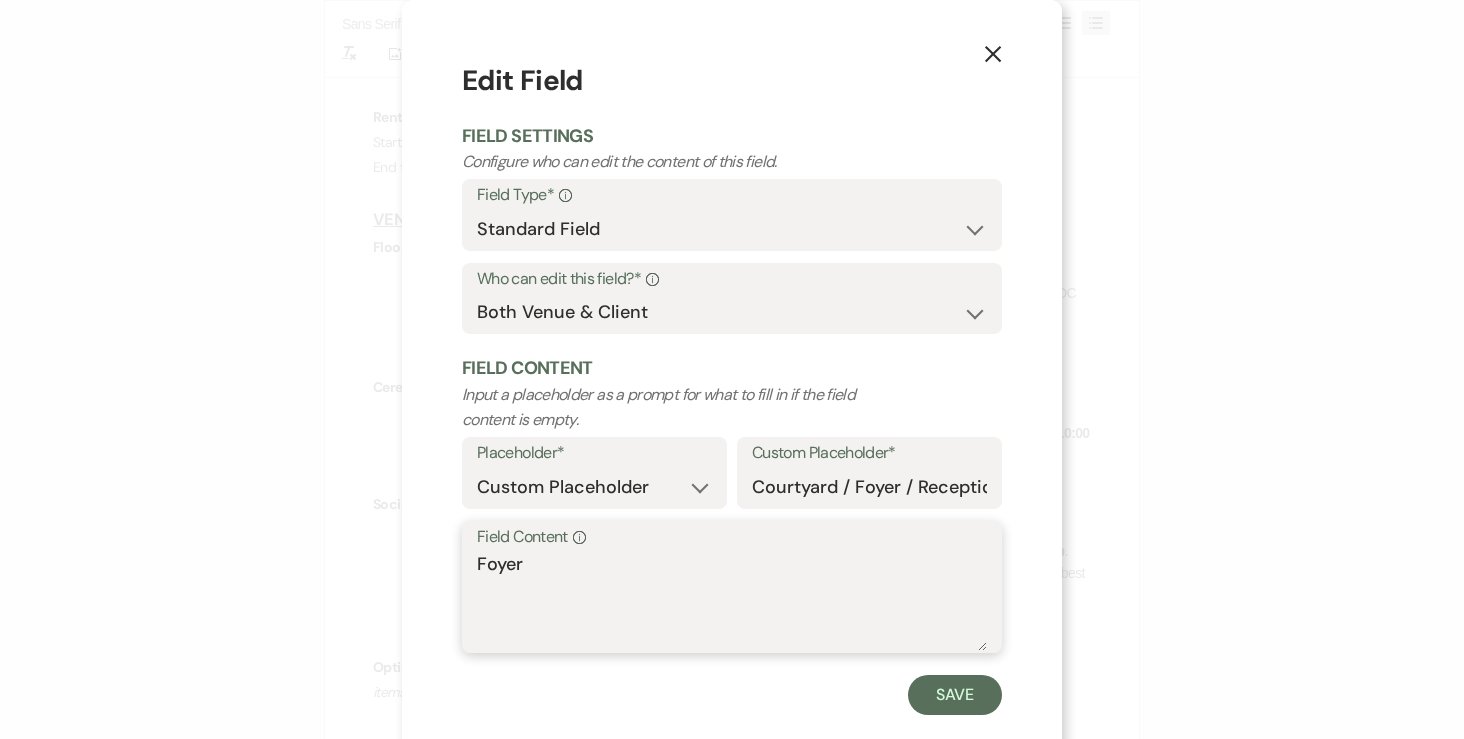 click on "Foyer" at bounding box center [732, 601] 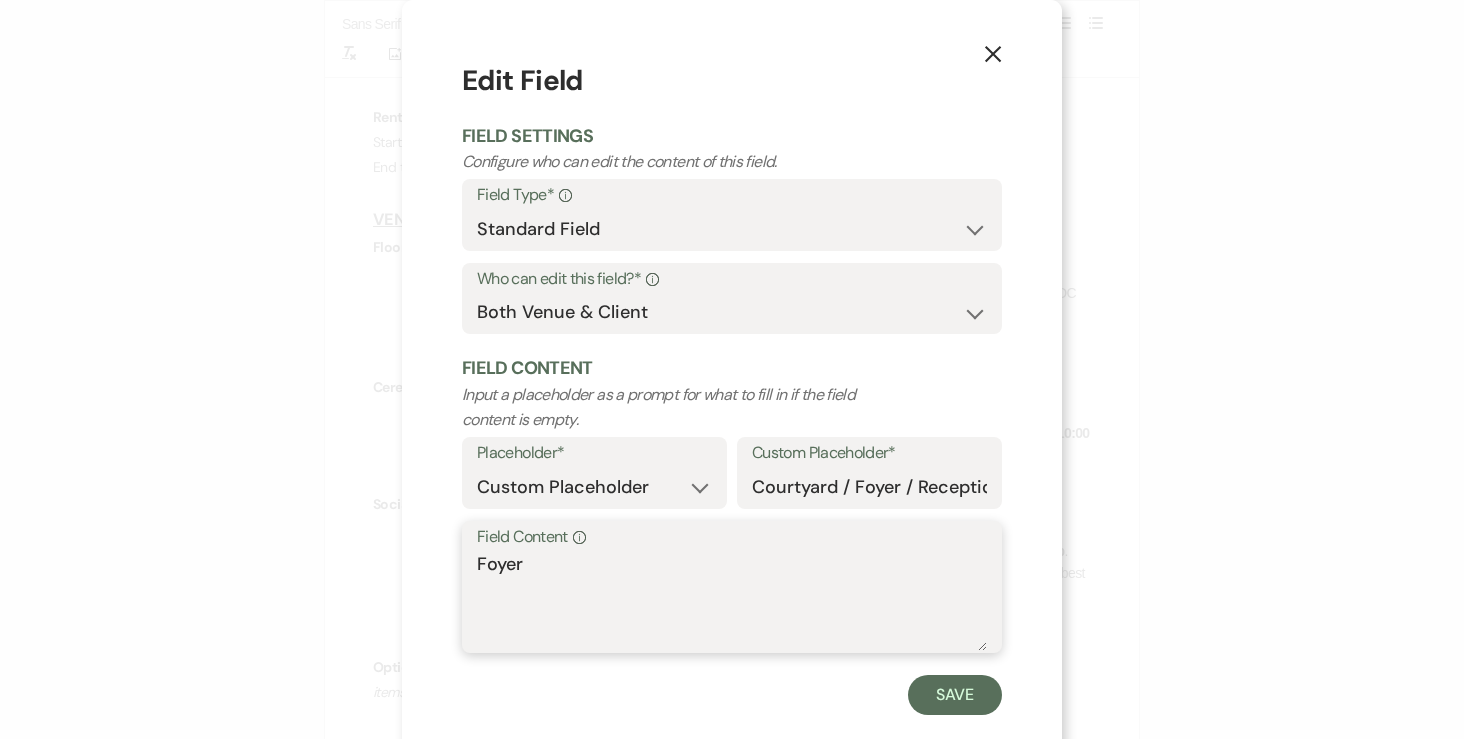 click on "Foyer" at bounding box center [732, 601] 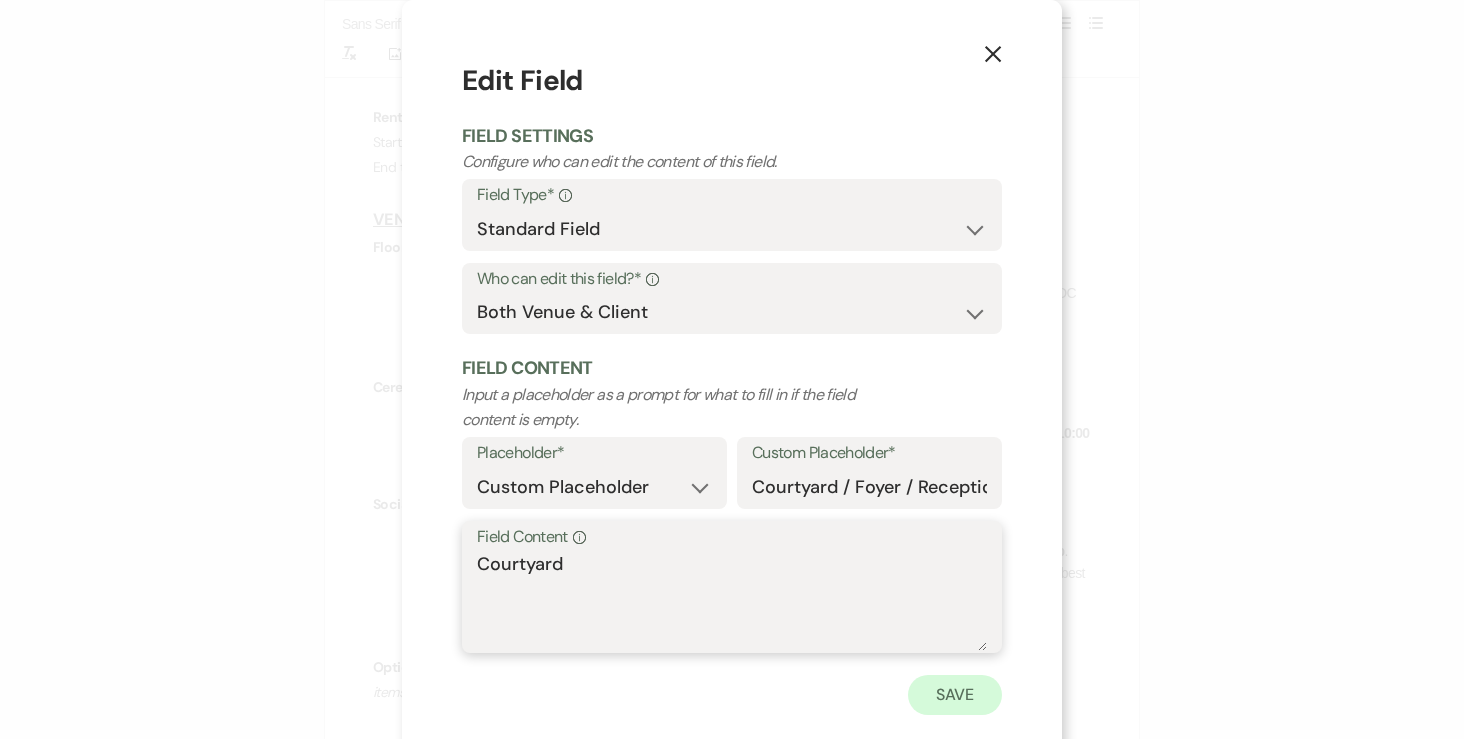 type on "Courtyard" 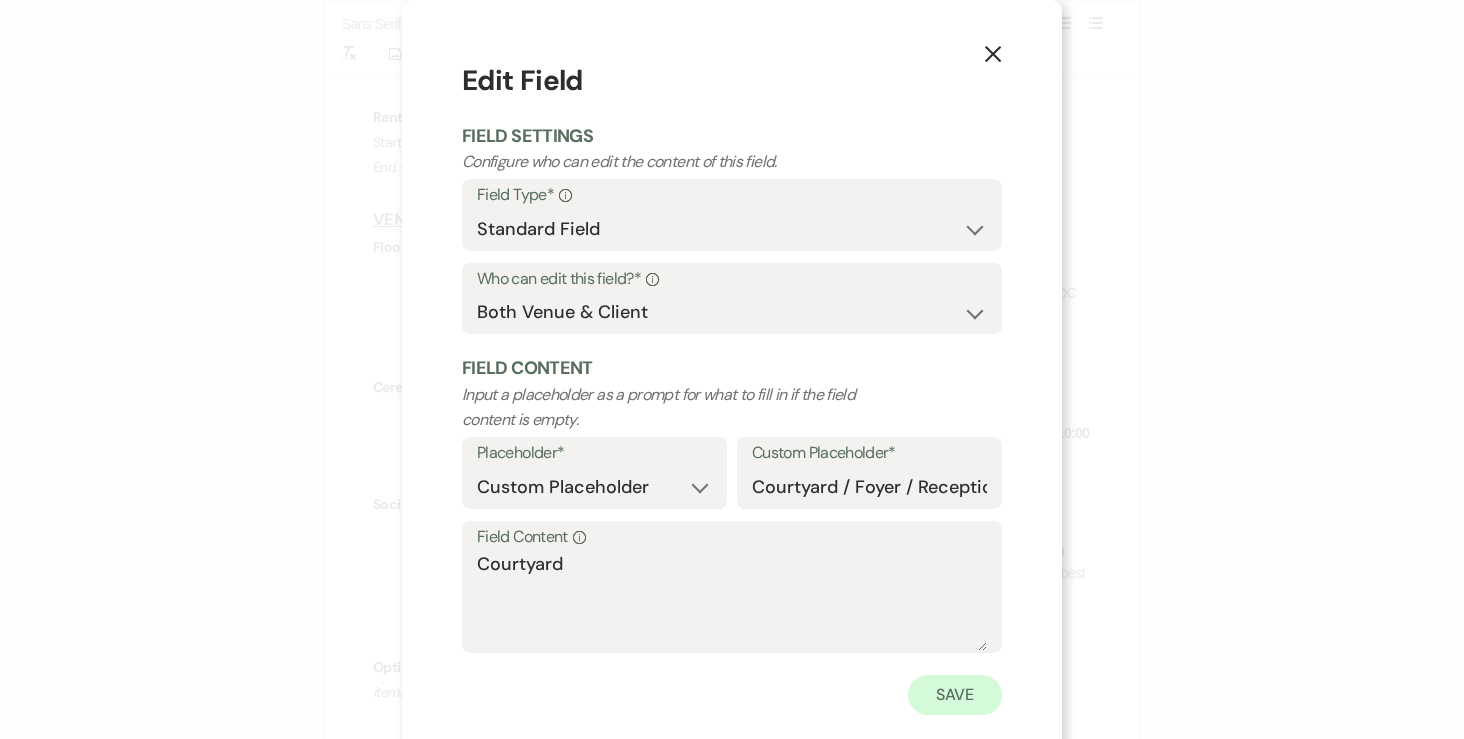click on "Save" at bounding box center (732, 695) 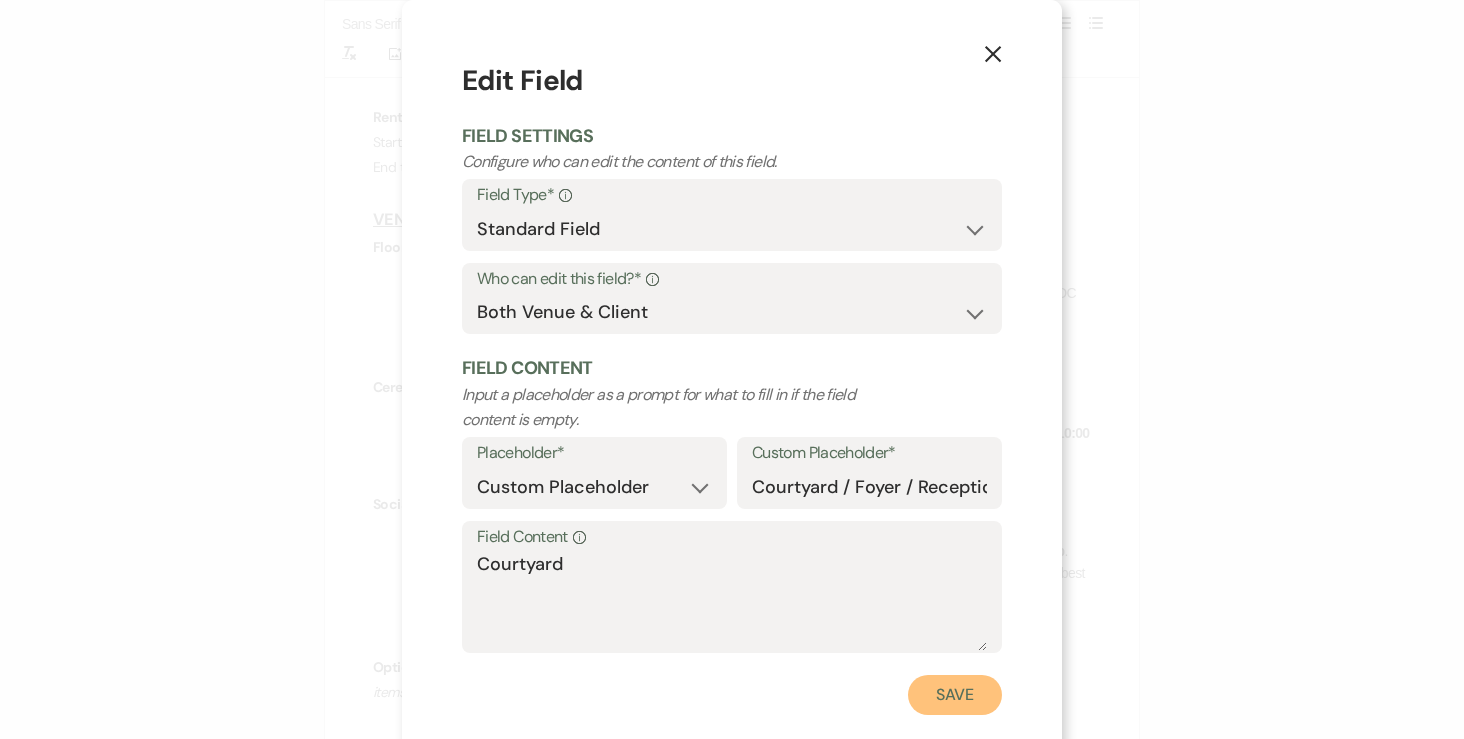 click on "Save" at bounding box center (955, 695) 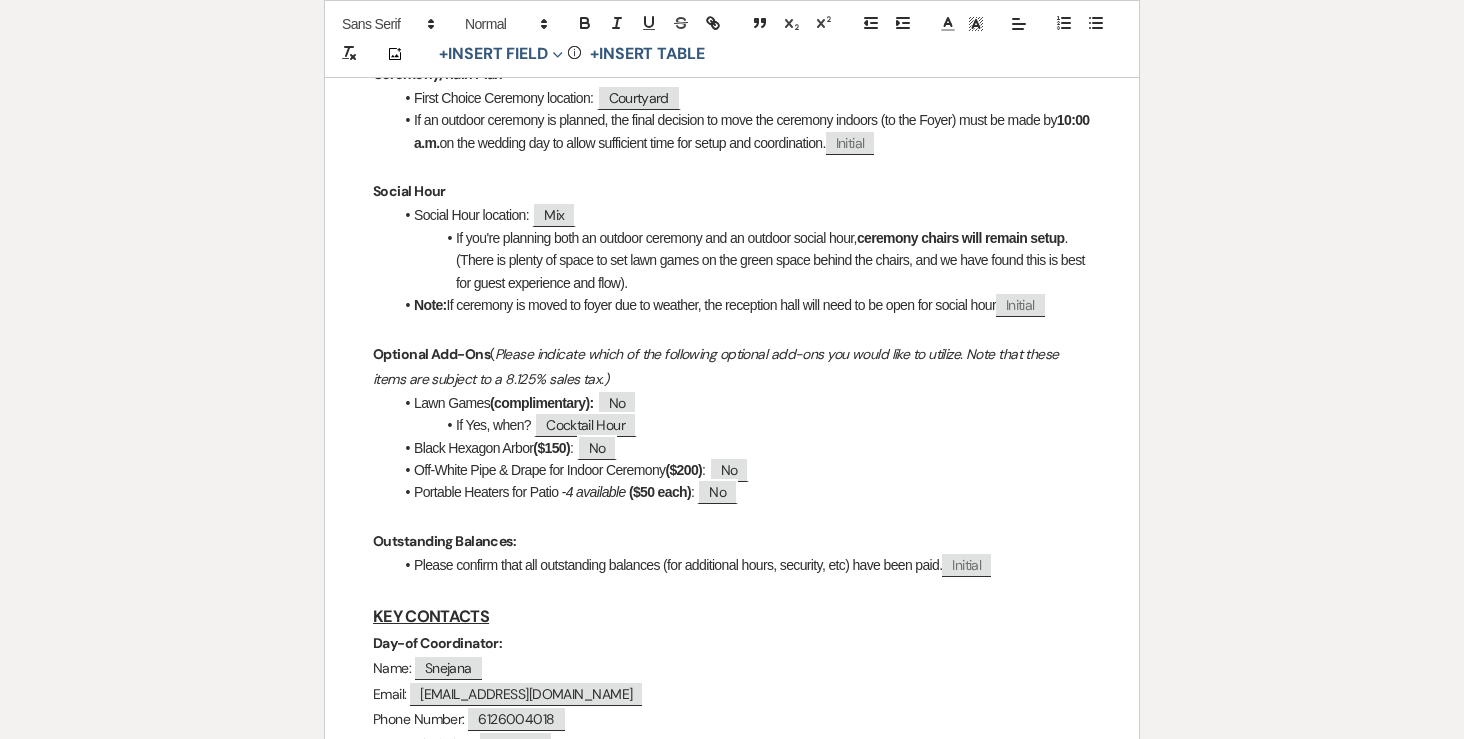scroll, scrollTop: 887, scrollLeft: 0, axis: vertical 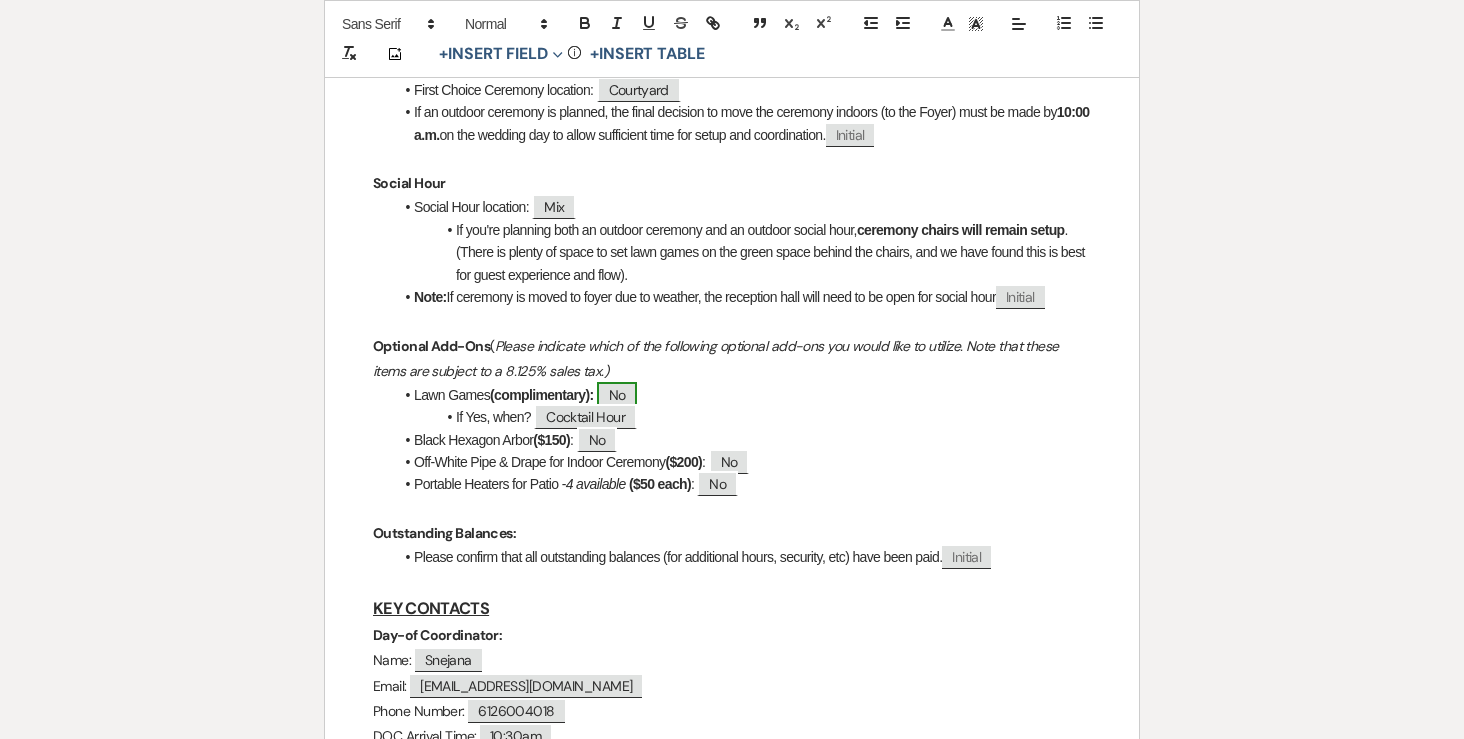 click on "No" at bounding box center (617, 395) 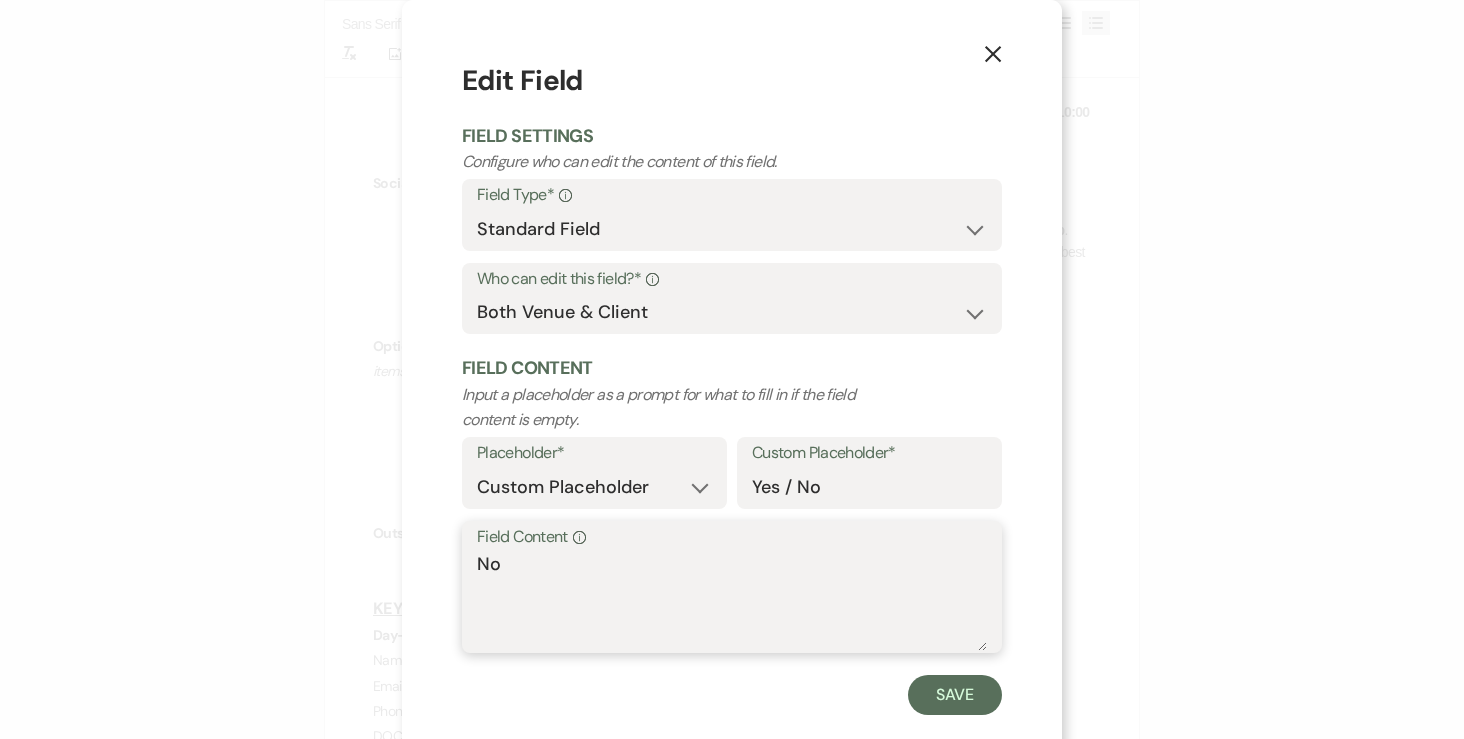 click on "No" at bounding box center [732, 601] 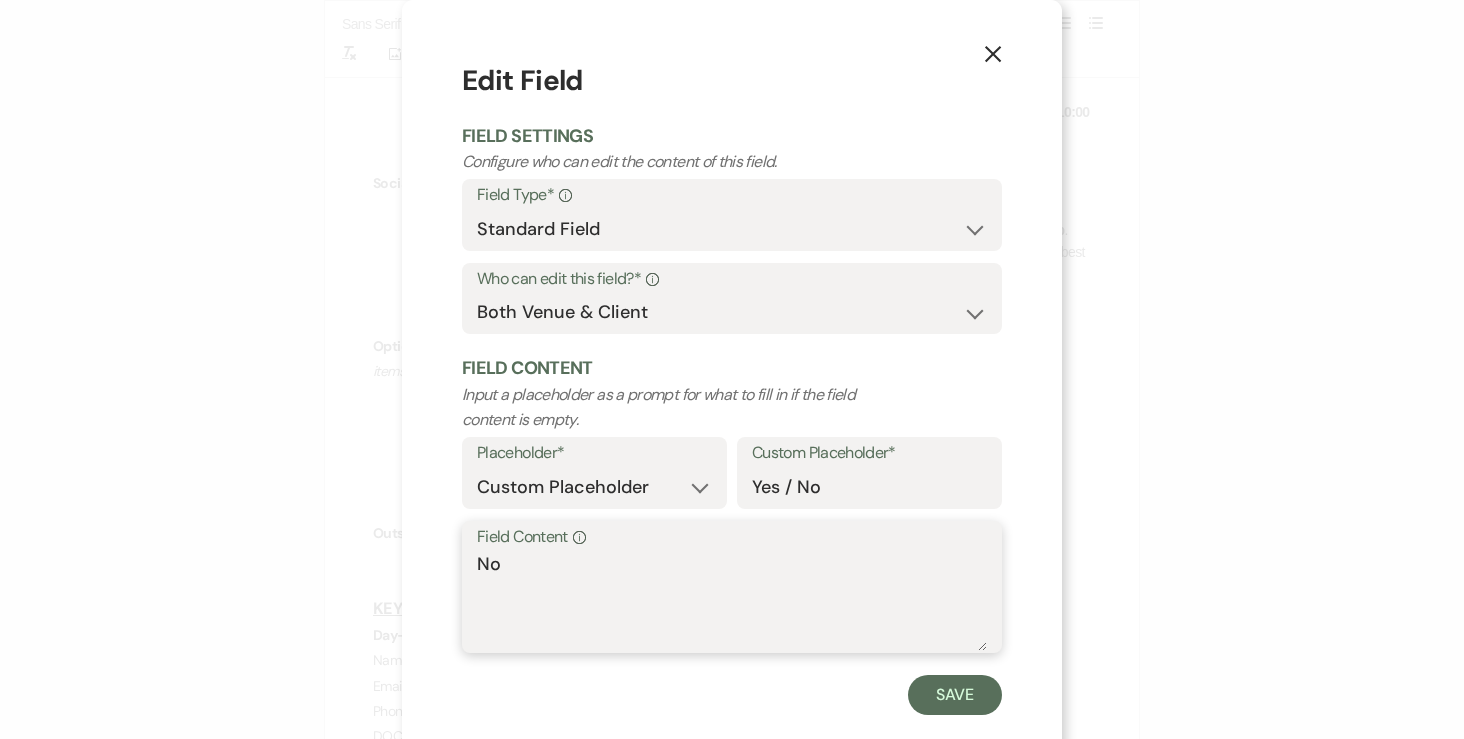 click on "No" at bounding box center (732, 601) 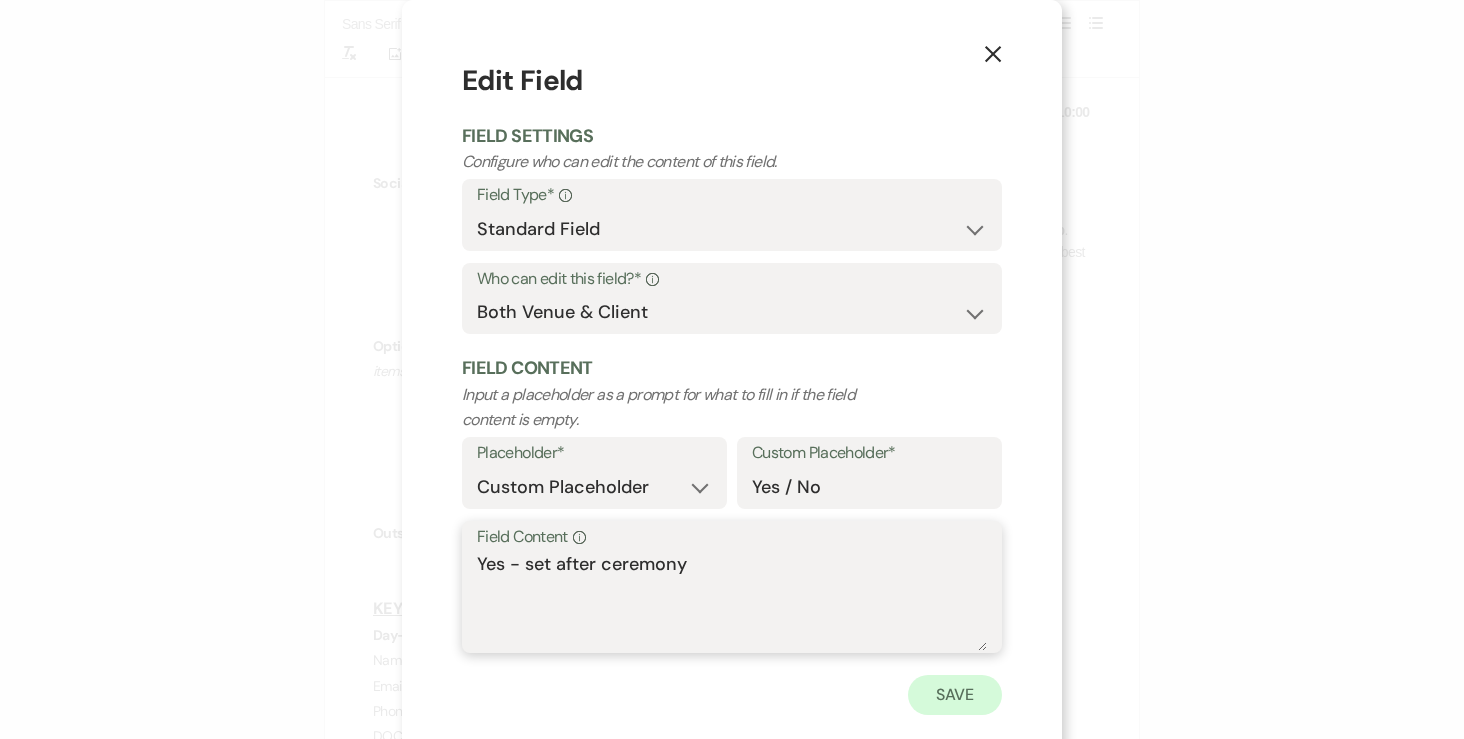 type on "Yes - set after ceremony" 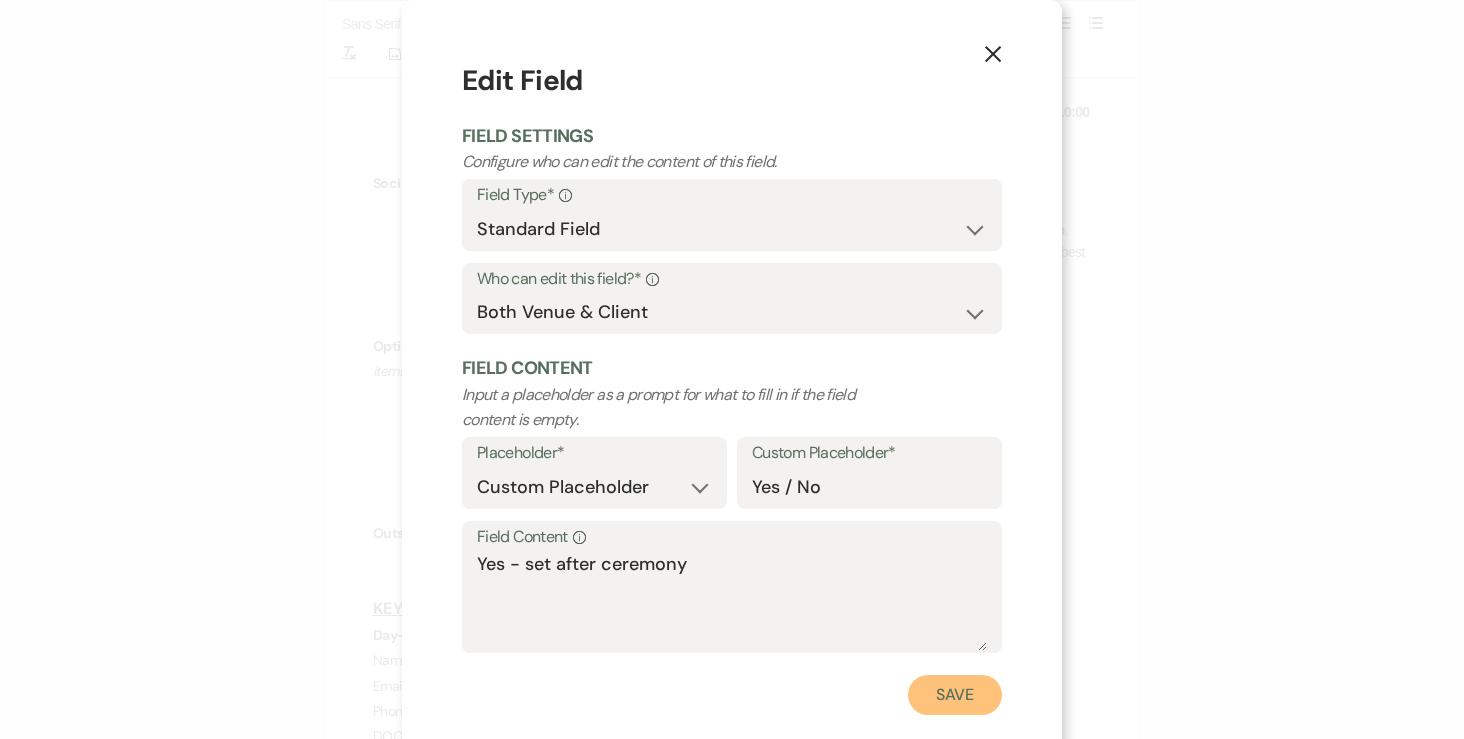 click on "Save" at bounding box center [955, 695] 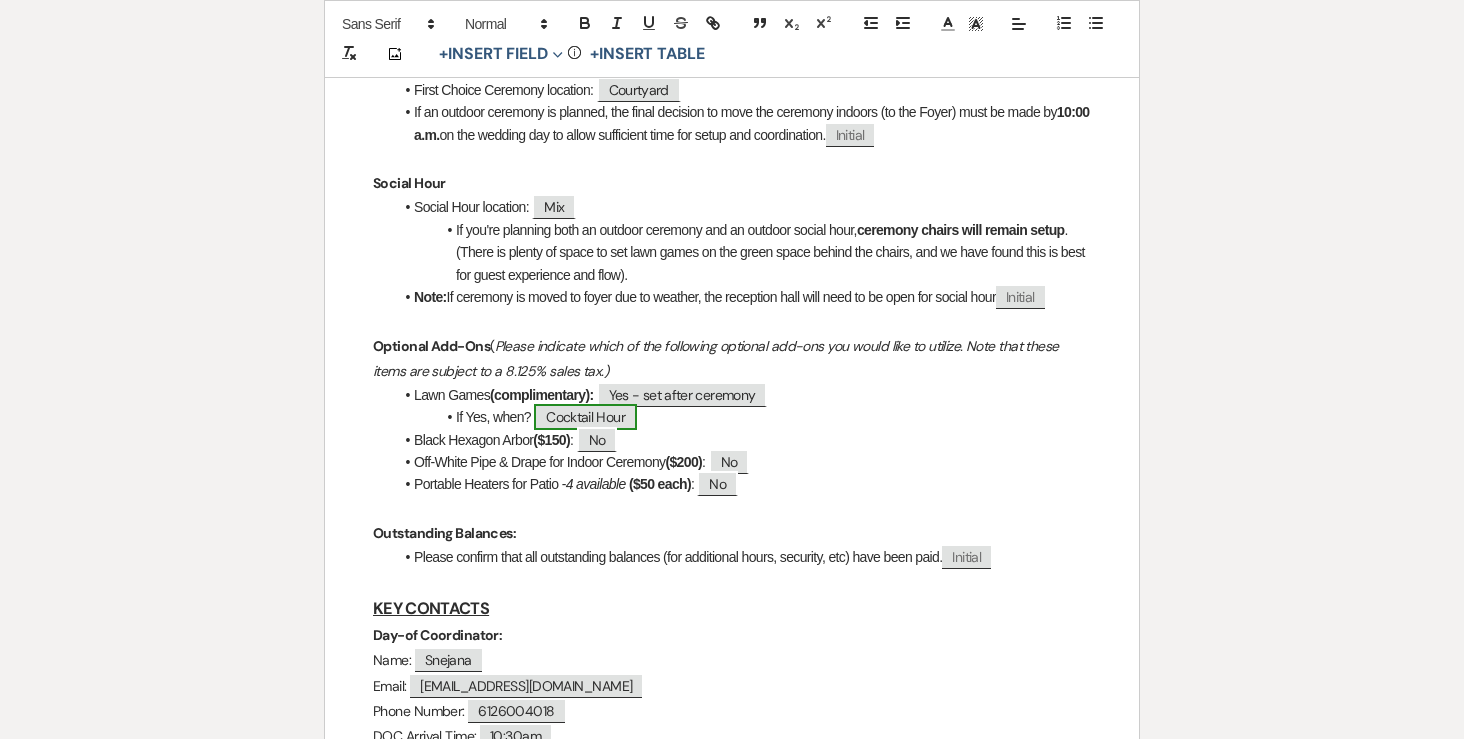 click on "Cocktail Hour" at bounding box center (585, 417) 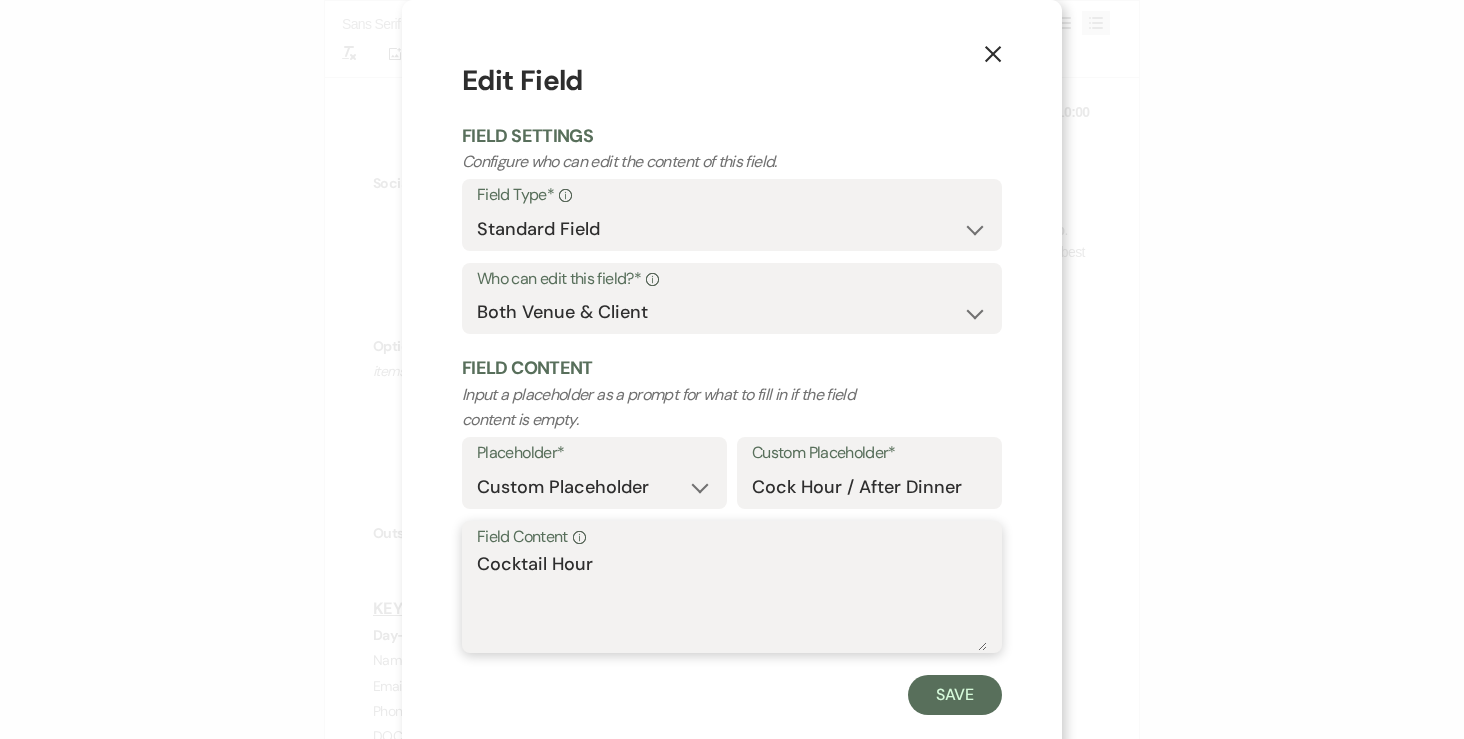 click on "Cocktail Hour" at bounding box center [732, 601] 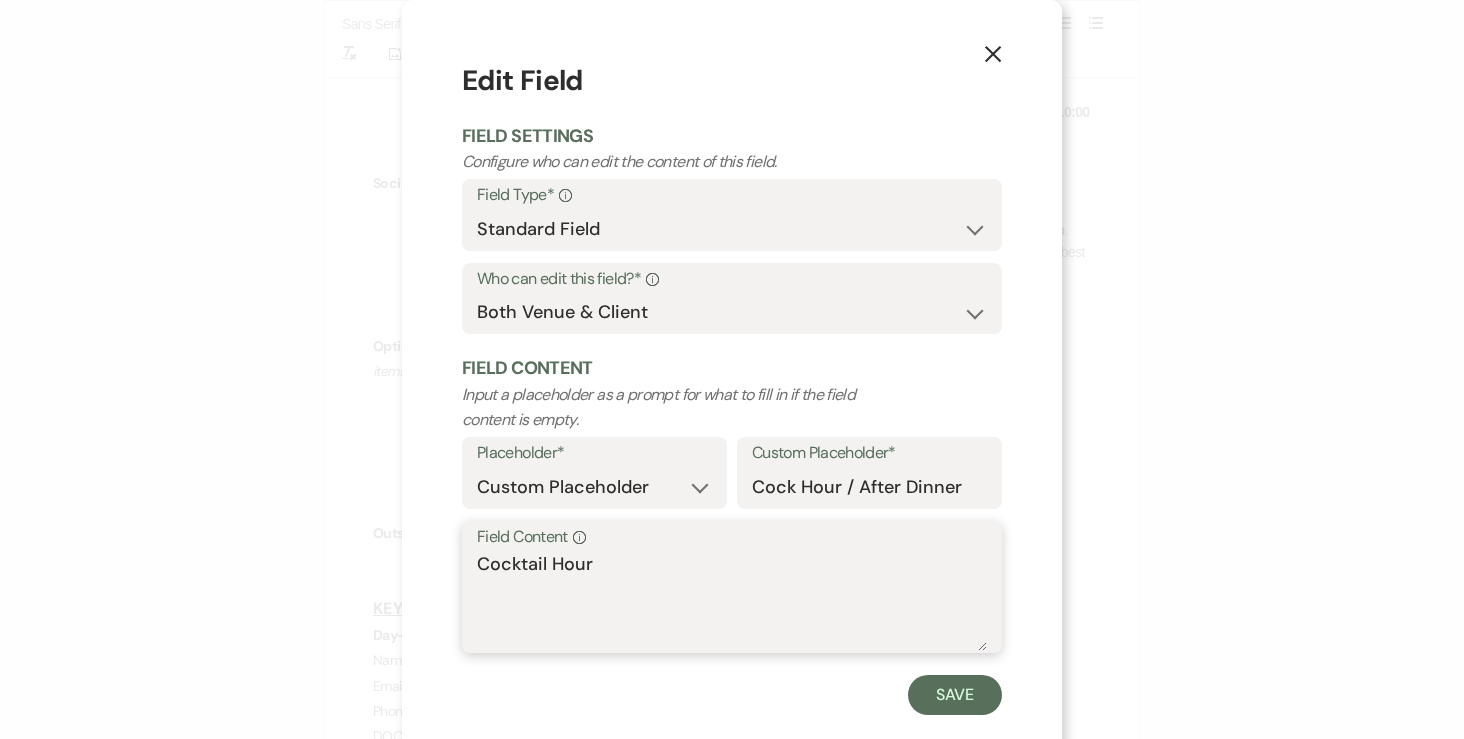 click on "Cocktail Hour" at bounding box center [732, 601] 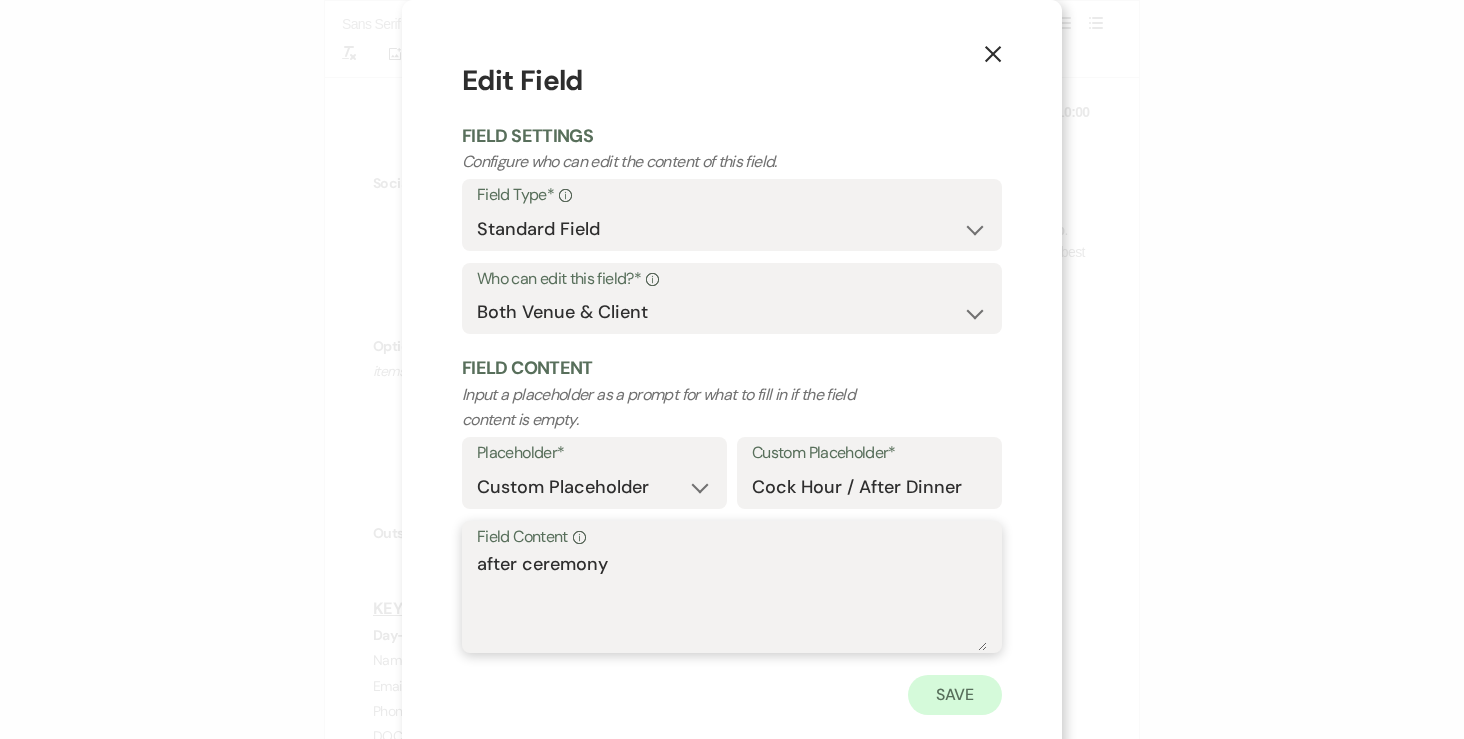 type on "after ceremony" 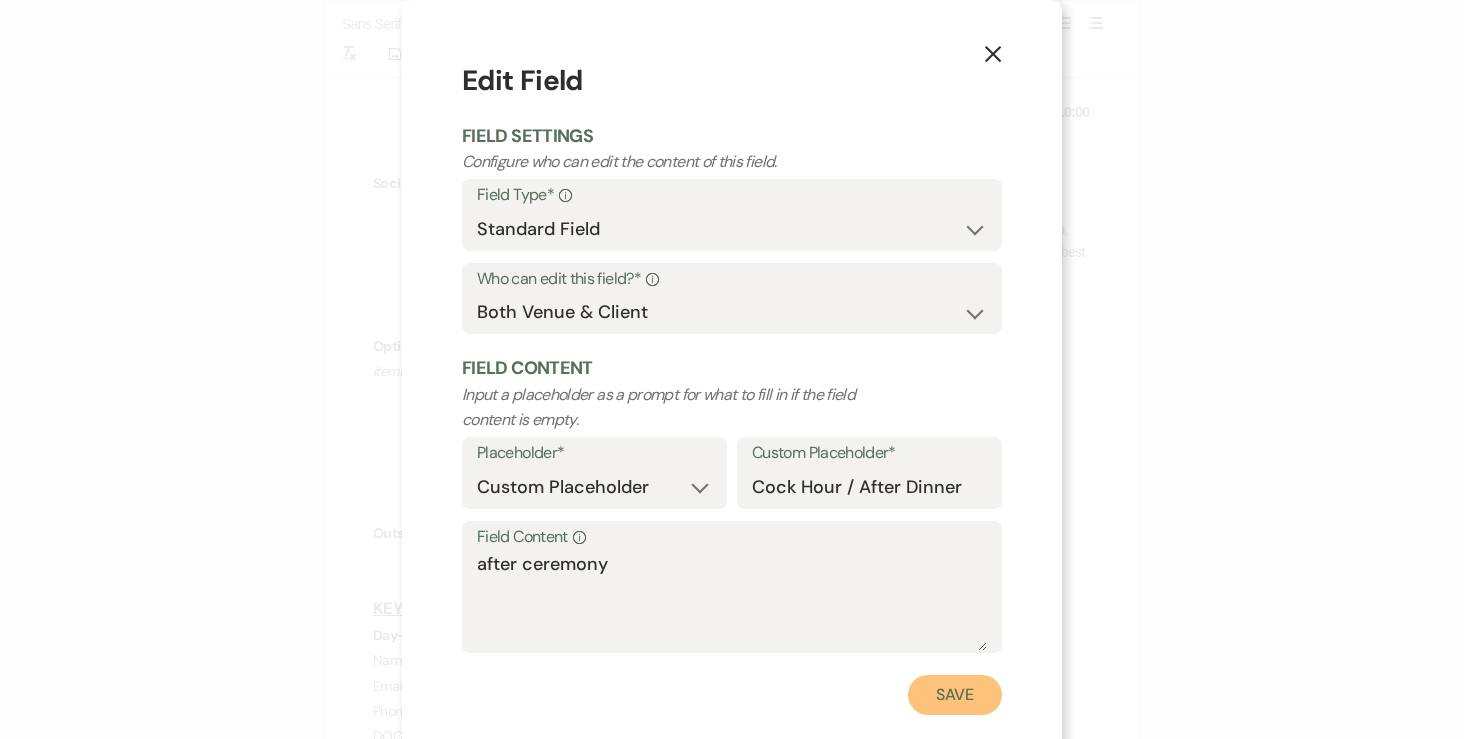 click on "Save" at bounding box center (955, 695) 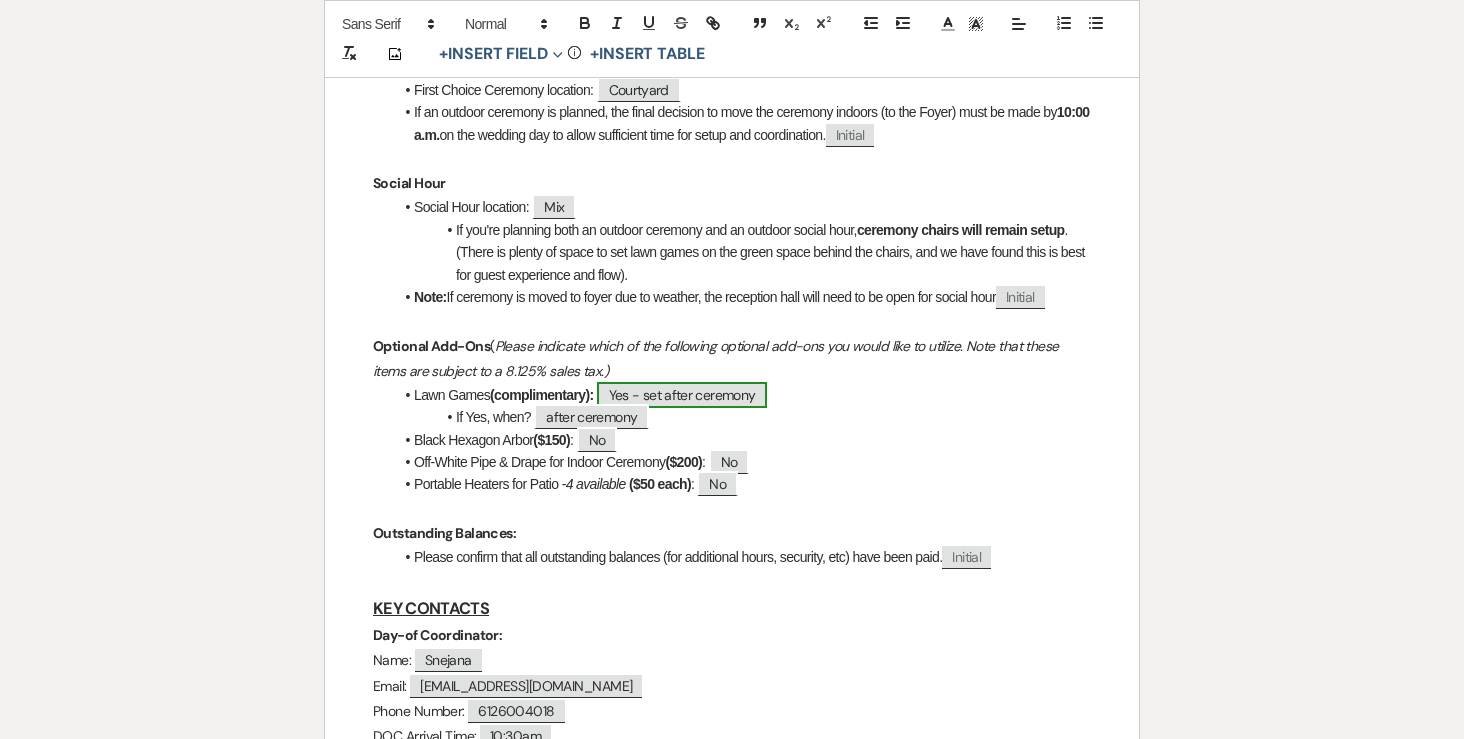 click on "Yes - set after ceremony" at bounding box center (682, 395) 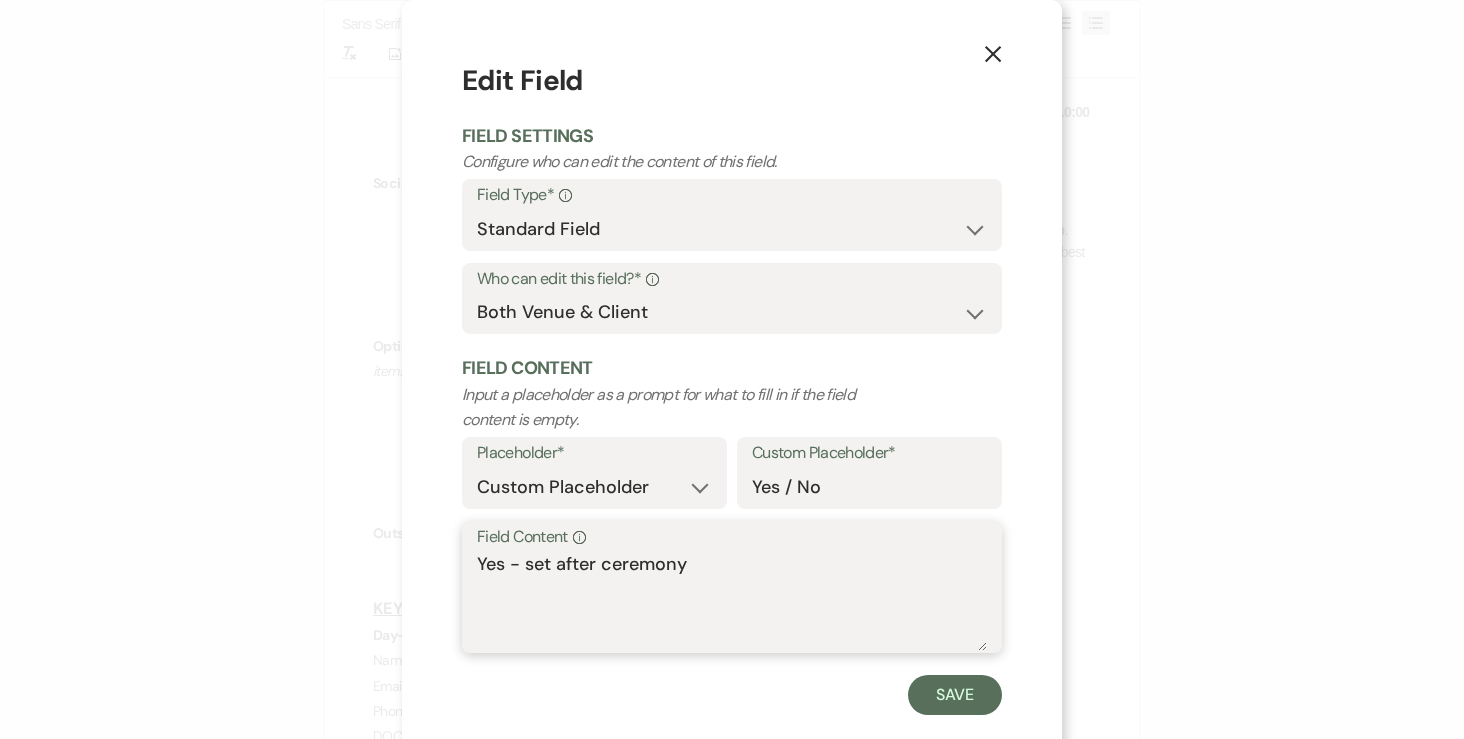 click on "Yes - set after ceremony" at bounding box center (732, 601) 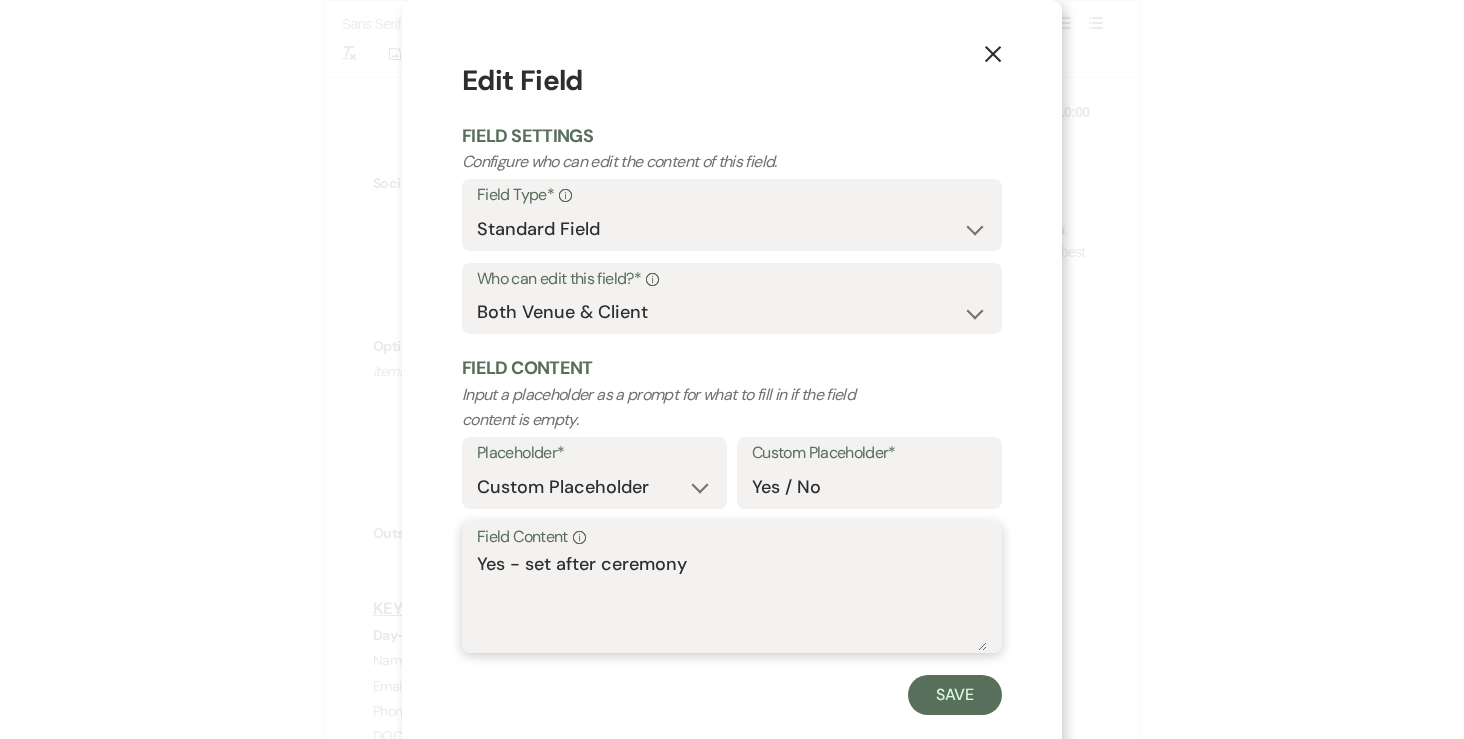 click on "Yes - set after ceremony" at bounding box center (732, 601) 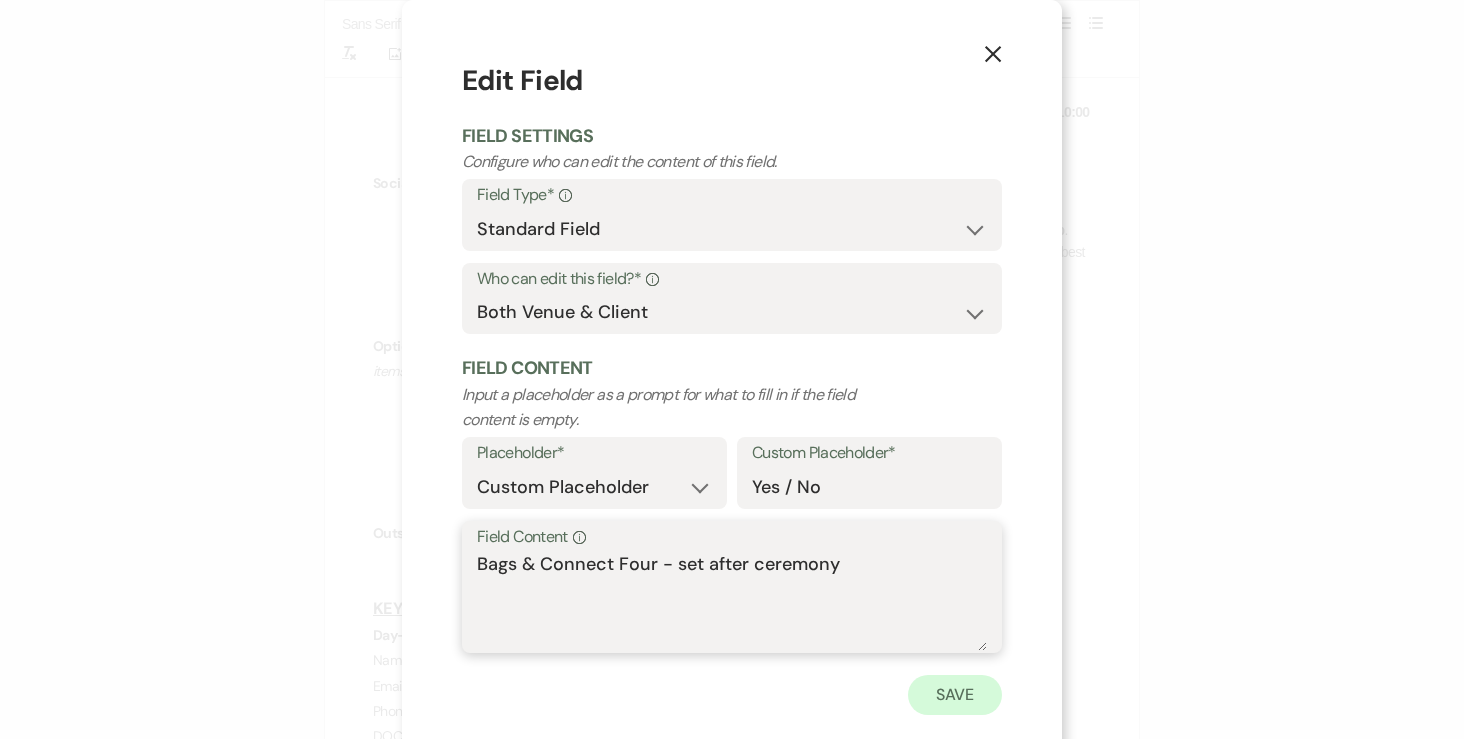 type on "Bags & Connect Four - set after ceremony" 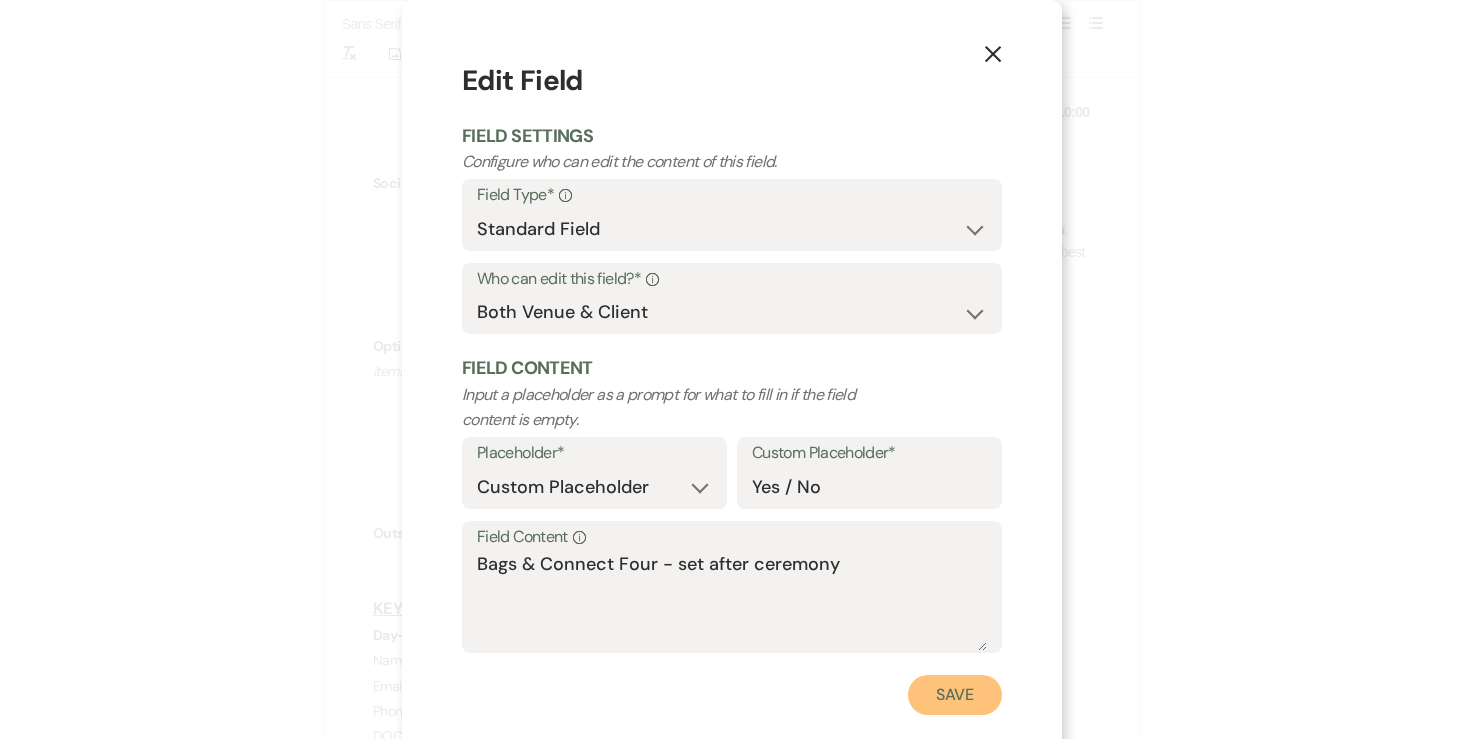 click on "Save" at bounding box center (955, 695) 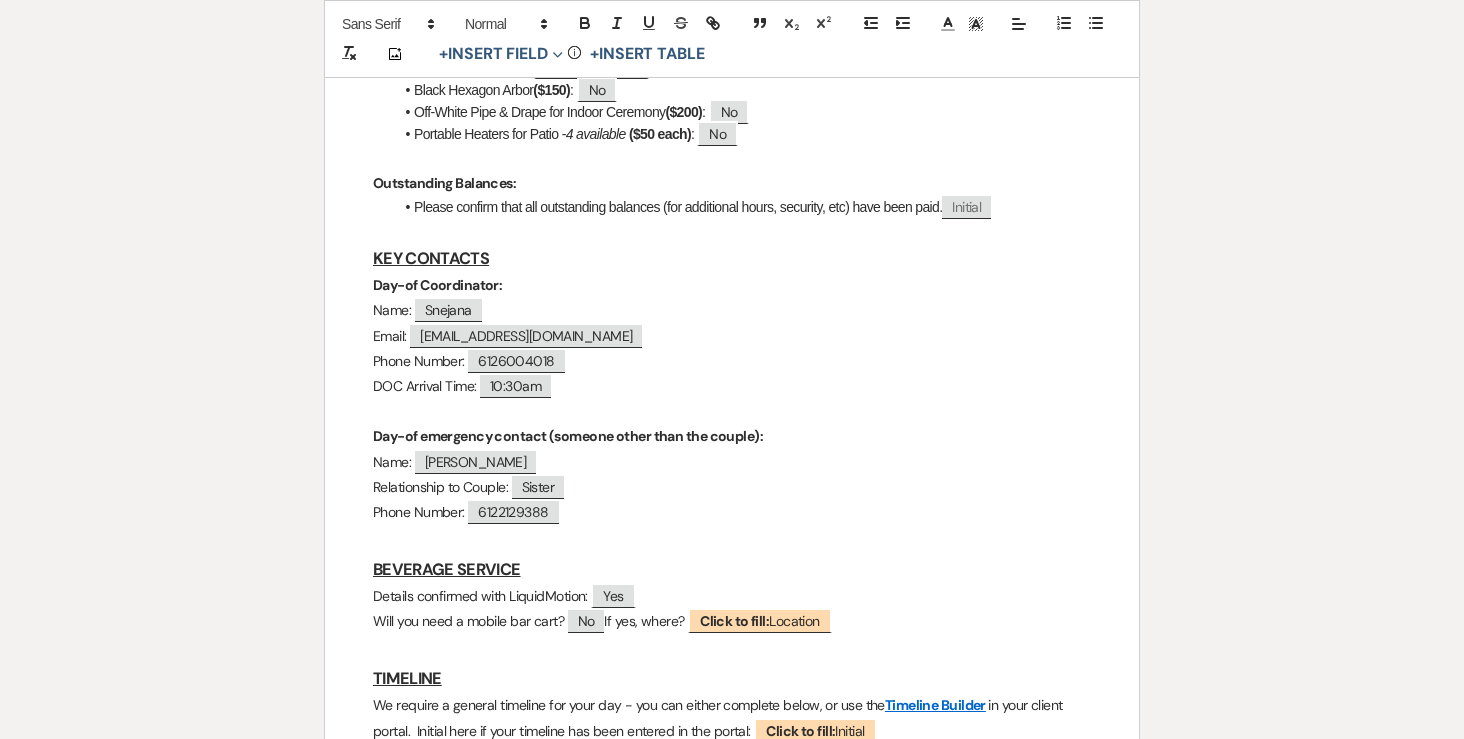 scroll, scrollTop: 1315, scrollLeft: 0, axis: vertical 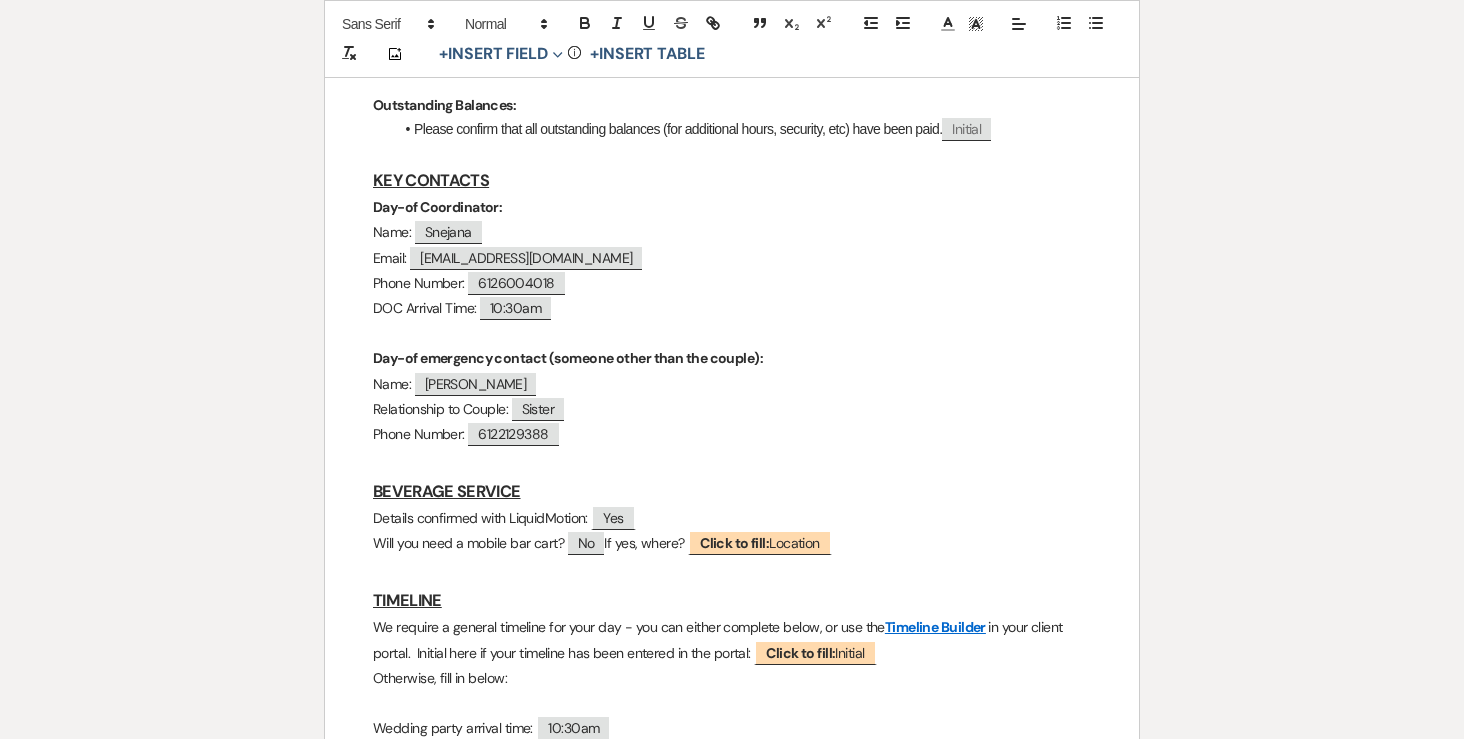 click on "Name:  ﻿
Snejana
﻿" at bounding box center [732, 232] 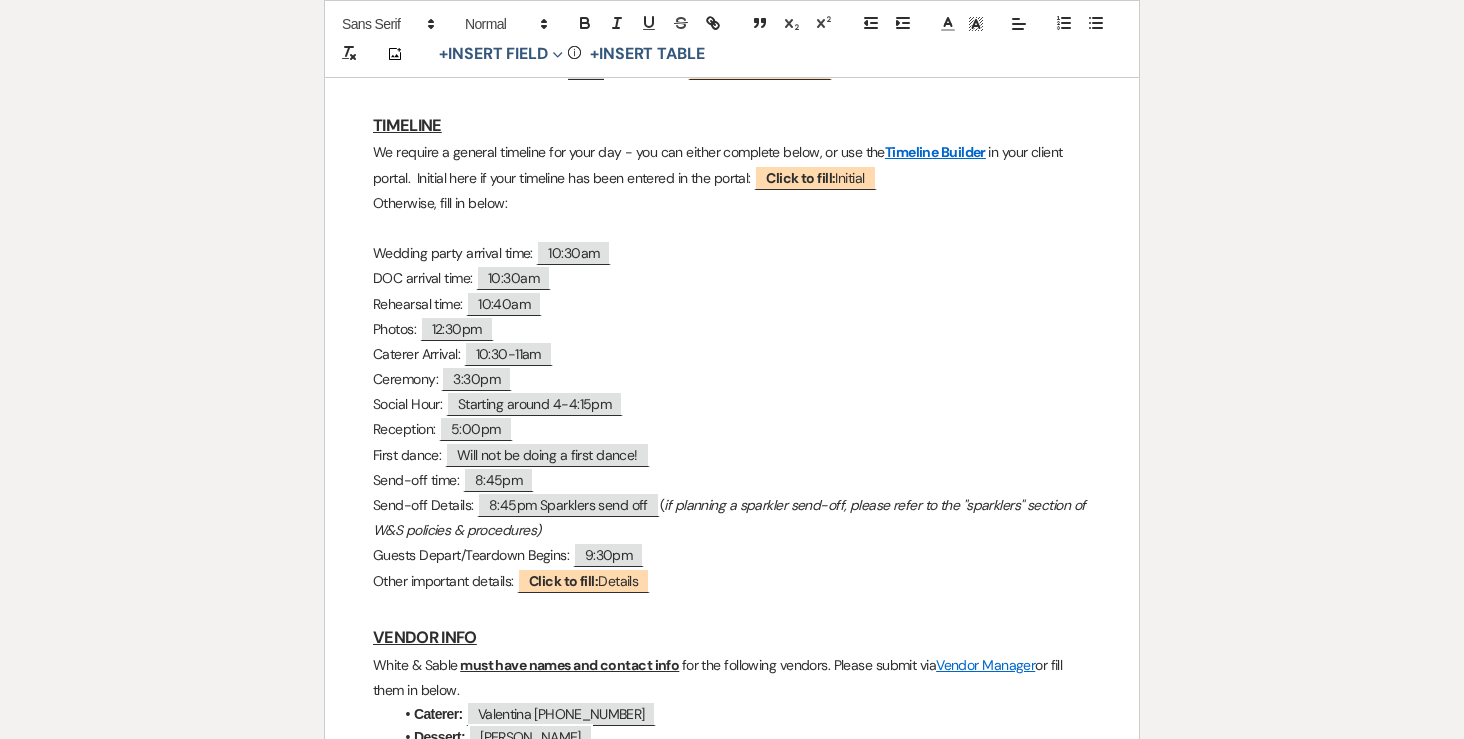 scroll, scrollTop: 1793, scrollLeft: 0, axis: vertical 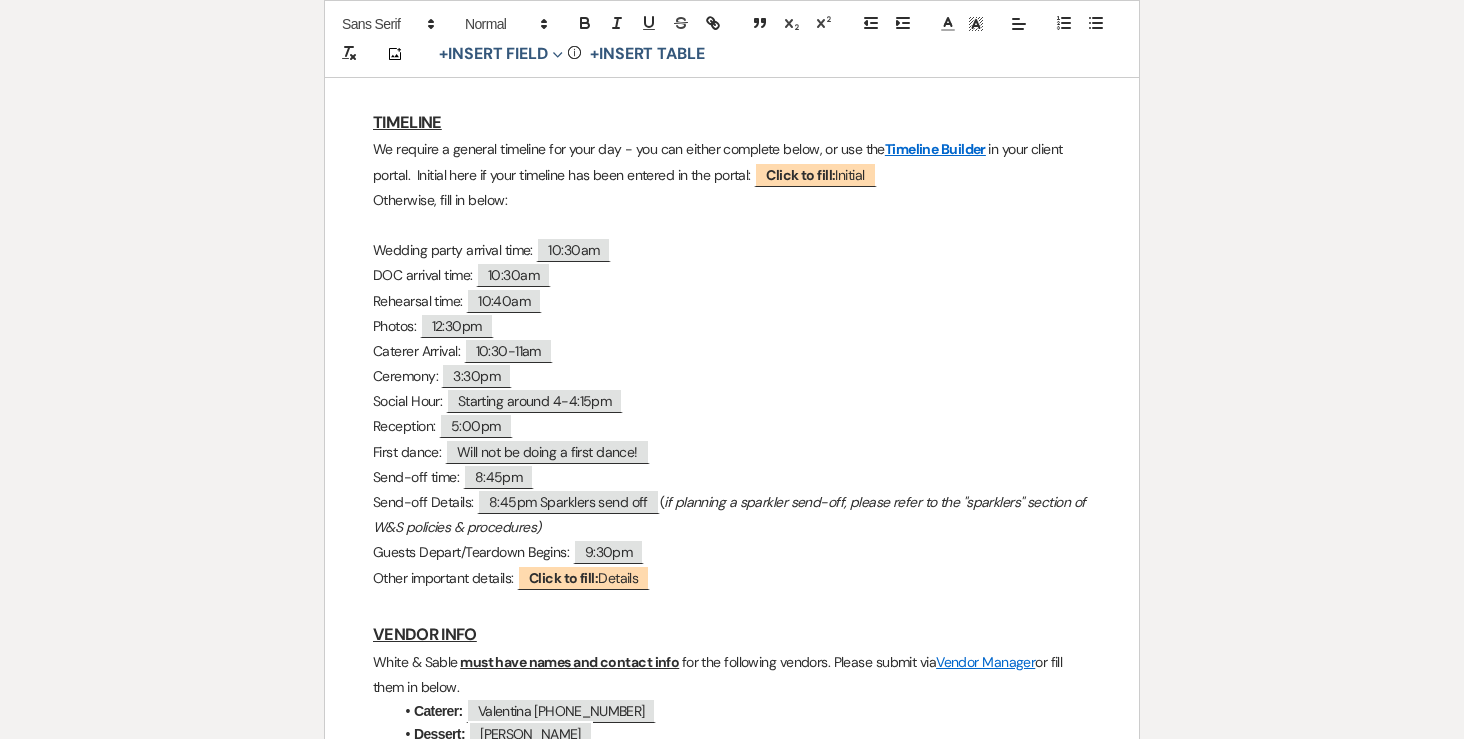 click on "First dance:  ﻿
Will not be doing a first dance!
﻿" at bounding box center [732, 452] 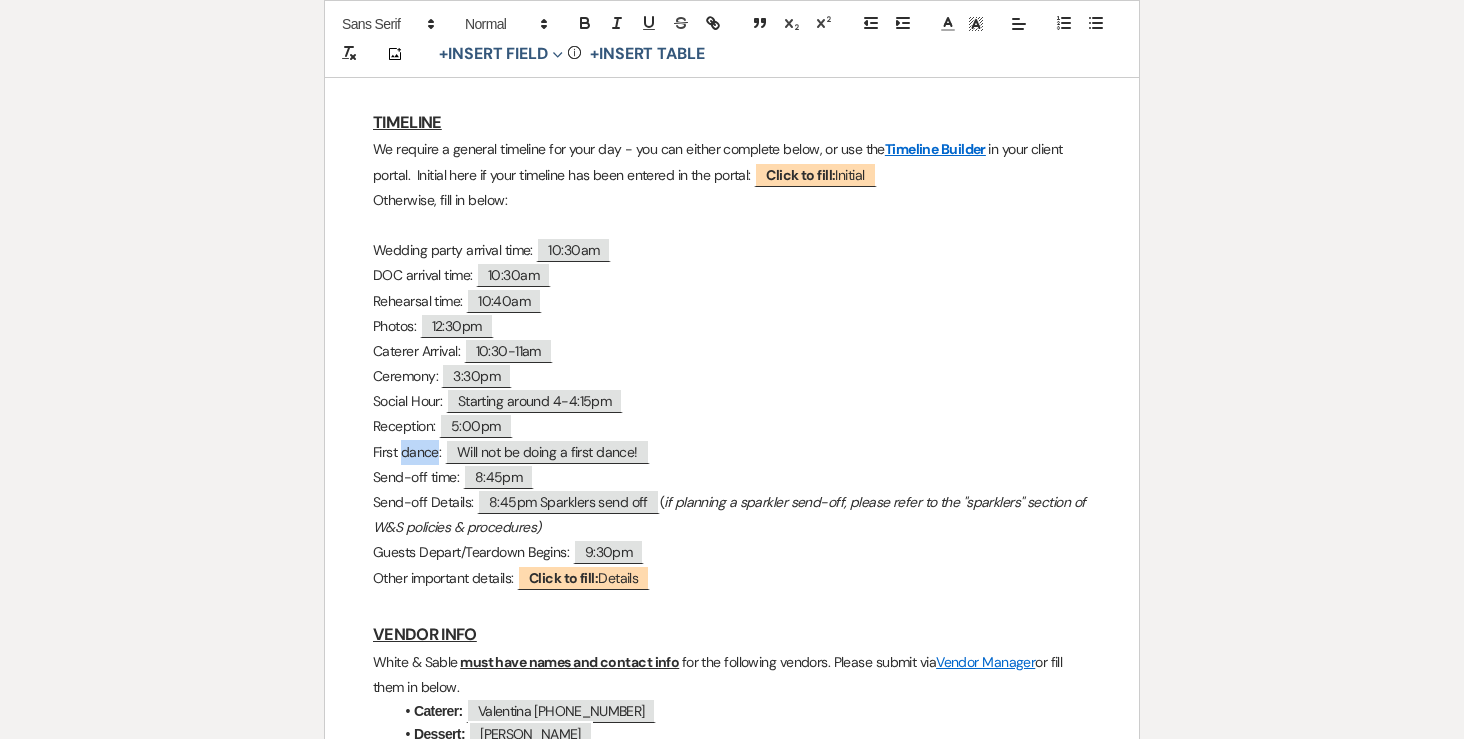 click on "First dance:  ﻿
Will not be doing a first dance!
﻿" at bounding box center (732, 452) 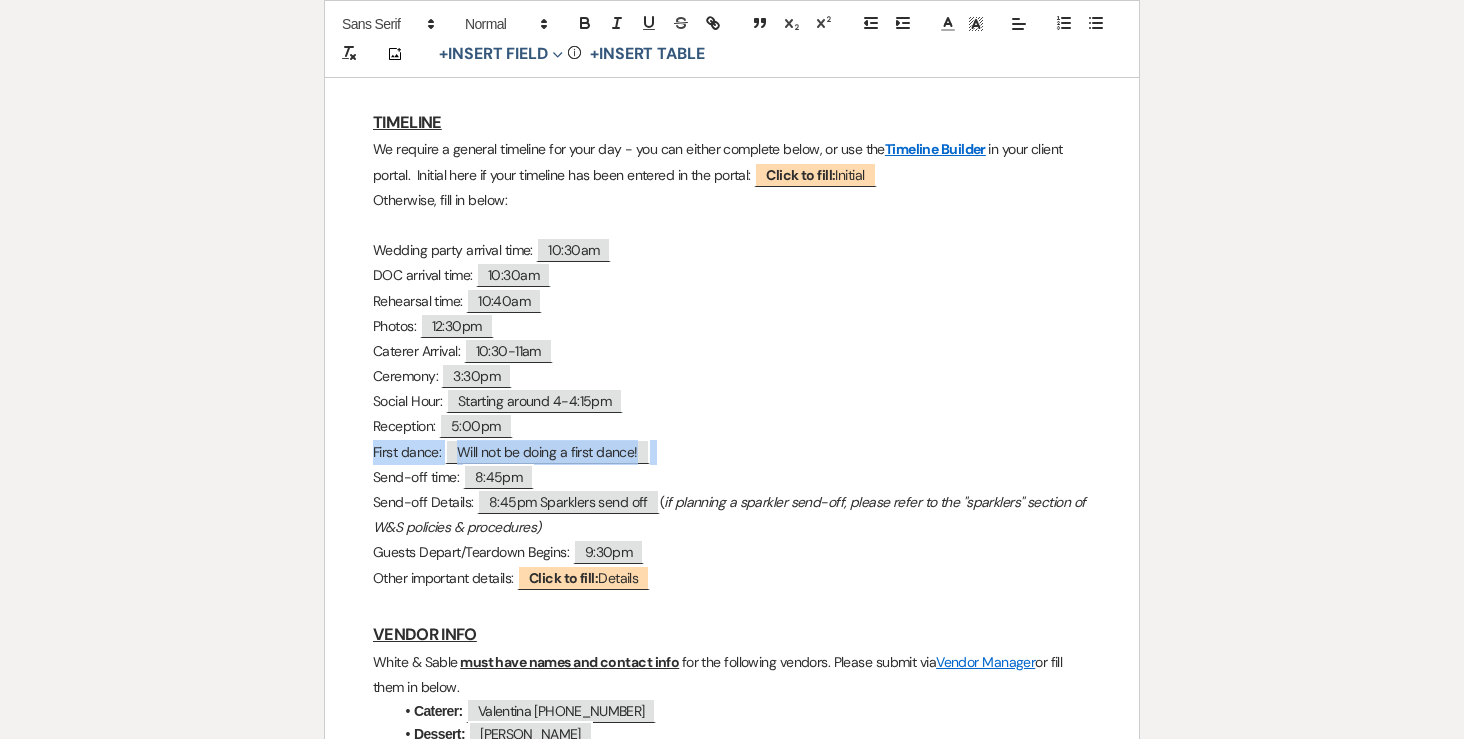 click on "First dance:  ﻿
Will not be doing a first dance!
﻿" at bounding box center (732, 452) 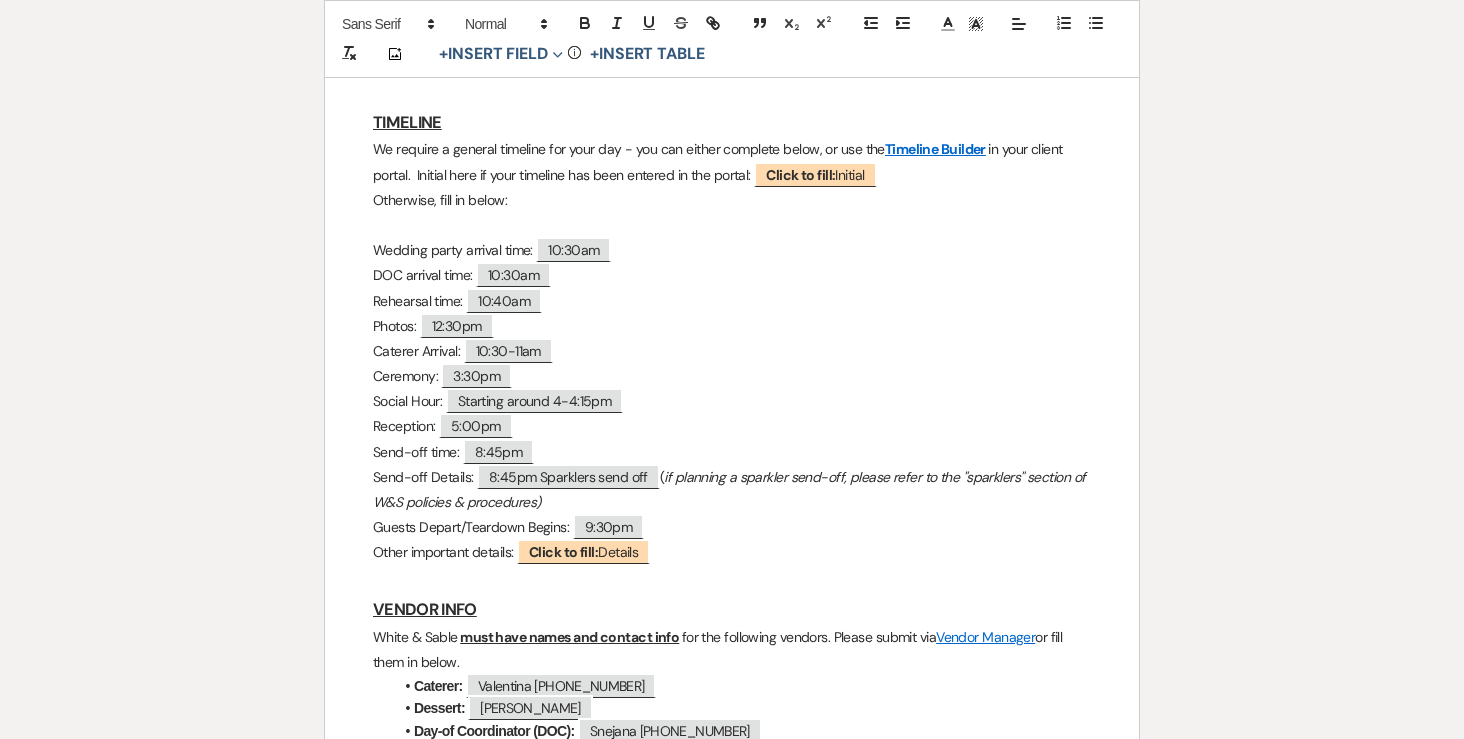 click on "Reception:  ﻿
5:00pm
﻿" at bounding box center (732, 426) 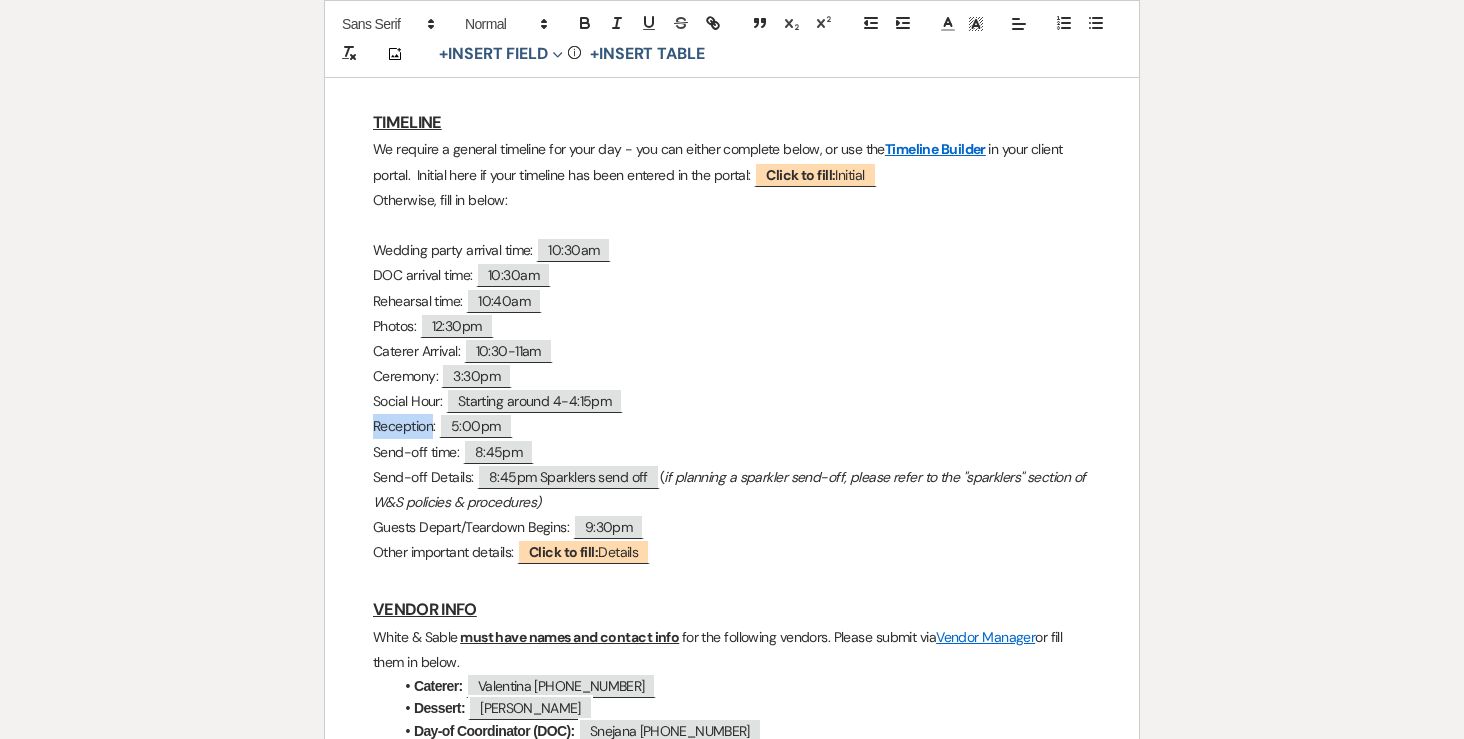 click on "Reception:  ﻿
5:00pm
﻿" at bounding box center (732, 426) 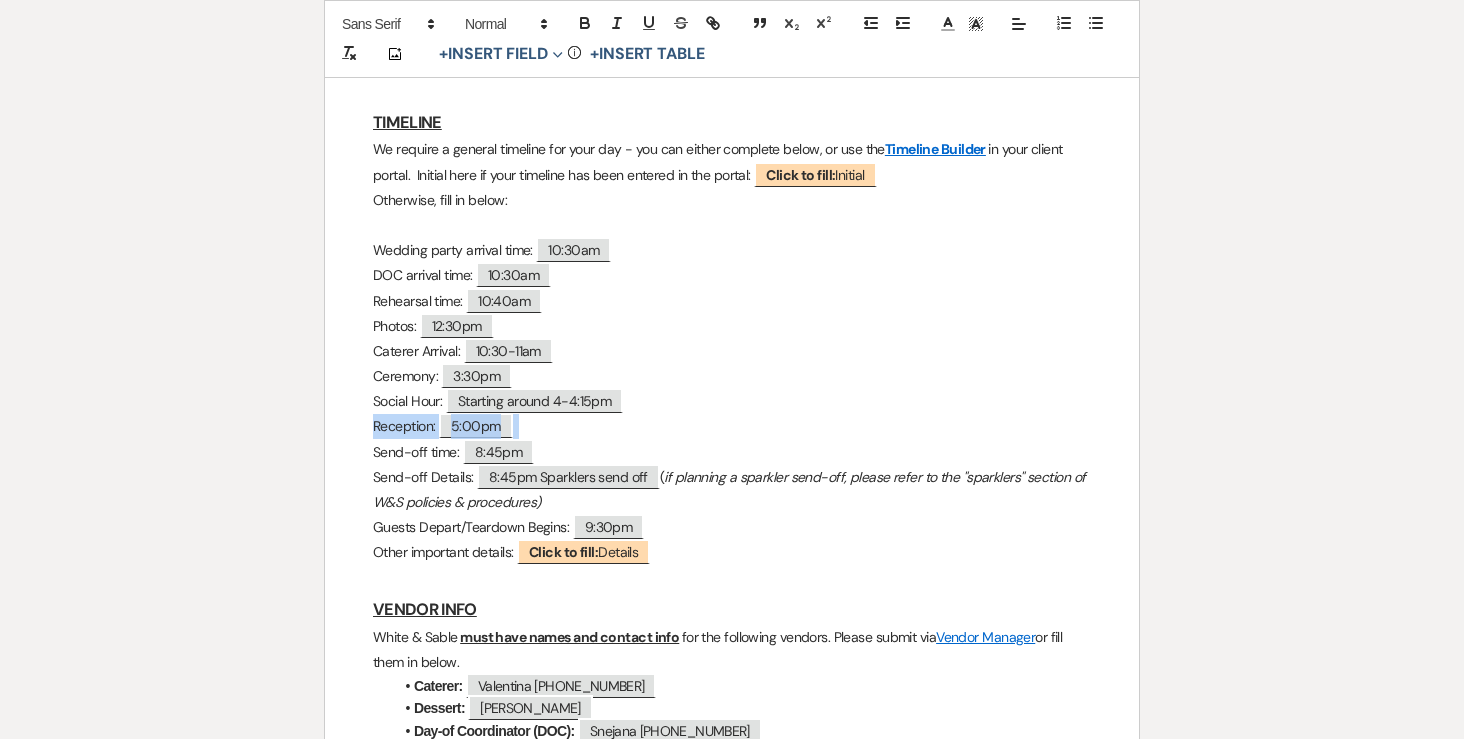 click on "Reception:  ﻿
5:00pm
﻿" at bounding box center [732, 426] 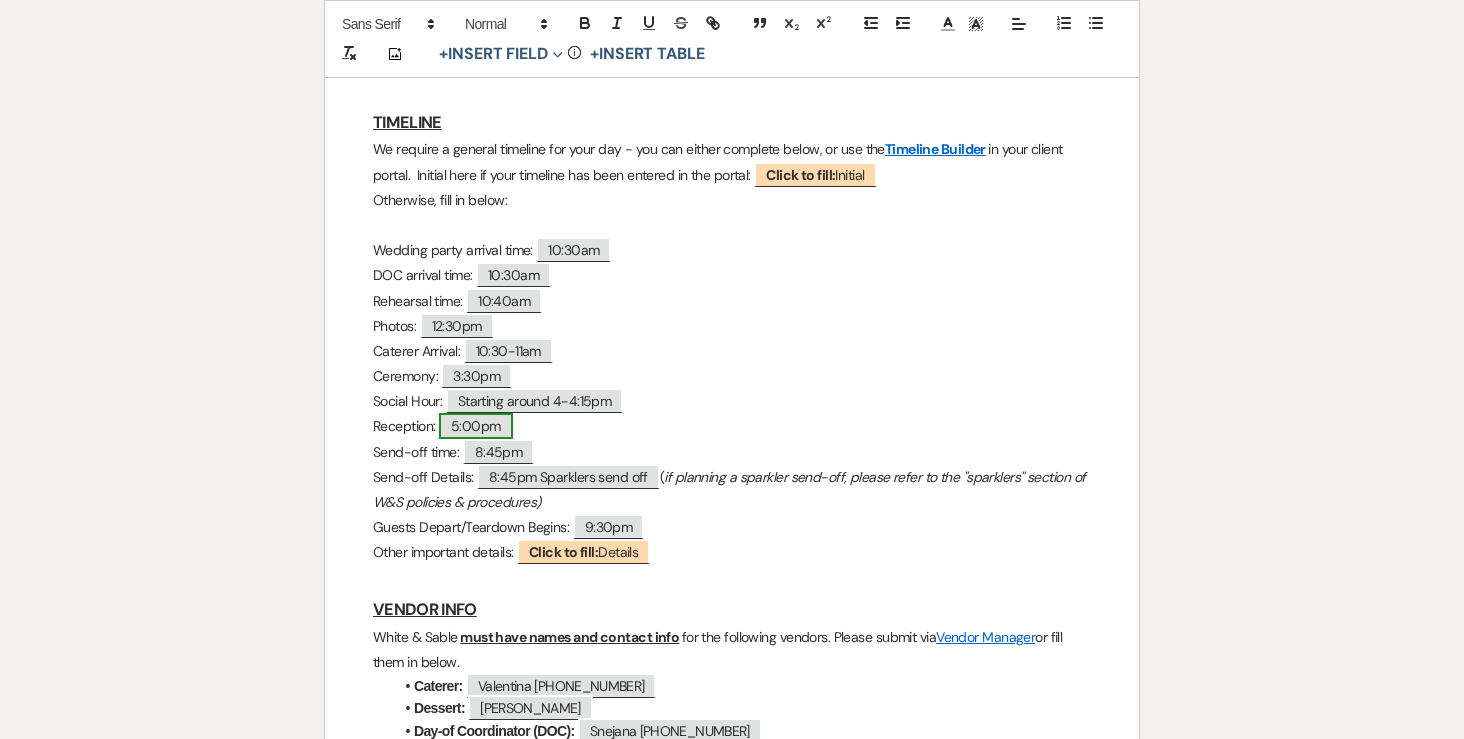 click on "5:00pm" at bounding box center (476, 426) 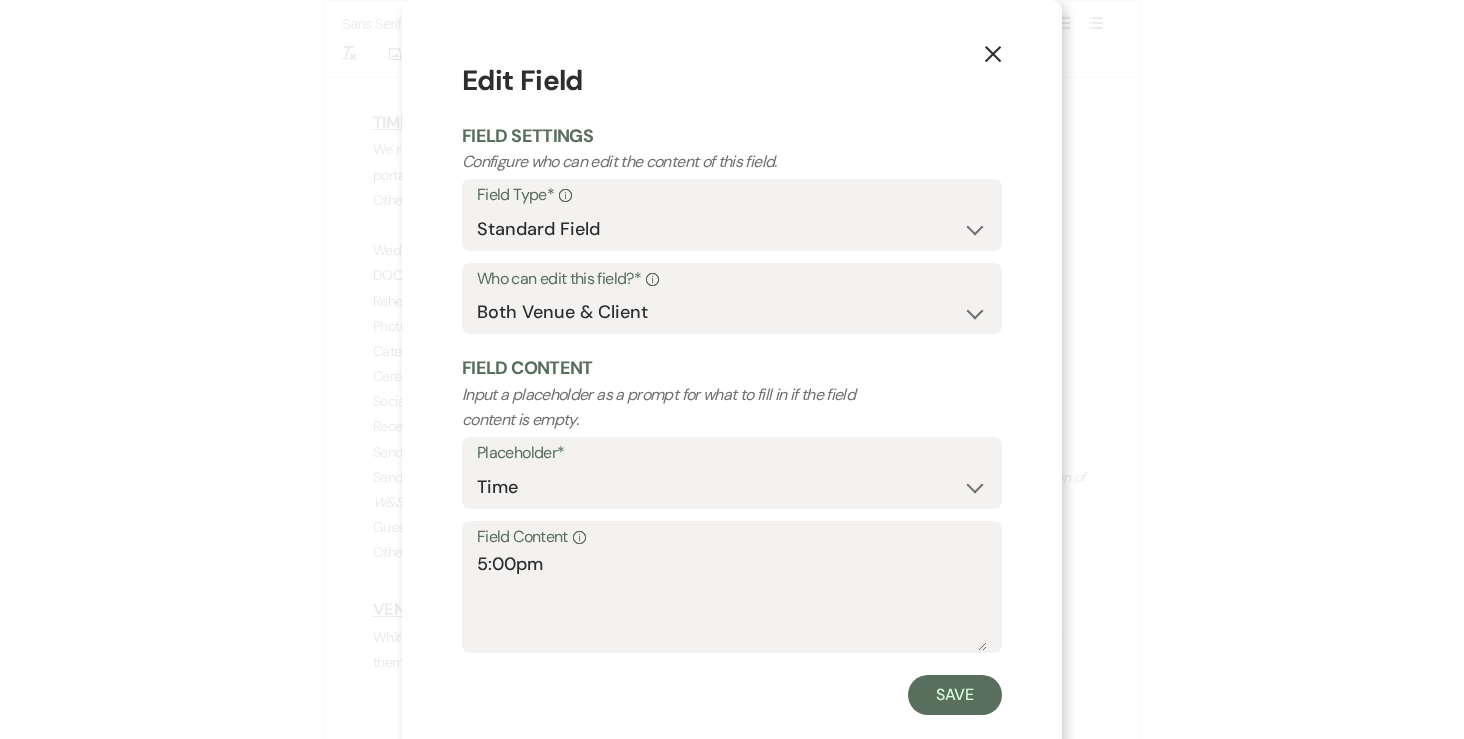 click on "X" 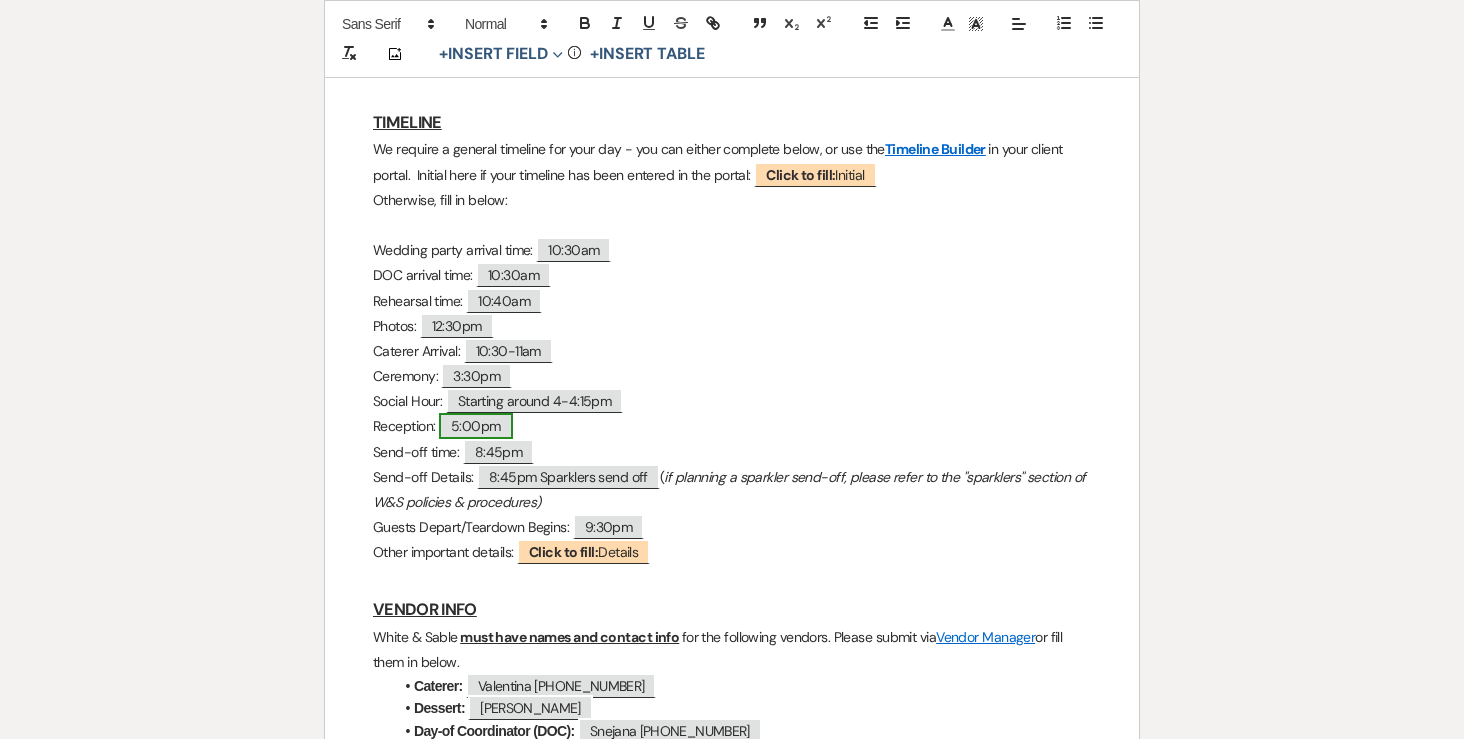 click on "5:00pm" at bounding box center [476, 426] 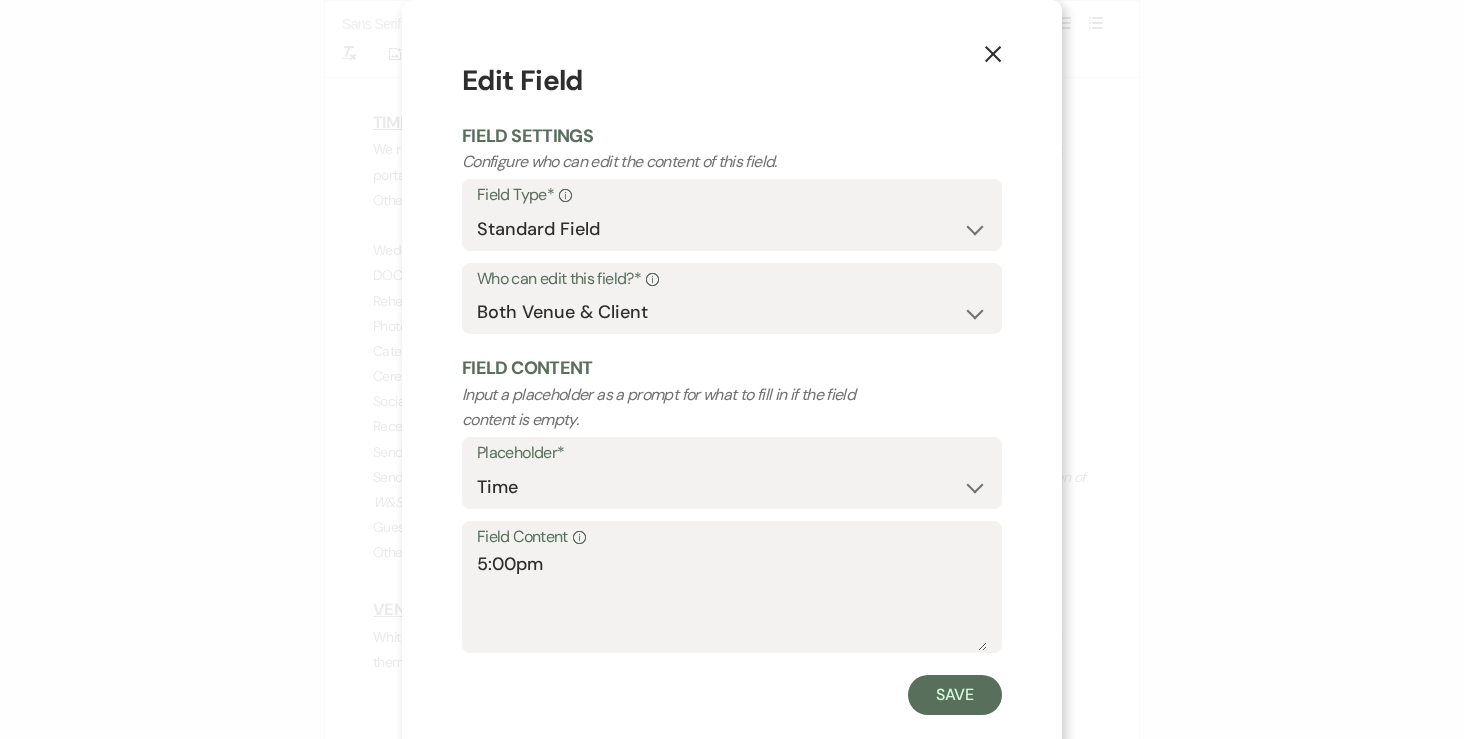 click on "X" at bounding box center (993, 53) 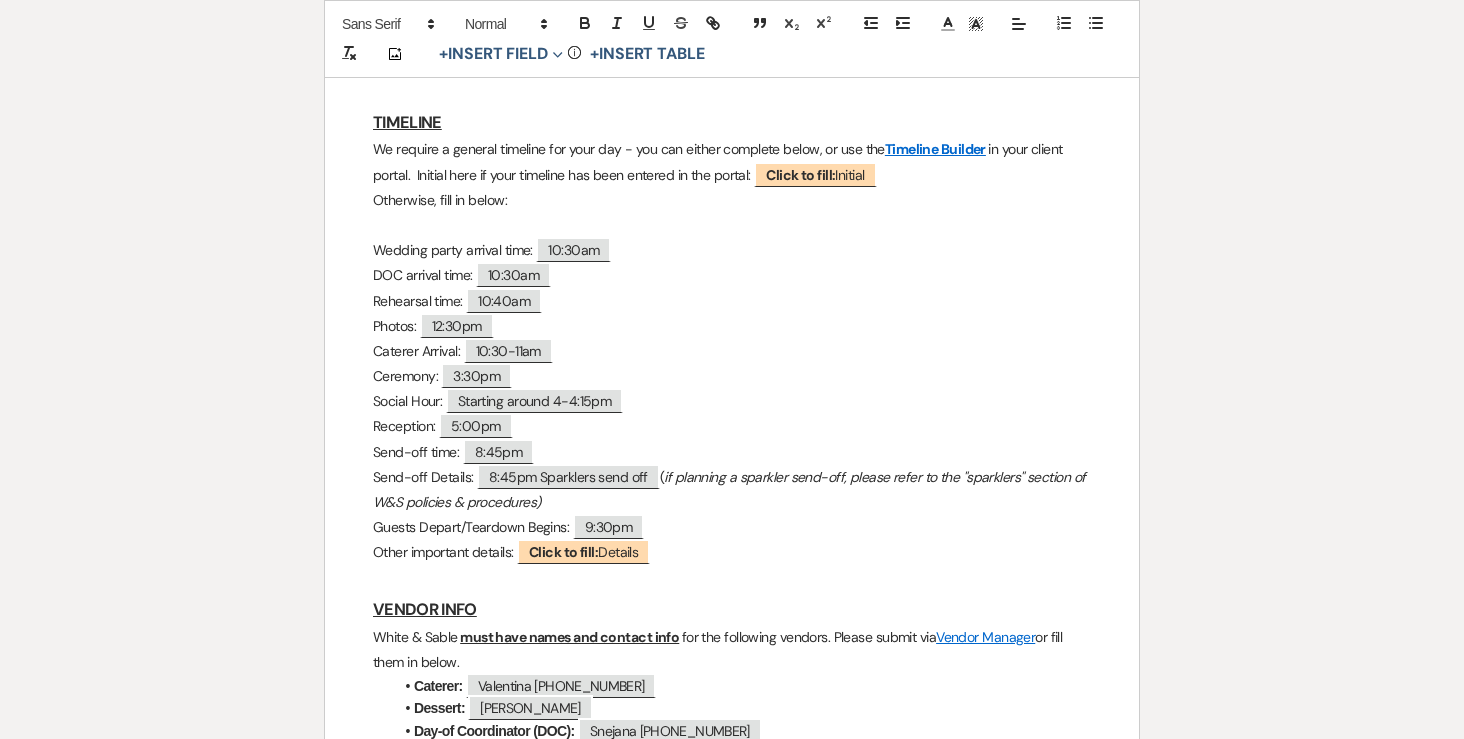 click on "Social Hour:  ﻿
Starting around 4-4:15pm
﻿" at bounding box center (732, 401) 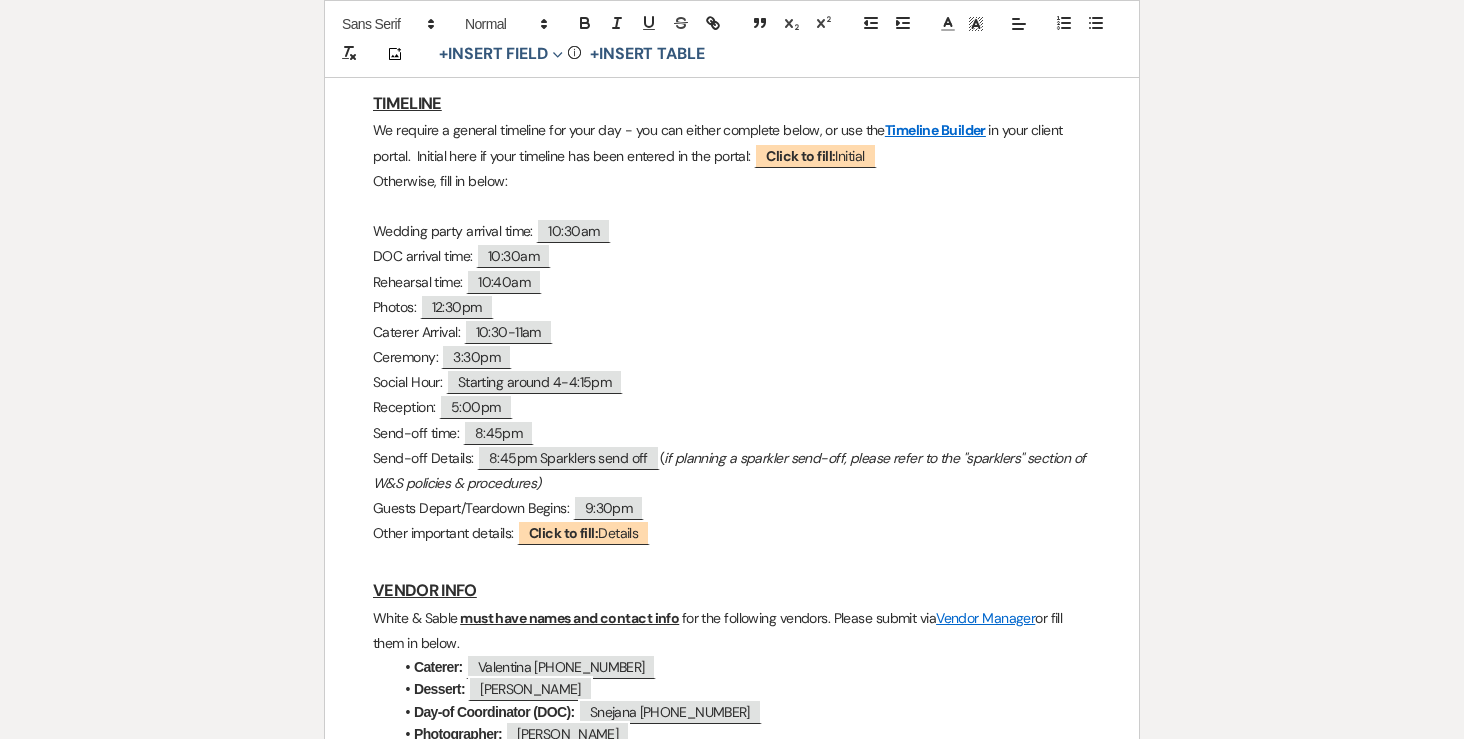 scroll, scrollTop: 1814, scrollLeft: 0, axis: vertical 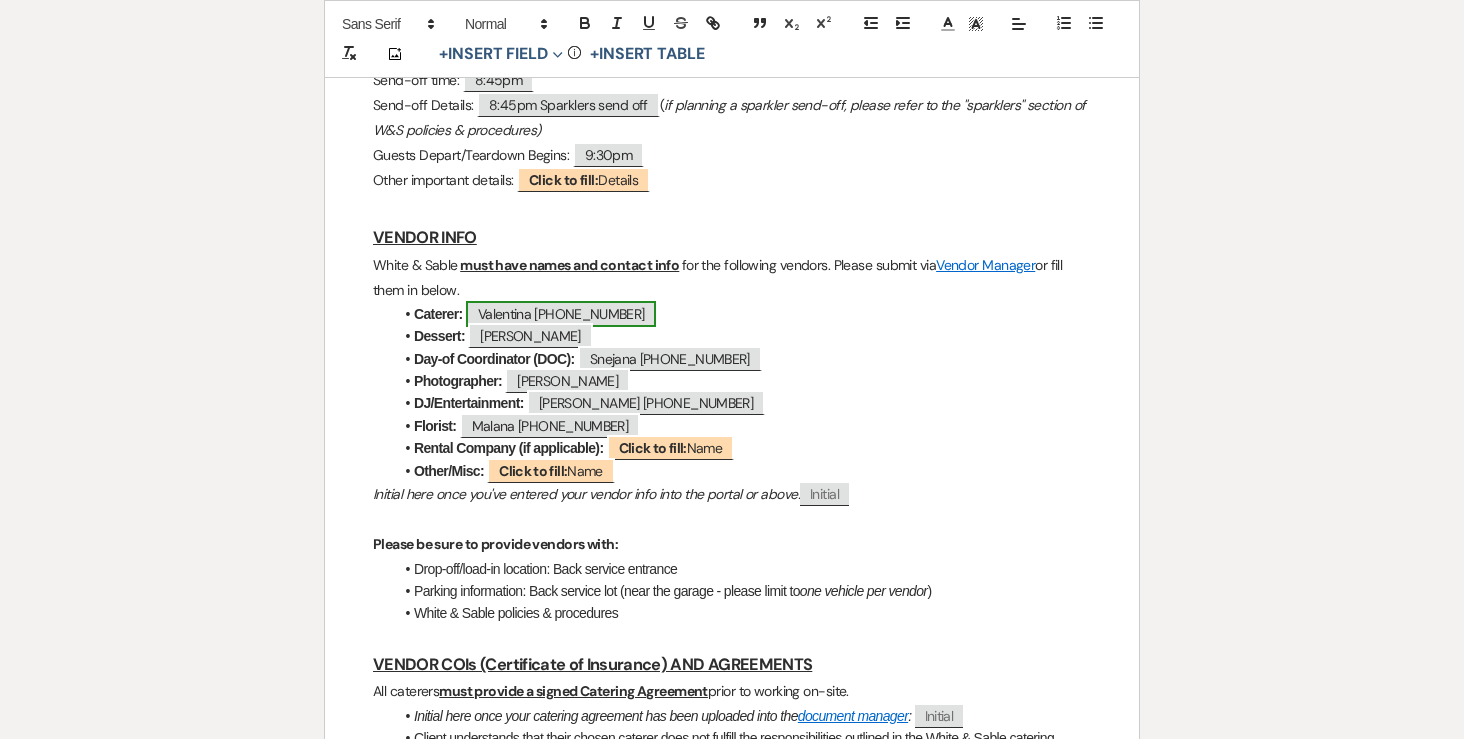 click on "Valentina
[PHONE_NUMBER]" at bounding box center [561, 314] 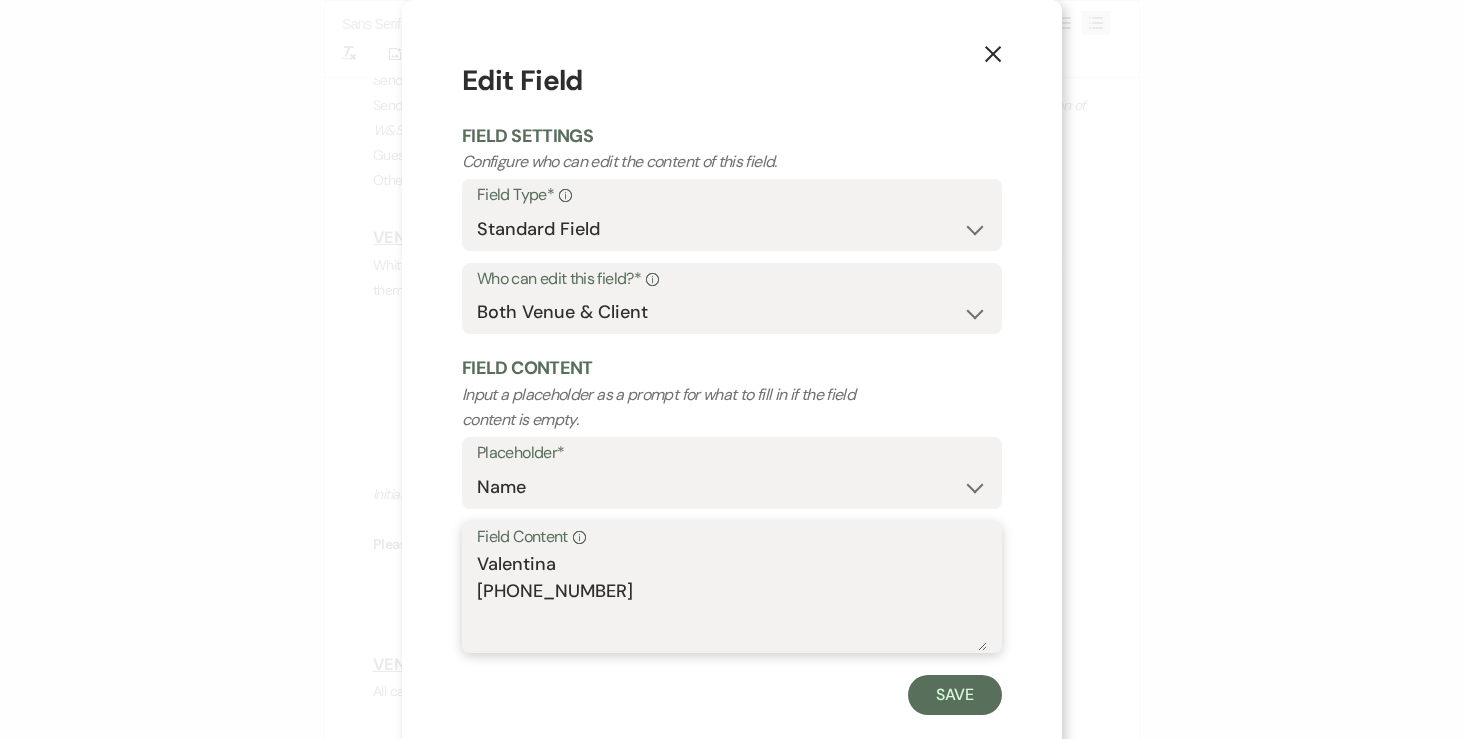 click on "Valentina
[PHONE_NUMBER]" at bounding box center (732, 601) 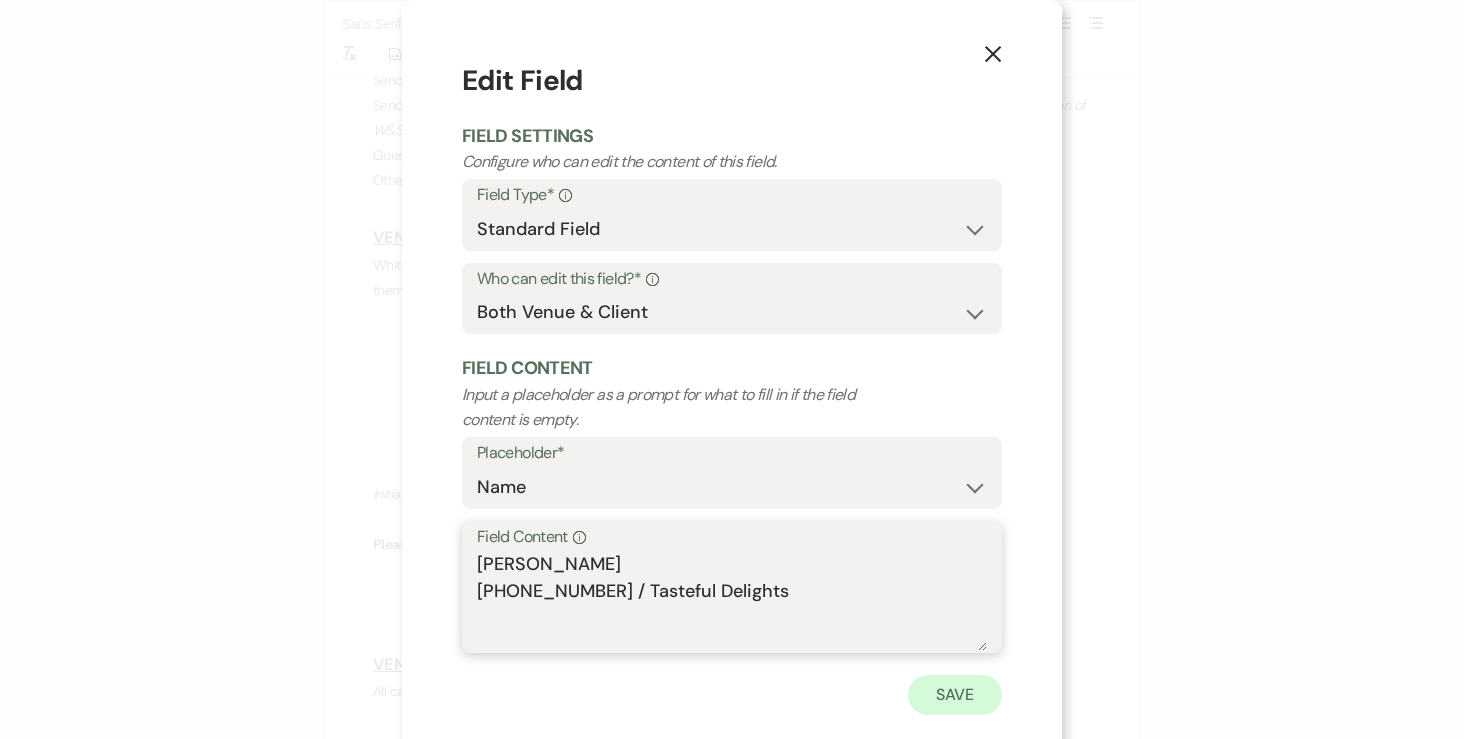 type on "[PERSON_NAME]
[PHONE_NUMBER] / Tasteful Delights" 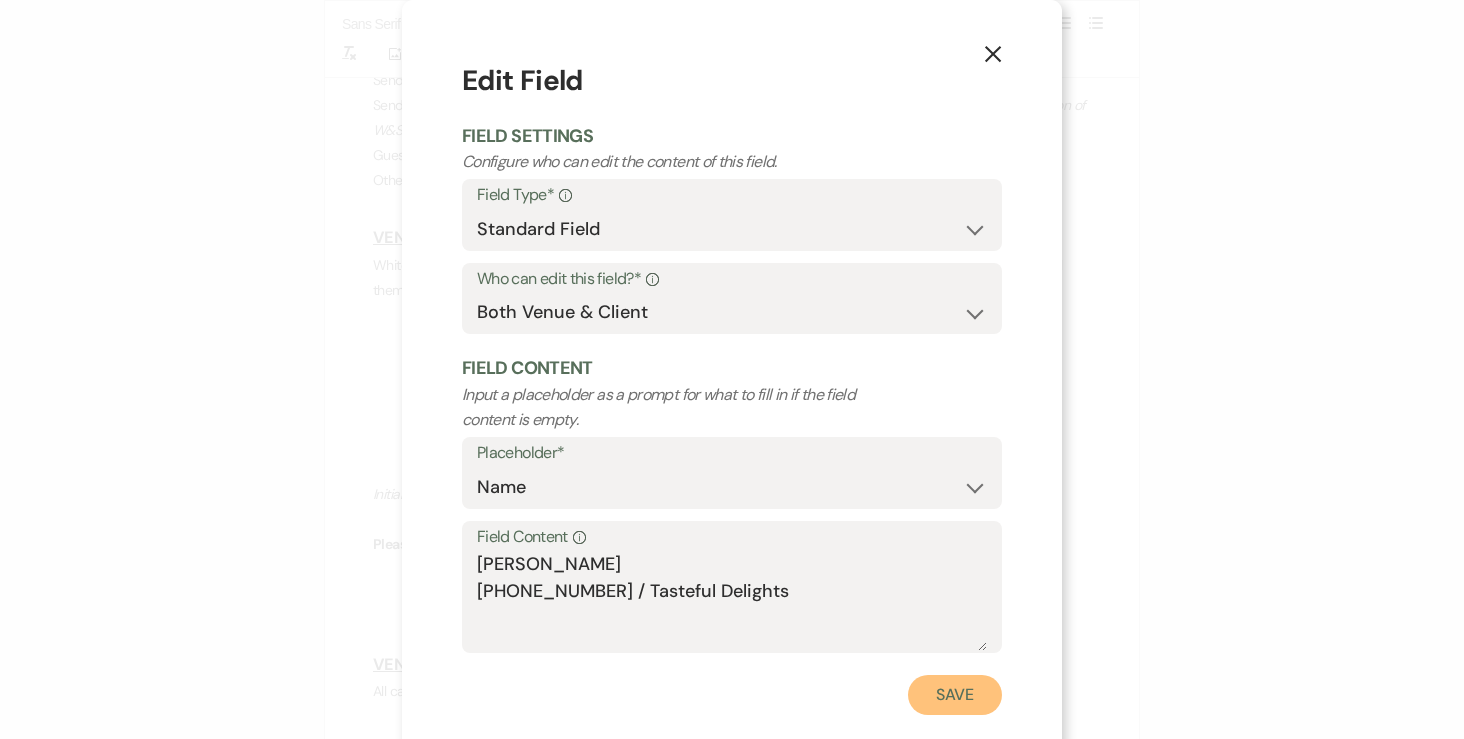 click on "Save" at bounding box center (955, 695) 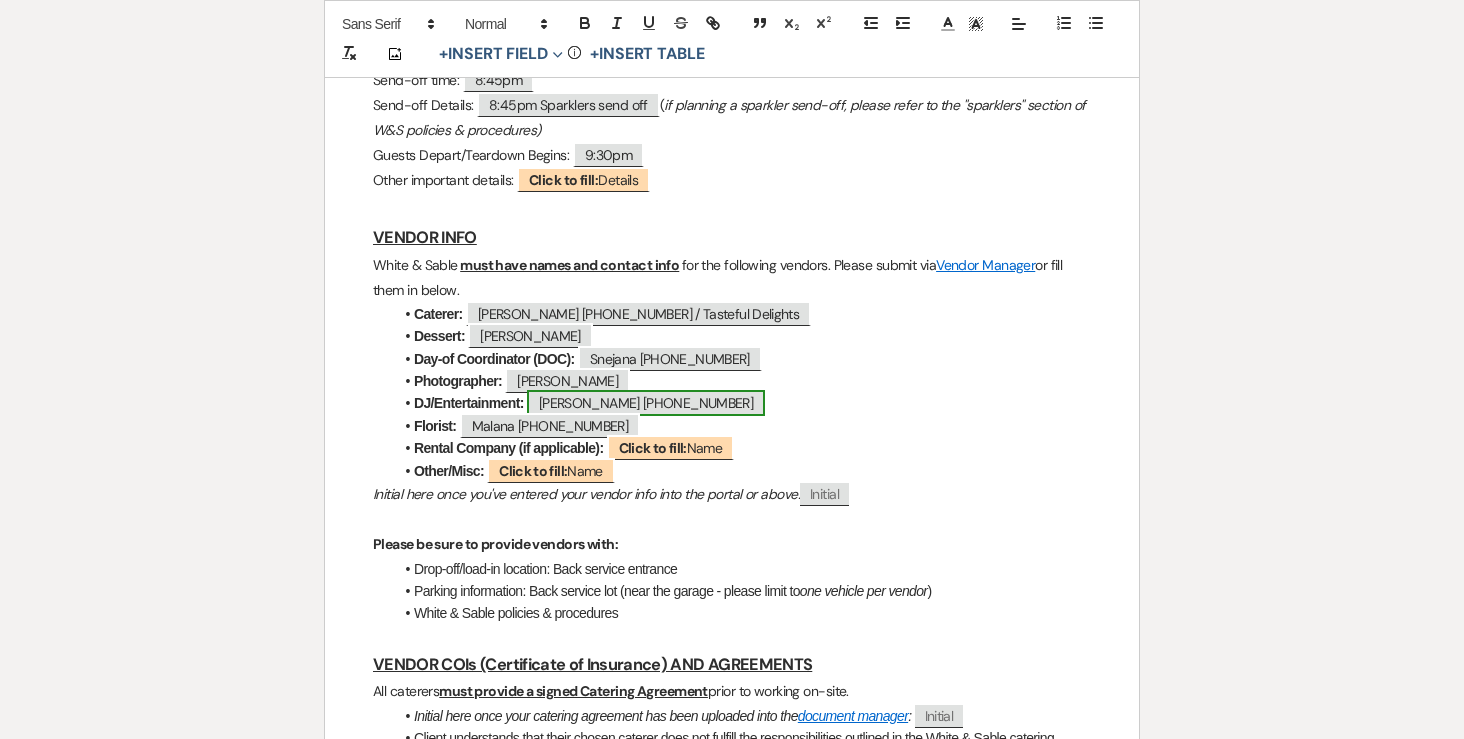 click on "[PERSON_NAME]
[PHONE_NUMBER]" at bounding box center [646, 403] 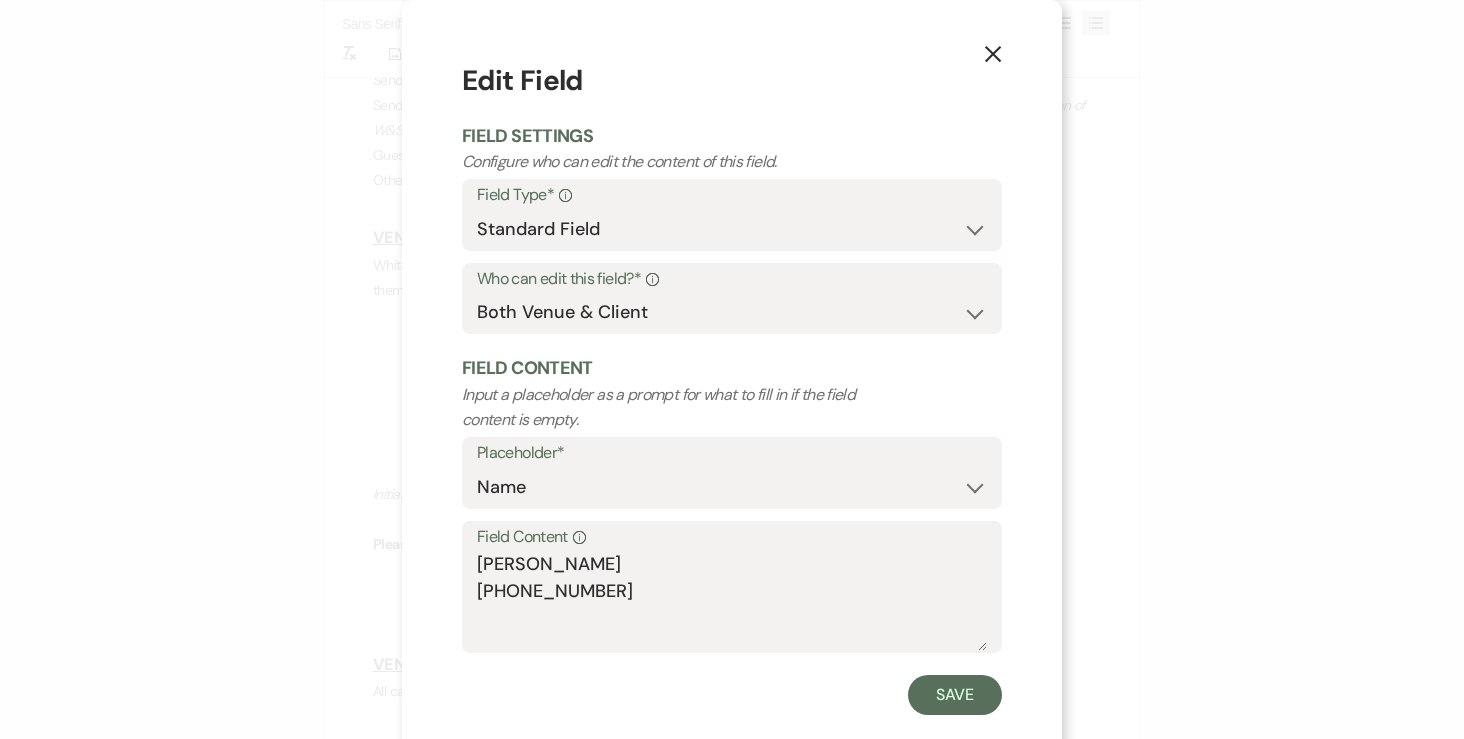 click on "X" 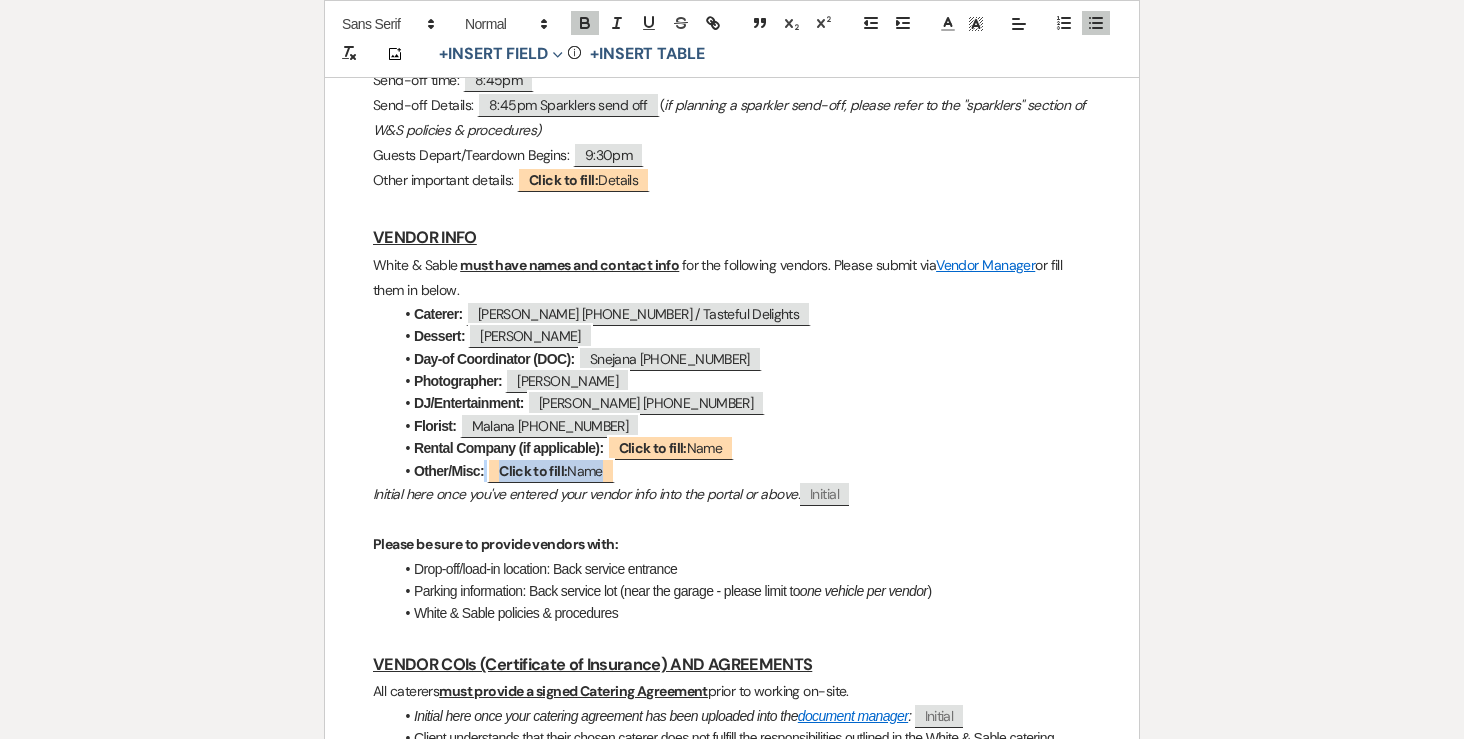 drag, startPoint x: 638, startPoint y: 477, endPoint x: 381, endPoint y: 444, distance: 259.11002 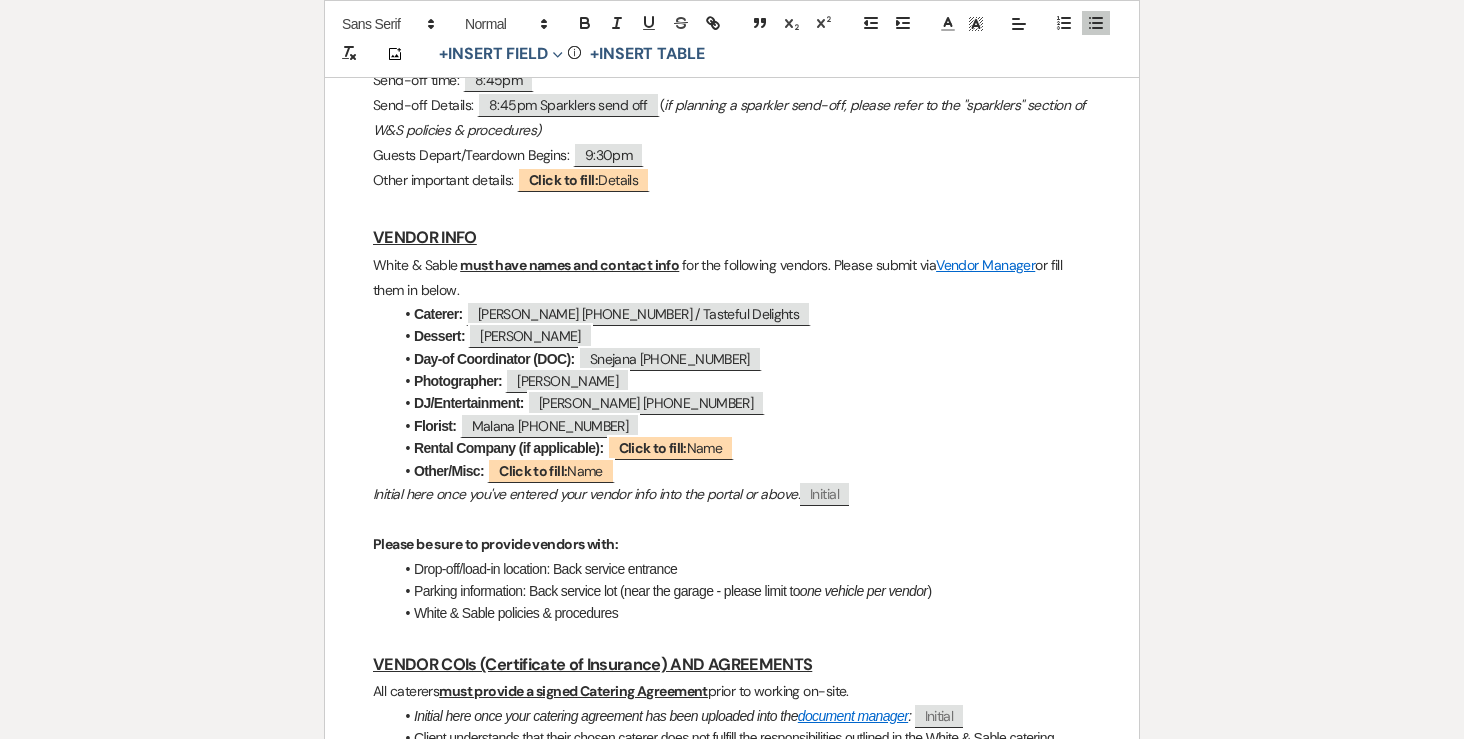 click at bounding box center [414, 448] 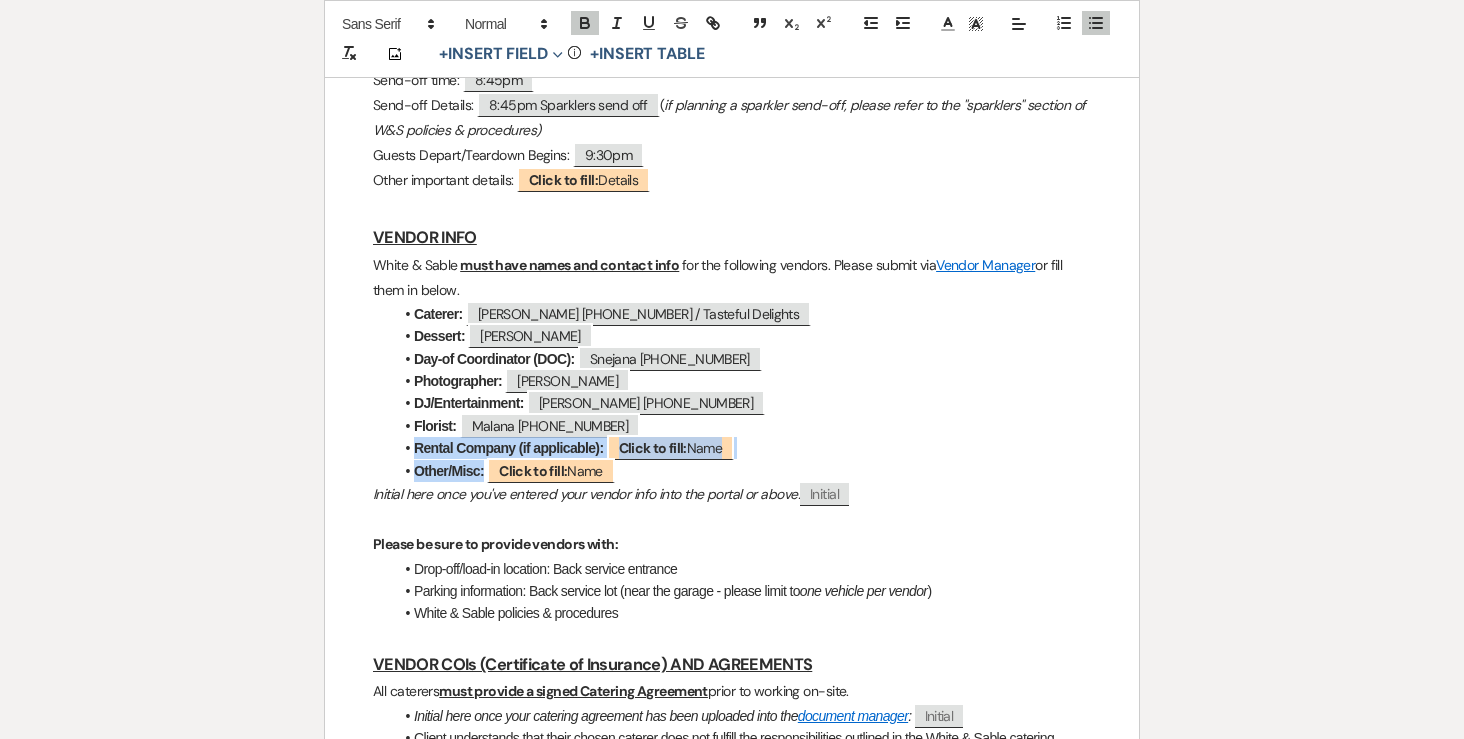 drag, startPoint x: 393, startPoint y: 455, endPoint x: 646, endPoint y: 475, distance: 253.78928 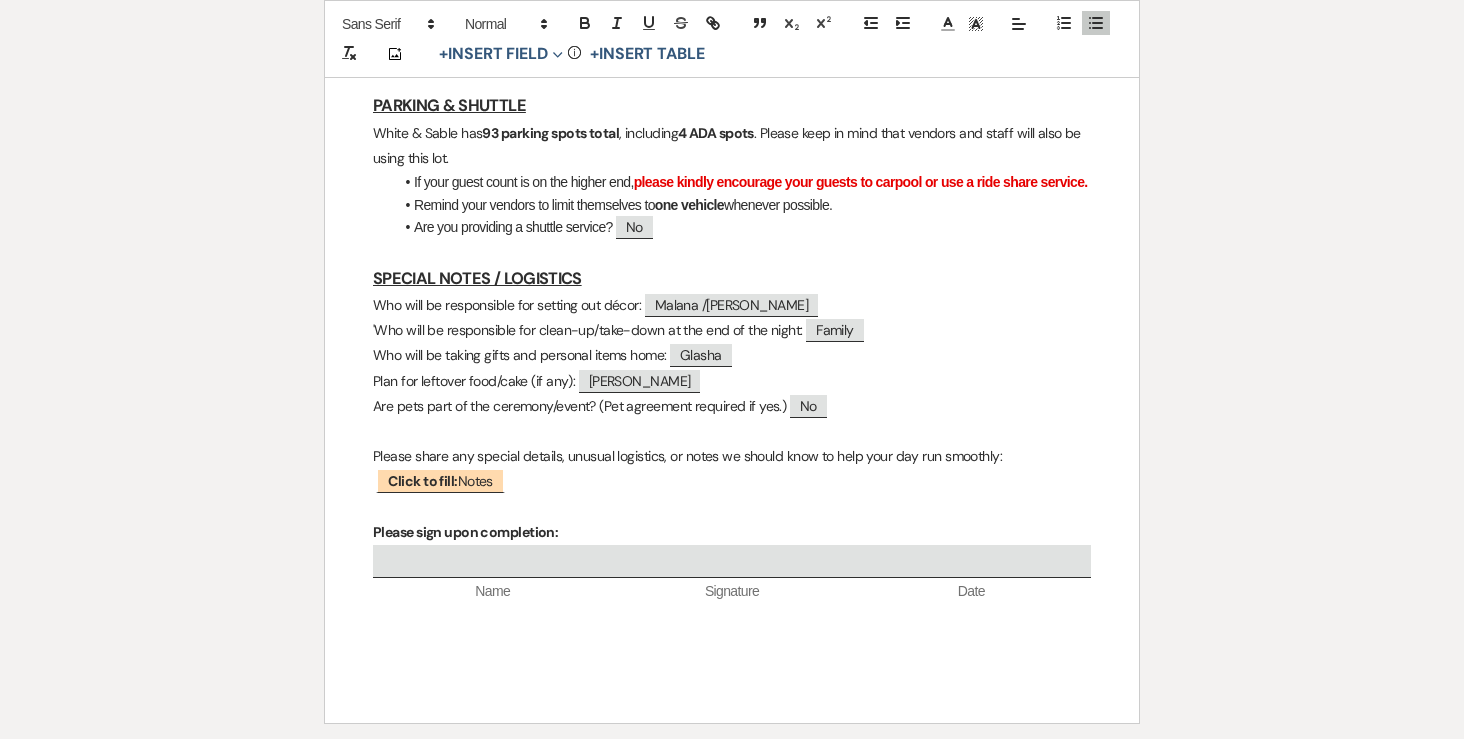 scroll, scrollTop: 3062, scrollLeft: 0, axis: vertical 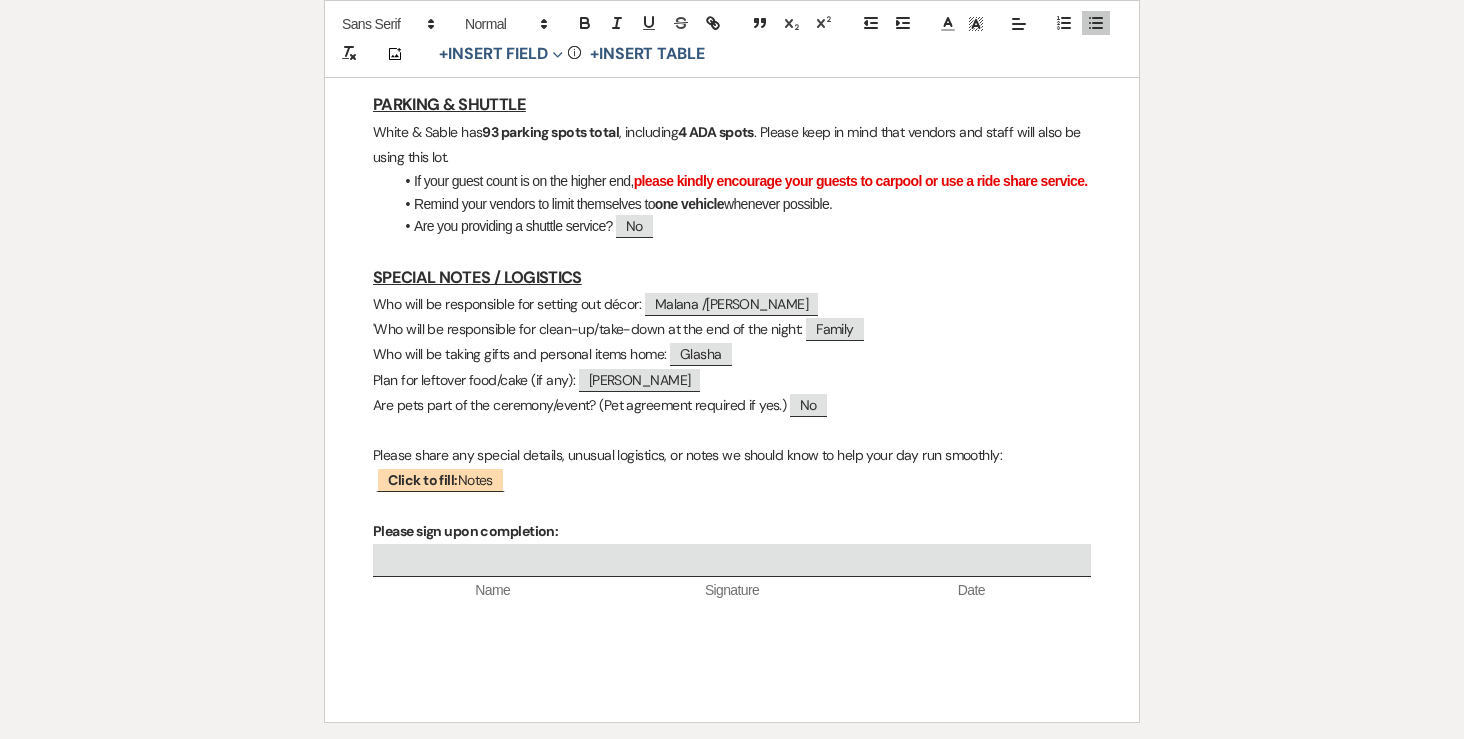 click on "Plan for leftover food/cake (if any):  ﻿
[PERSON_NAME]
﻿" at bounding box center [732, 380] 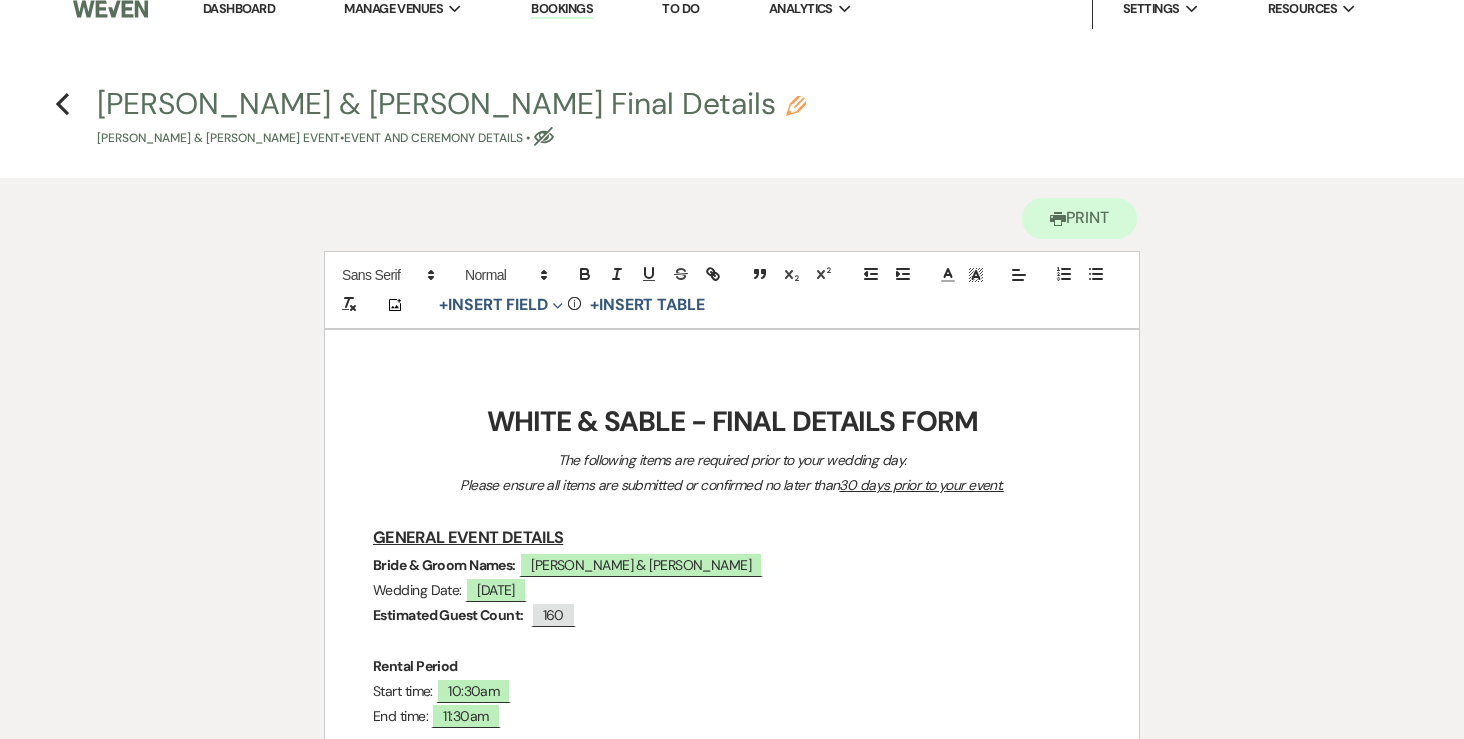 scroll, scrollTop: 0, scrollLeft: 0, axis: both 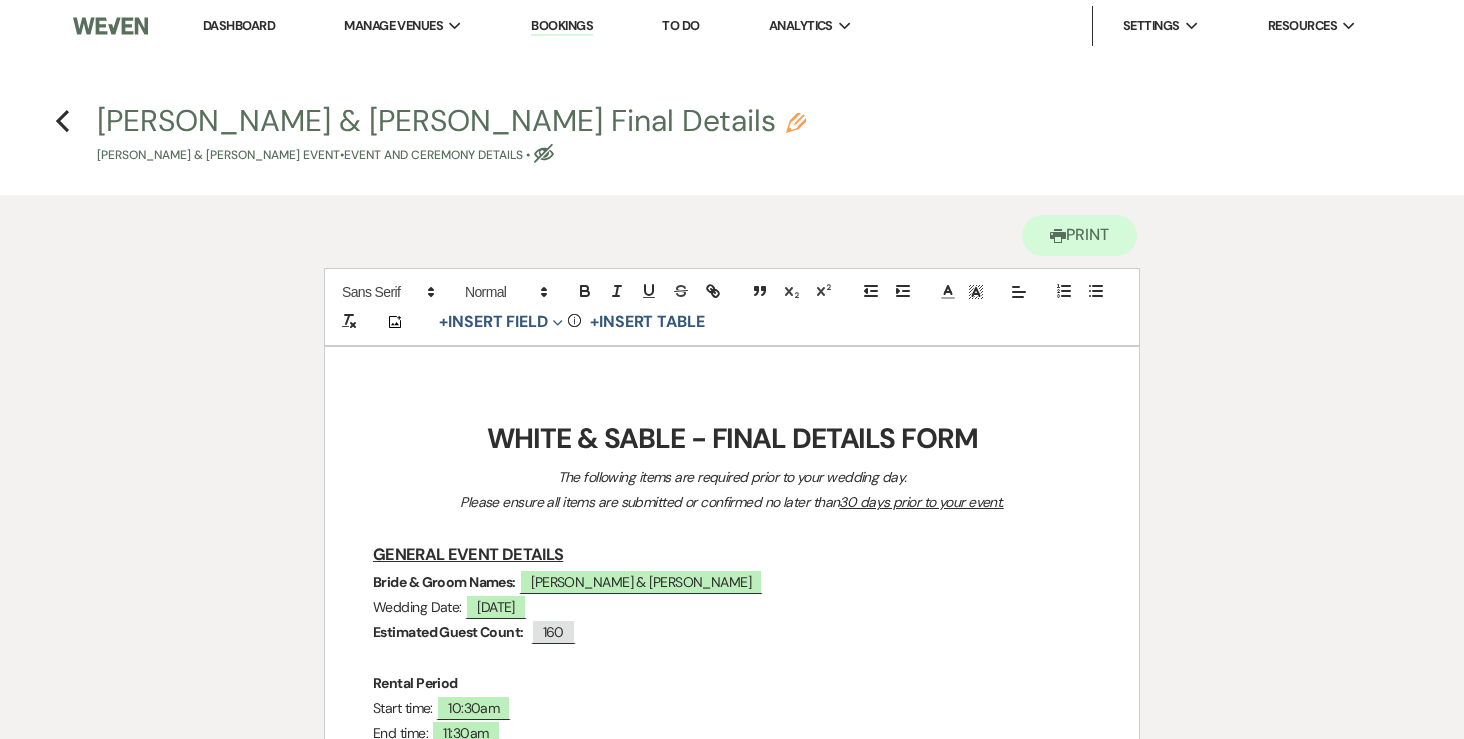 click 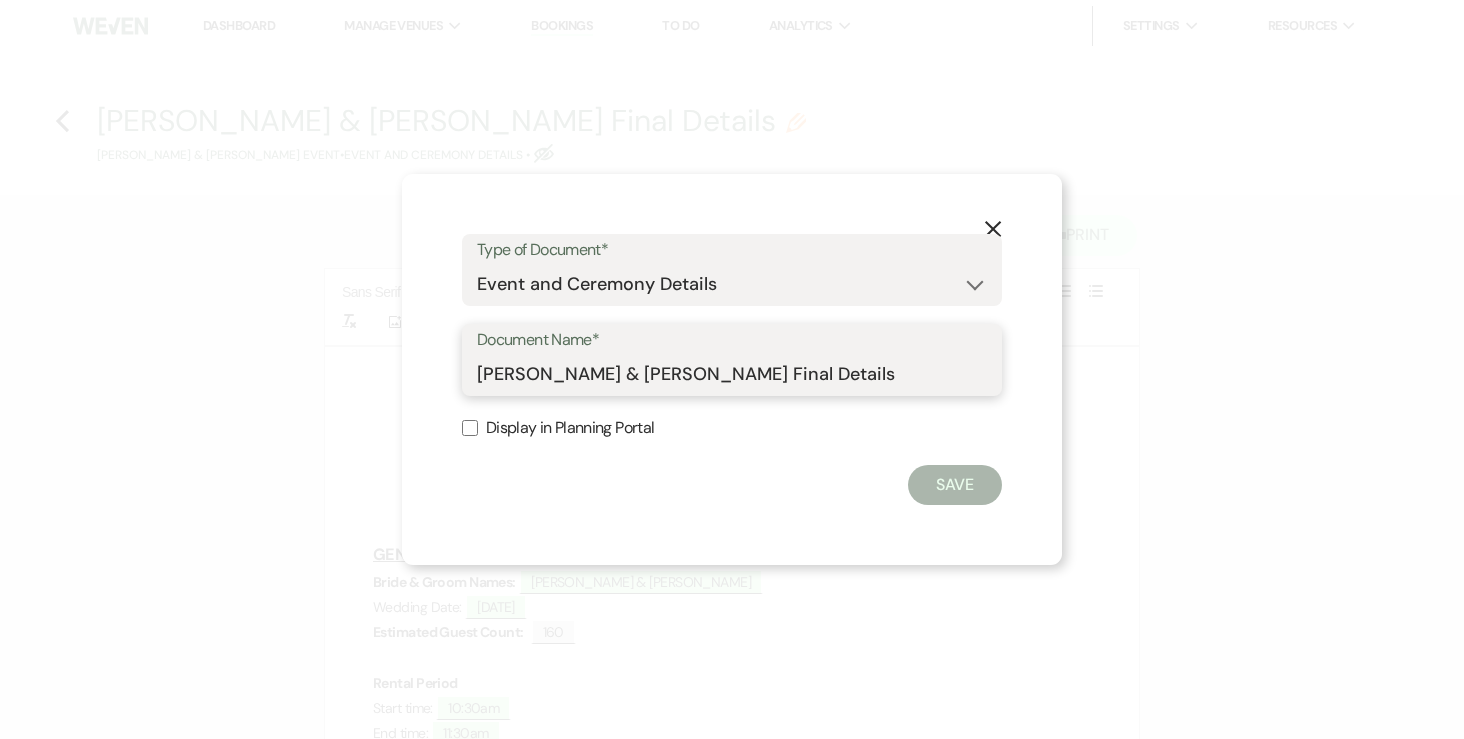 click on "[PERSON_NAME] & [PERSON_NAME] Final Details" at bounding box center [732, 374] 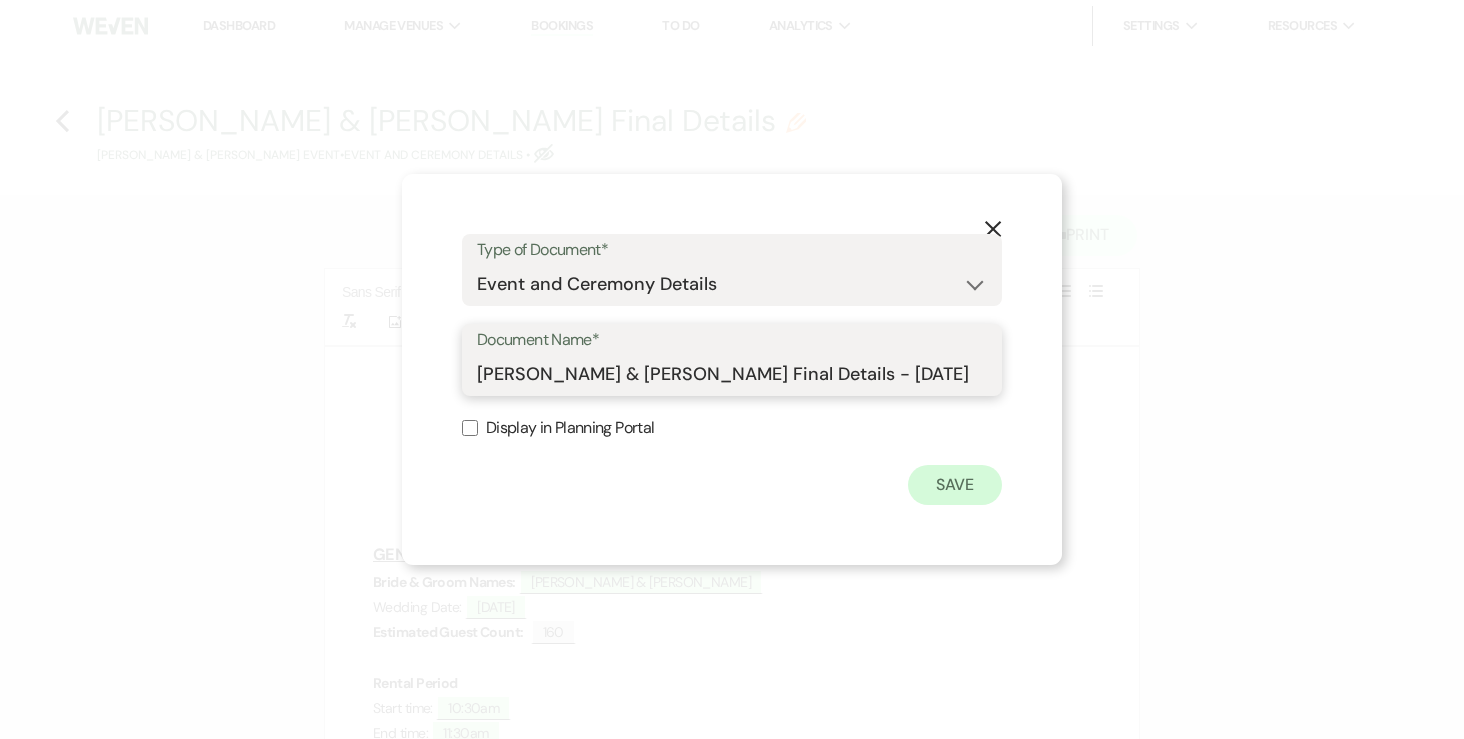 type on "[PERSON_NAME] & [PERSON_NAME] Final Details - [DATE]" 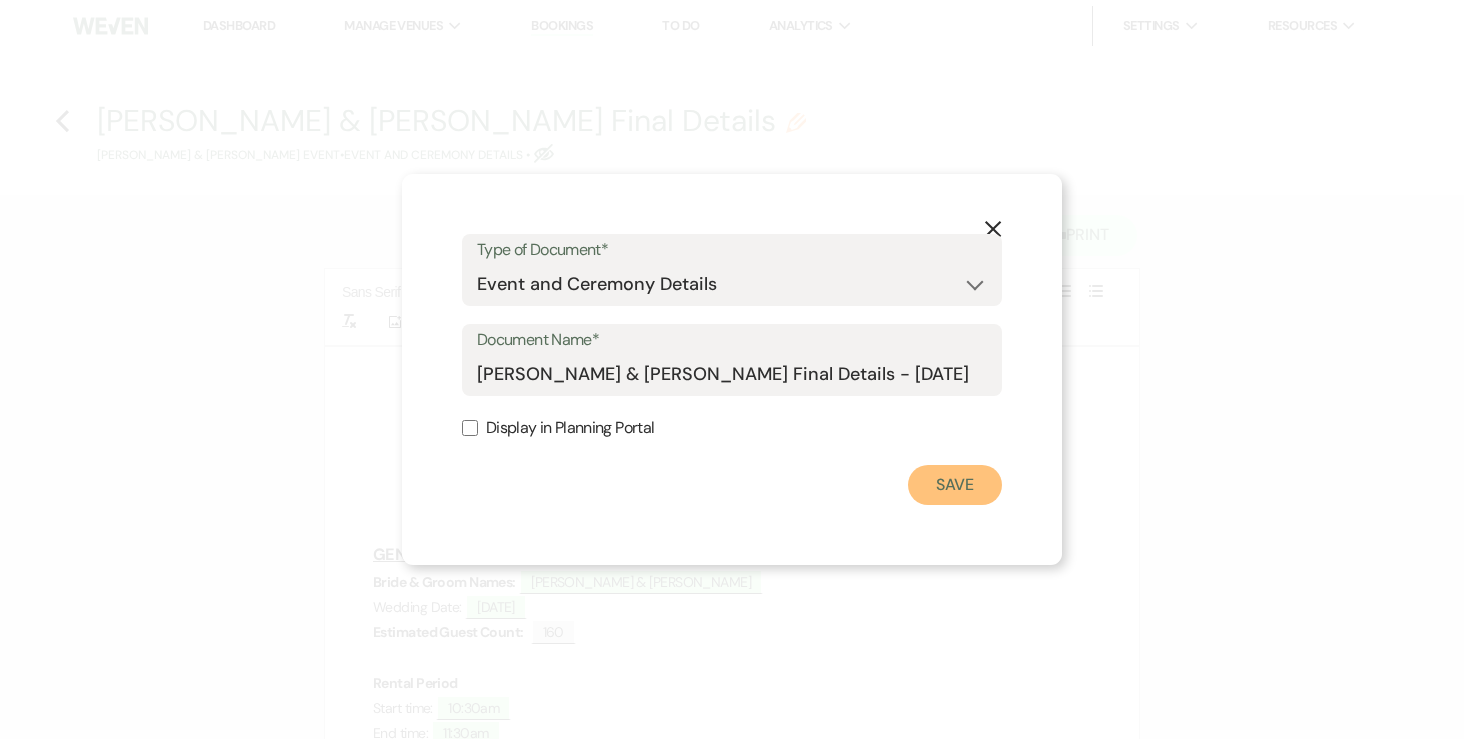 click on "Save" at bounding box center (955, 485) 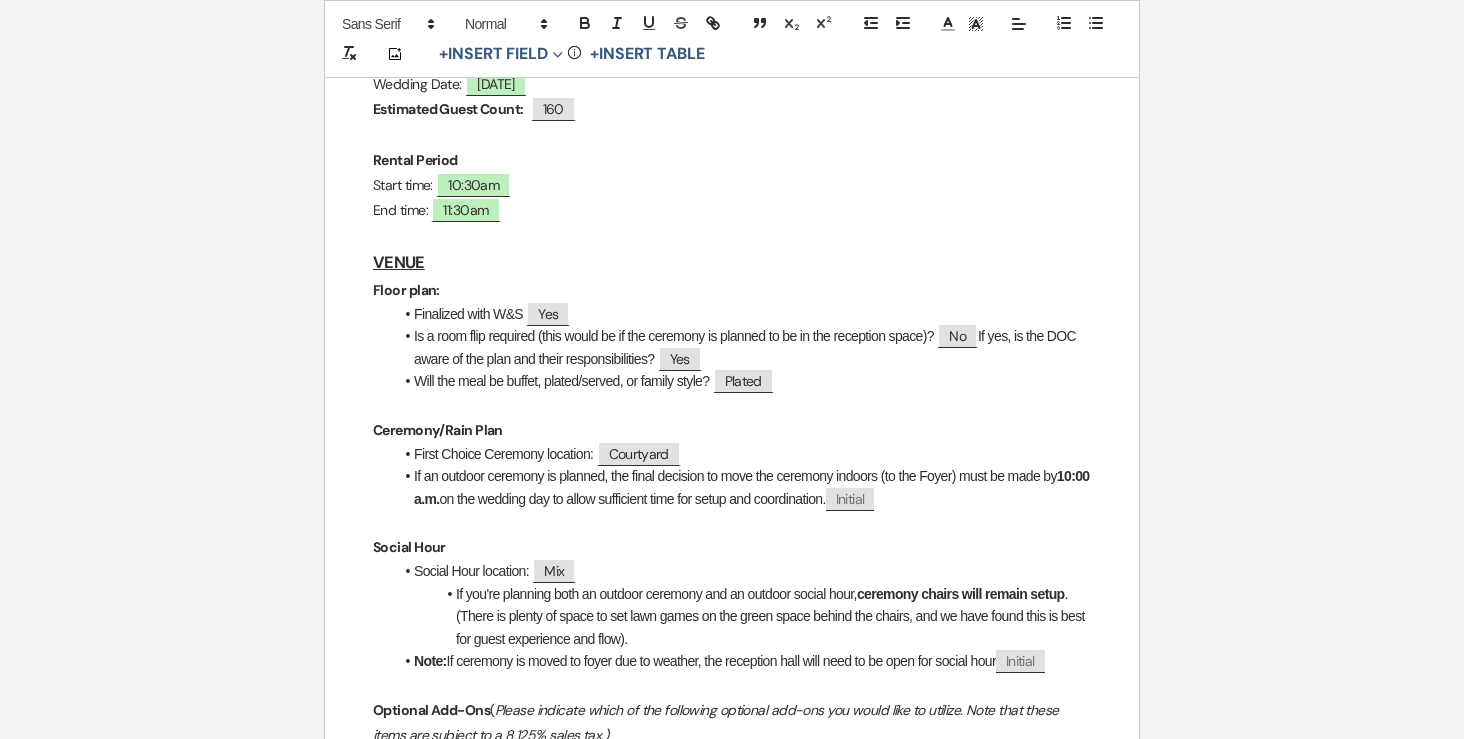 scroll, scrollTop: 0, scrollLeft: 0, axis: both 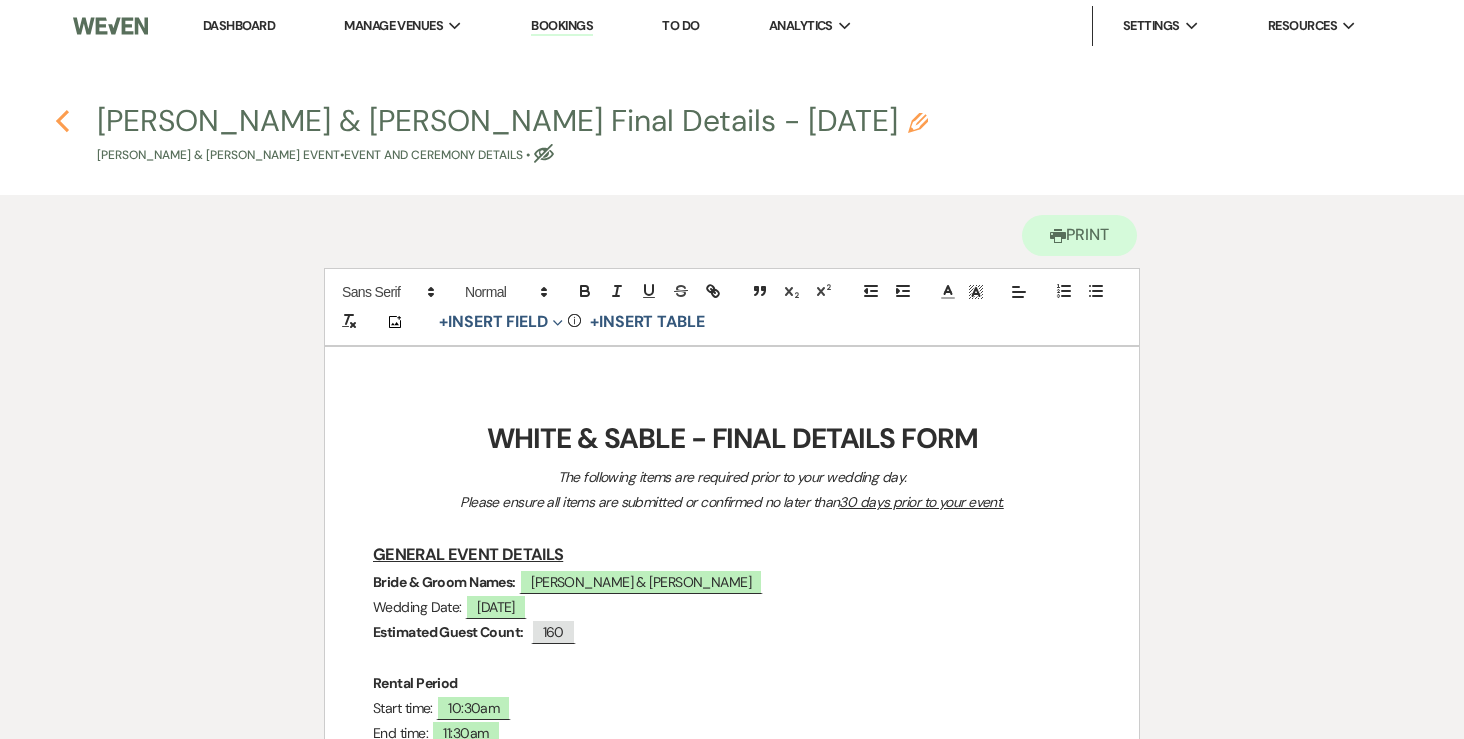 click on "Previous" 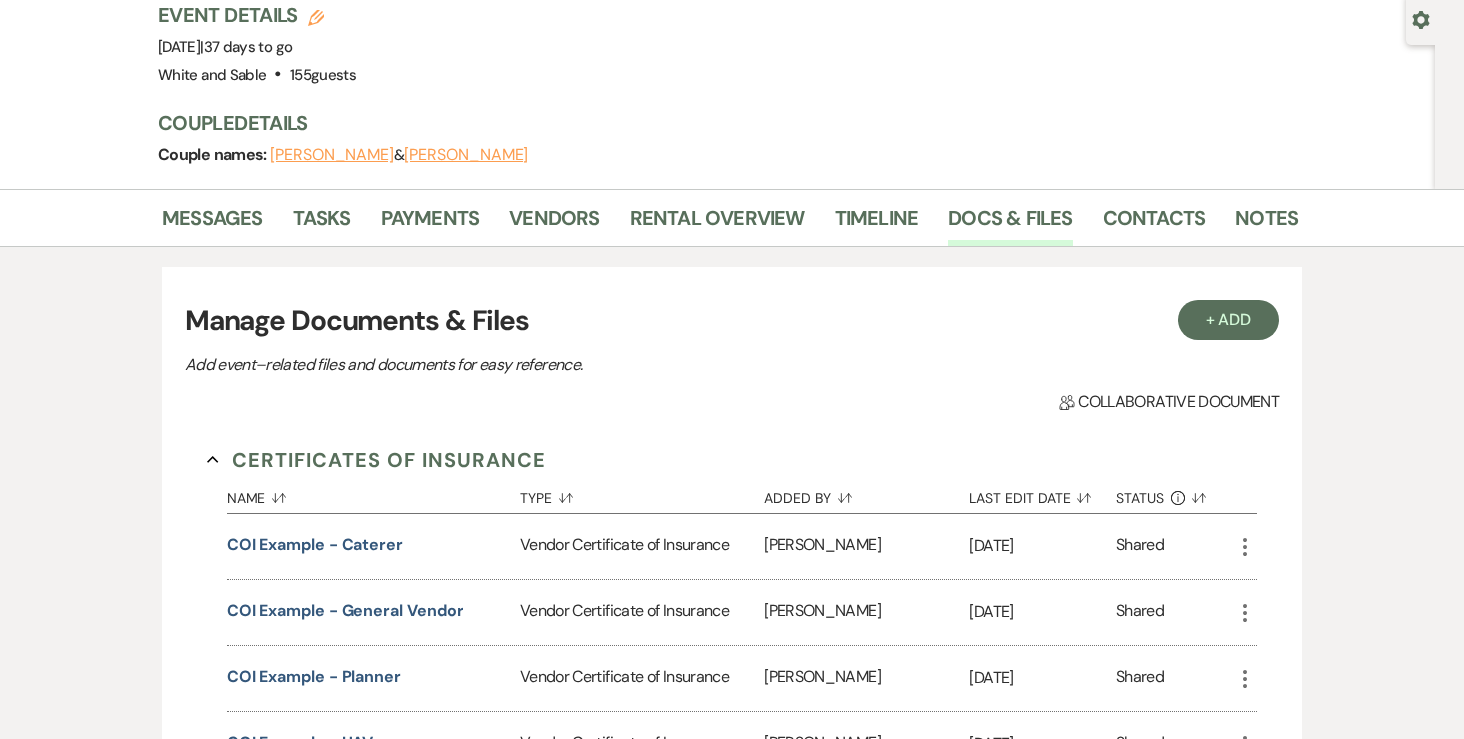 scroll, scrollTop: 0, scrollLeft: 0, axis: both 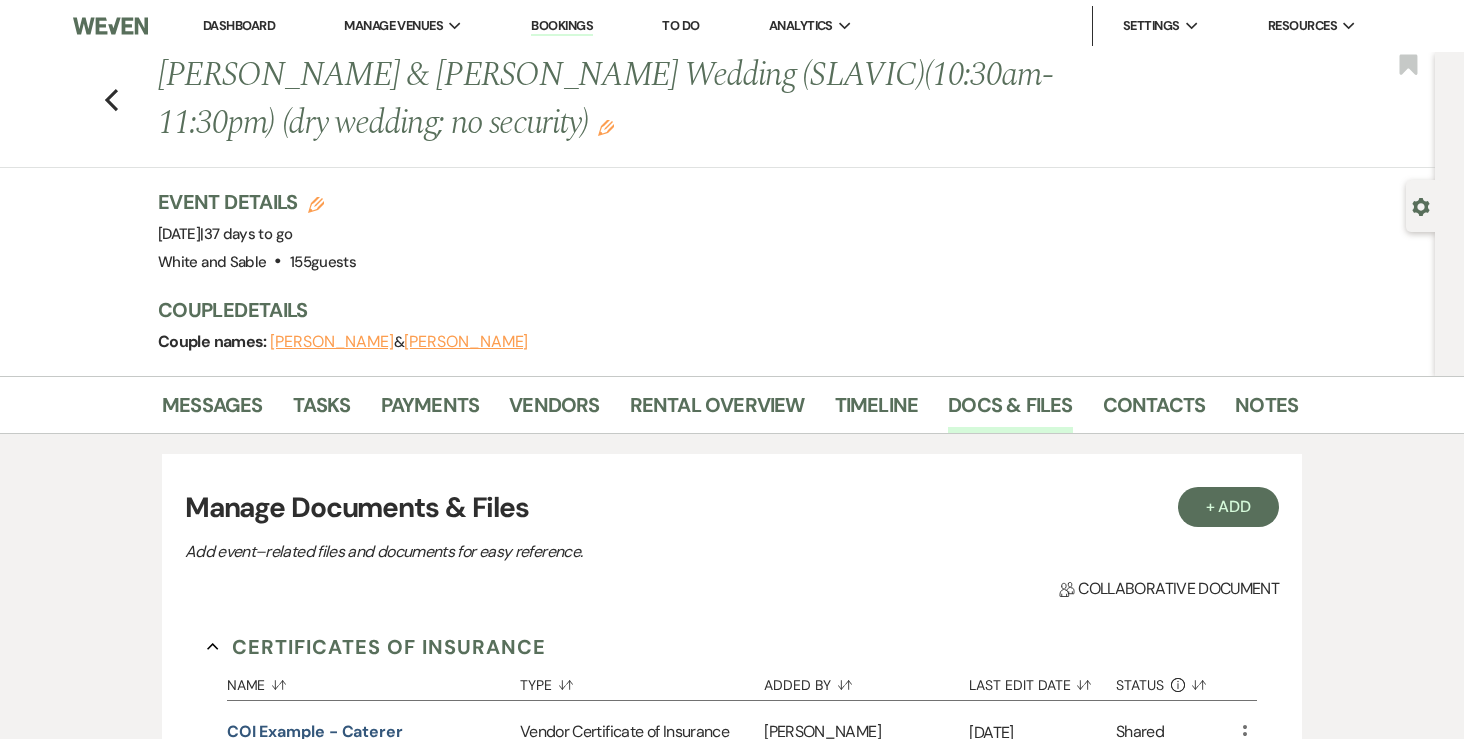 click on "Event Details Edit Event Date:   [DATE]  |  37 days to go Venue:   [GEOGRAPHIC_DATA] . 155  guests Venue Address:   [STREET_ADDRESS] Guest count:   155  guests" at bounding box center [718, 232] 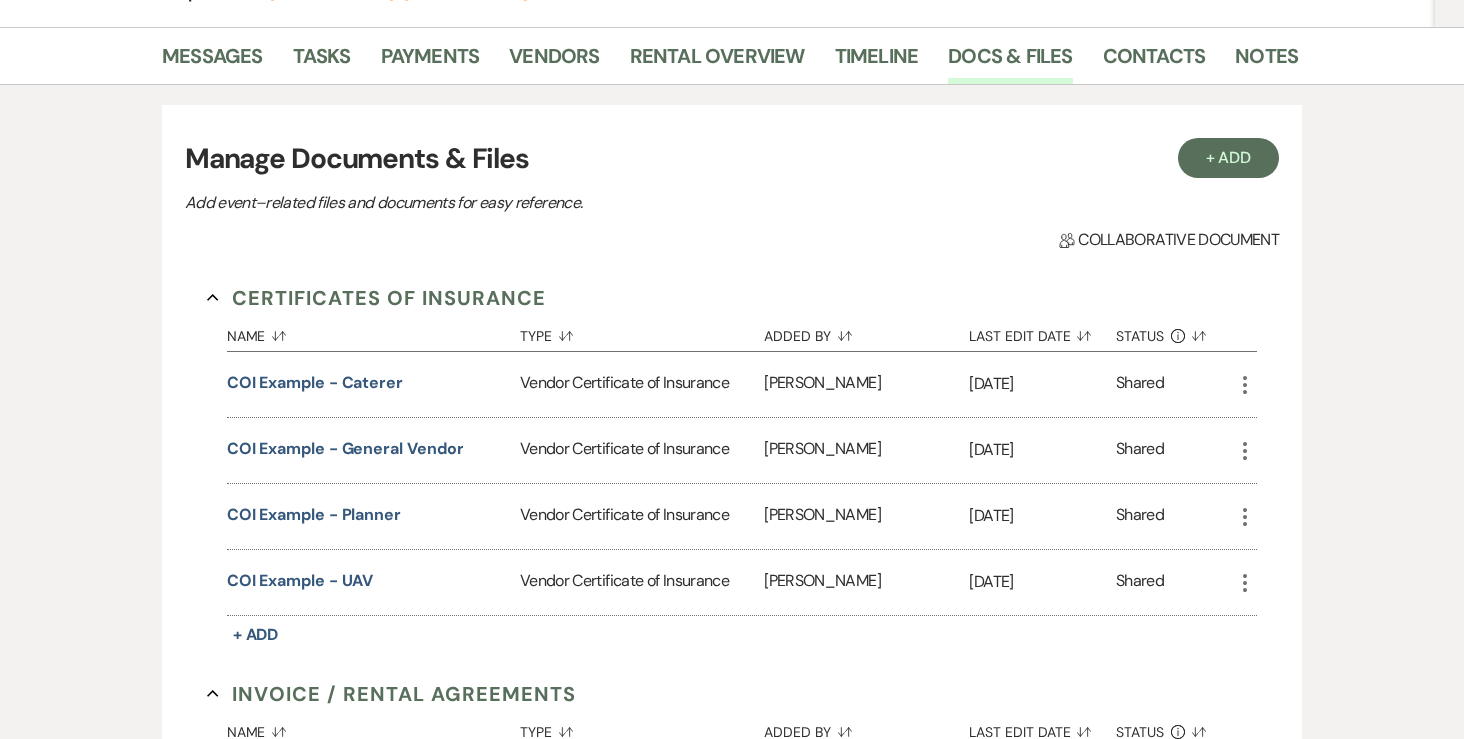 scroll, scrollTop: 351, scrollLeft: 0, axis: vertical 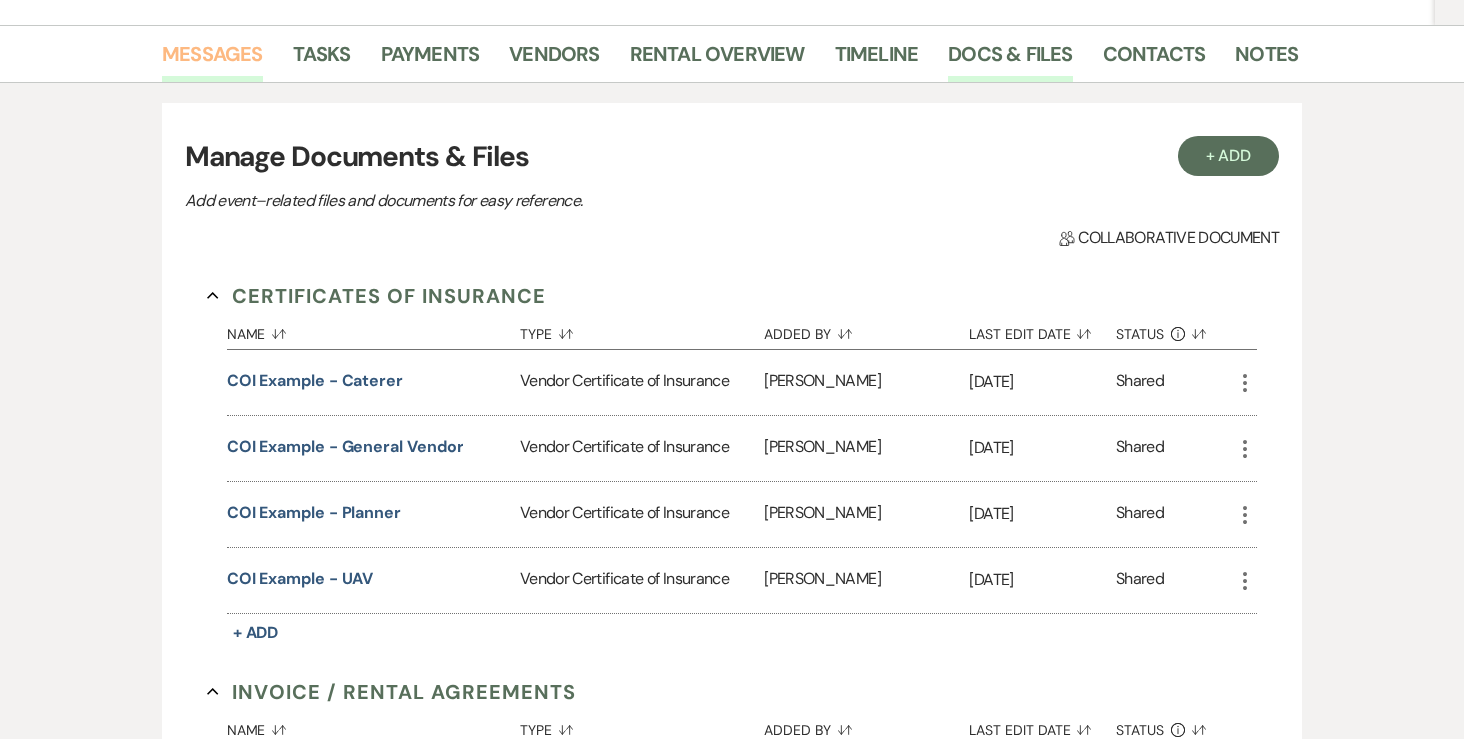 click on "Messages" at bounding box center [212, 60] 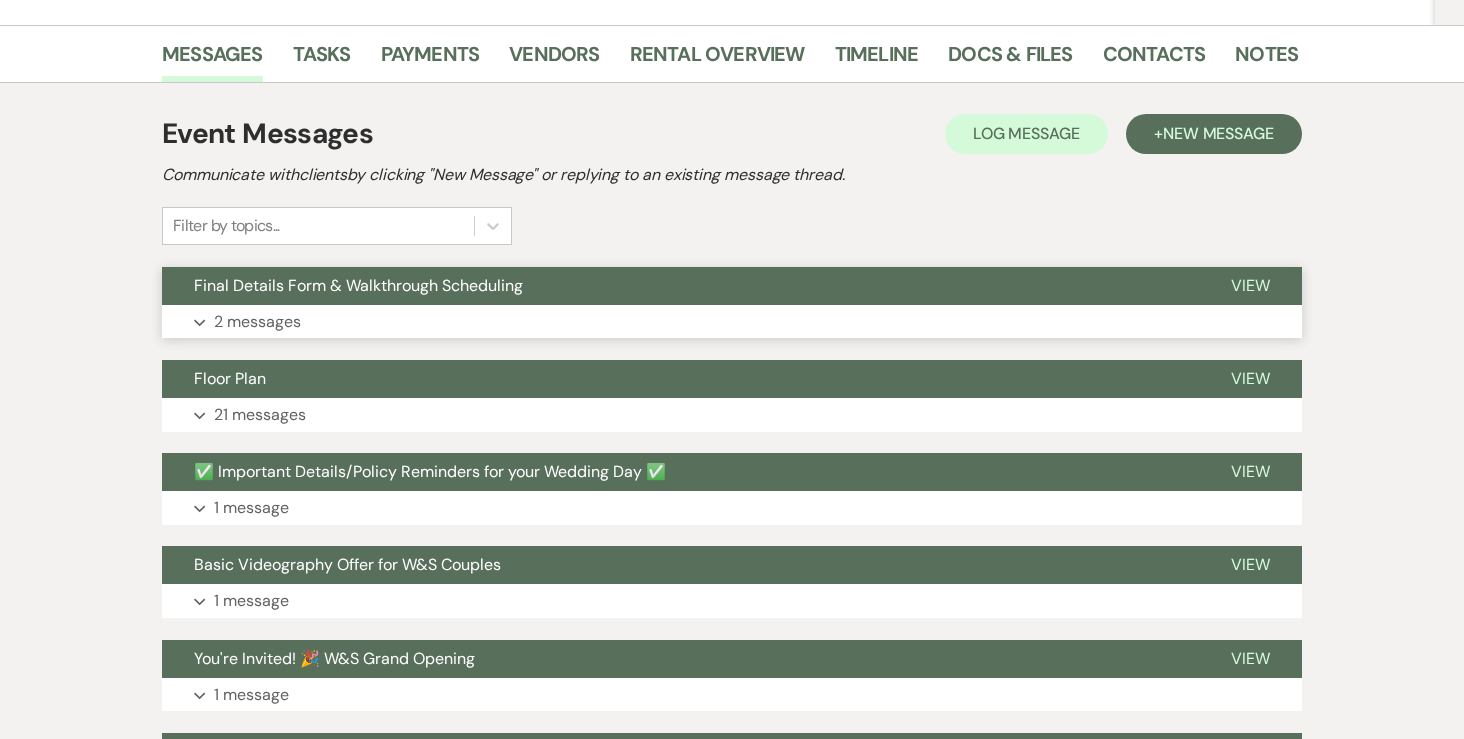 click on "2 messages" at bounding box center [257, 322] 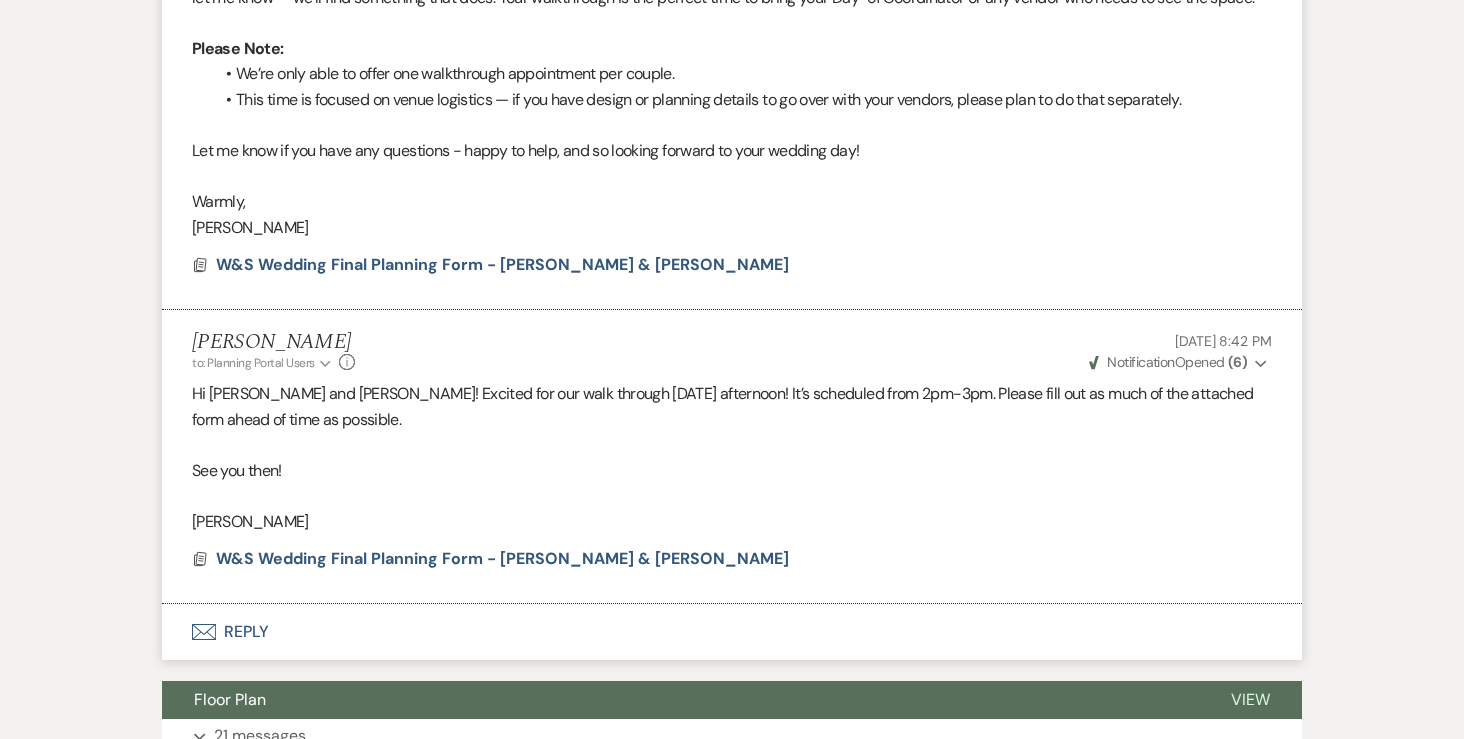 click on "Envelope Reply" at bounding box center [732, 632] 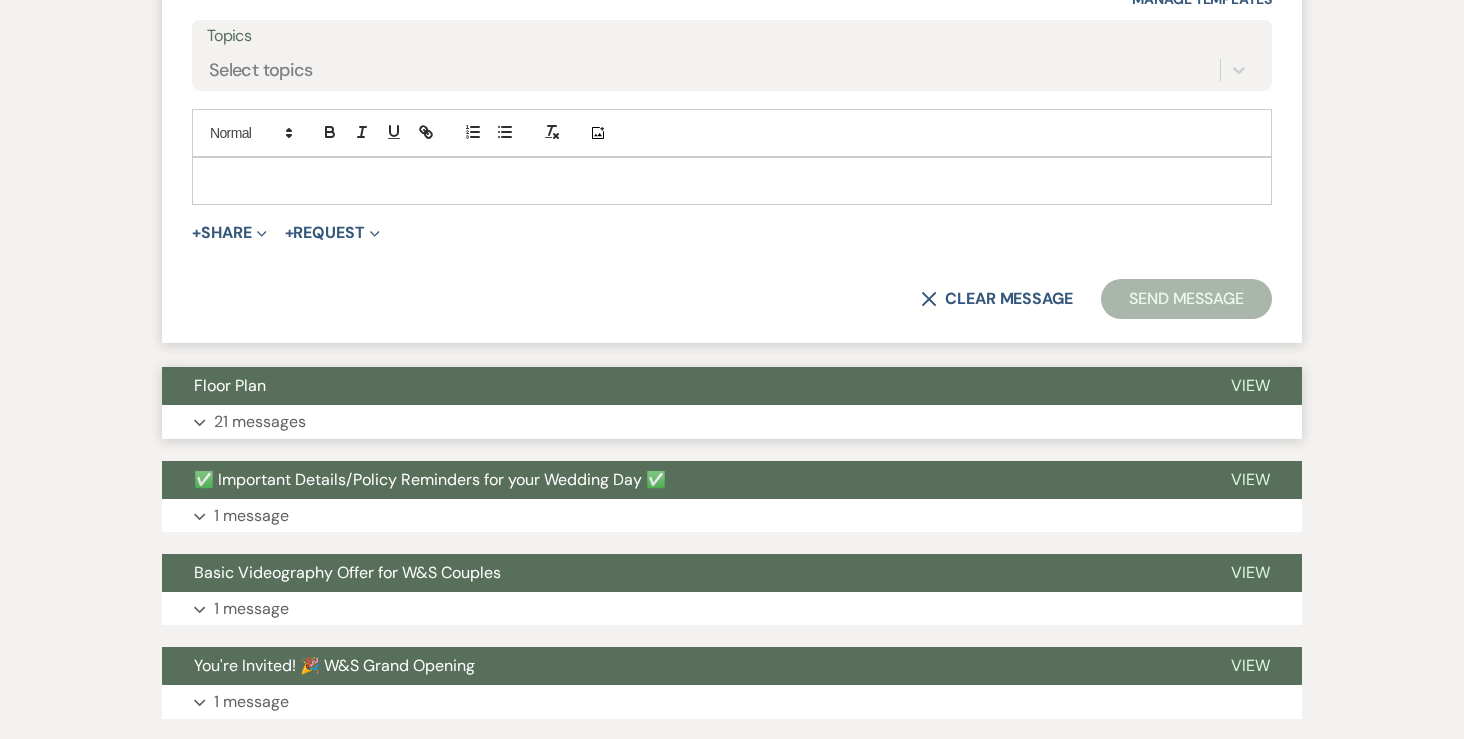 click on "21 messages" at bounding box center [260, 422] 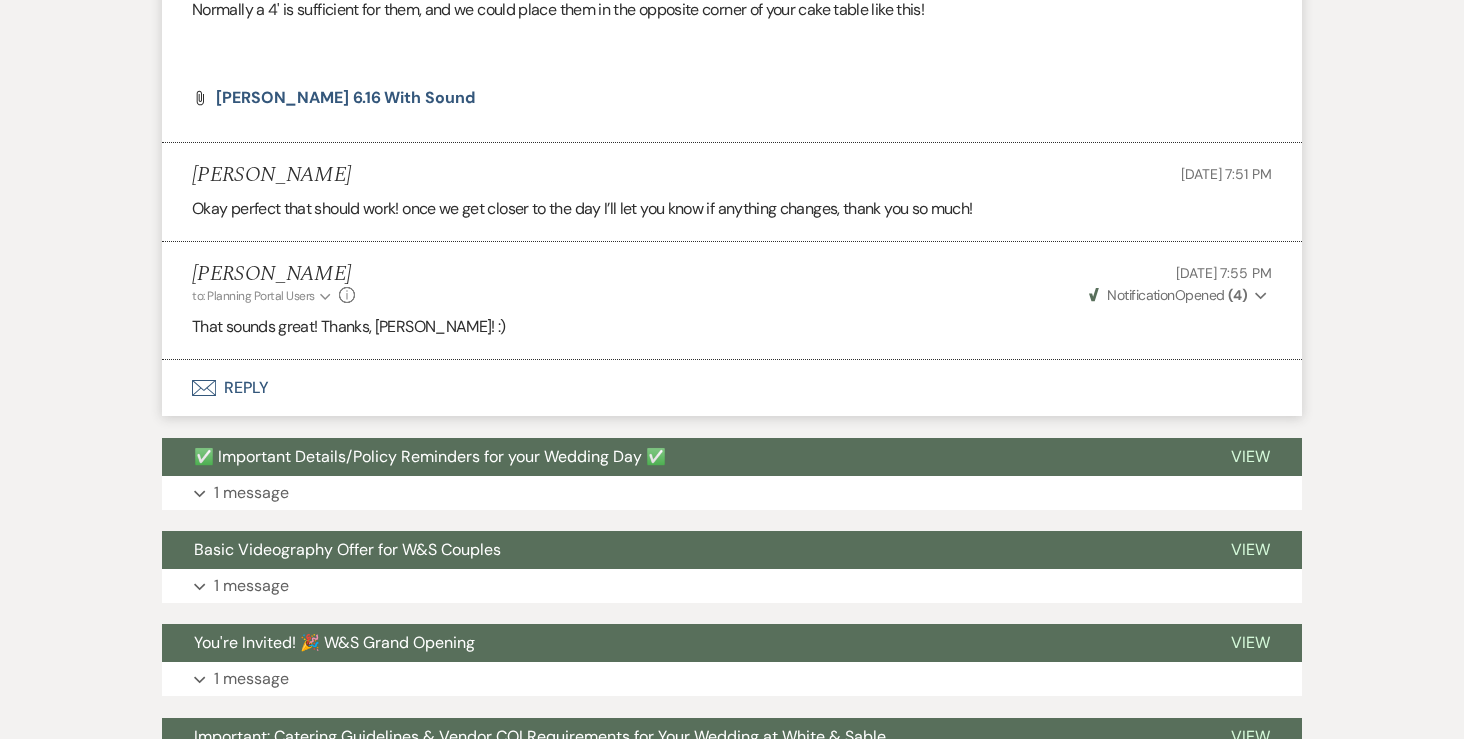 click on "Envelope Reply" at bounding box center [732, 388] 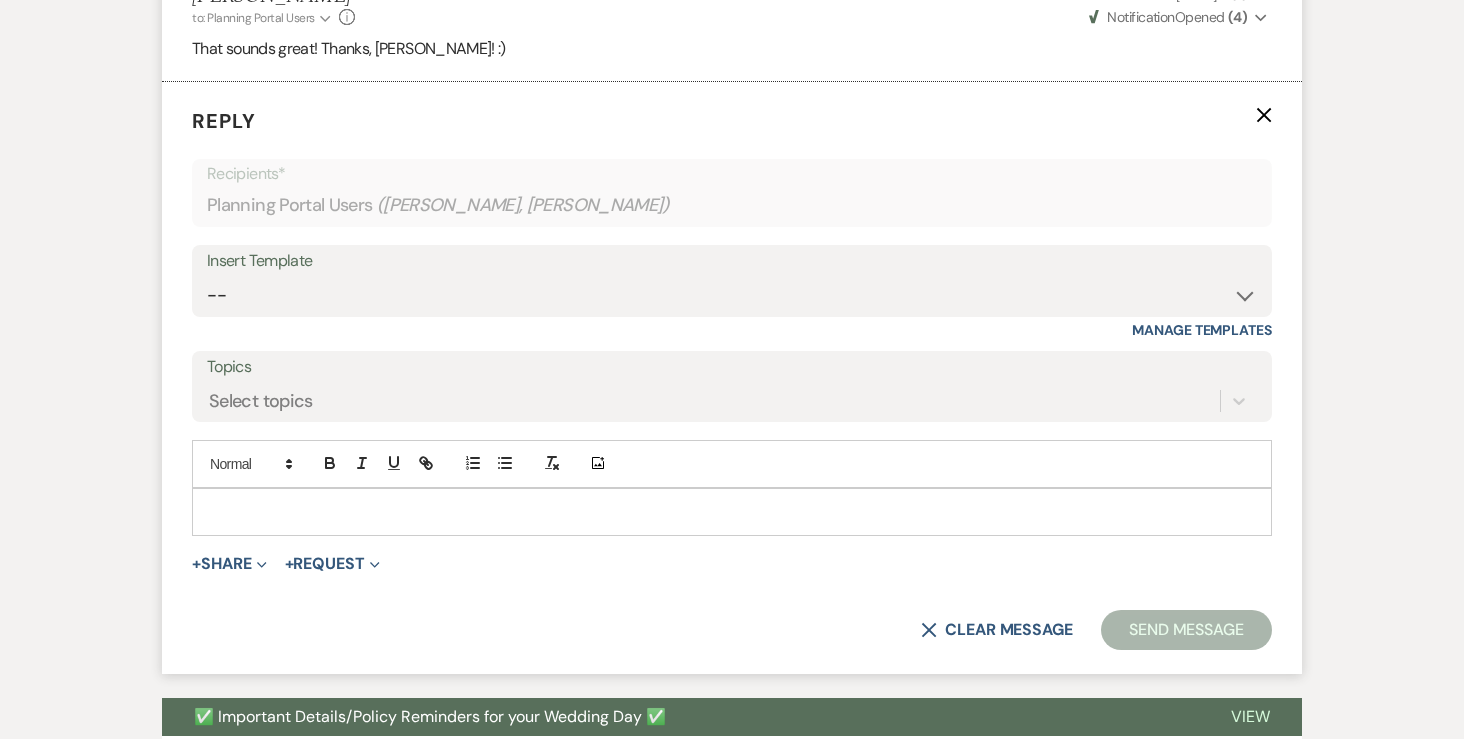 scroll, scrollTop: 6252, scrollLeft: 0, axis: vertical 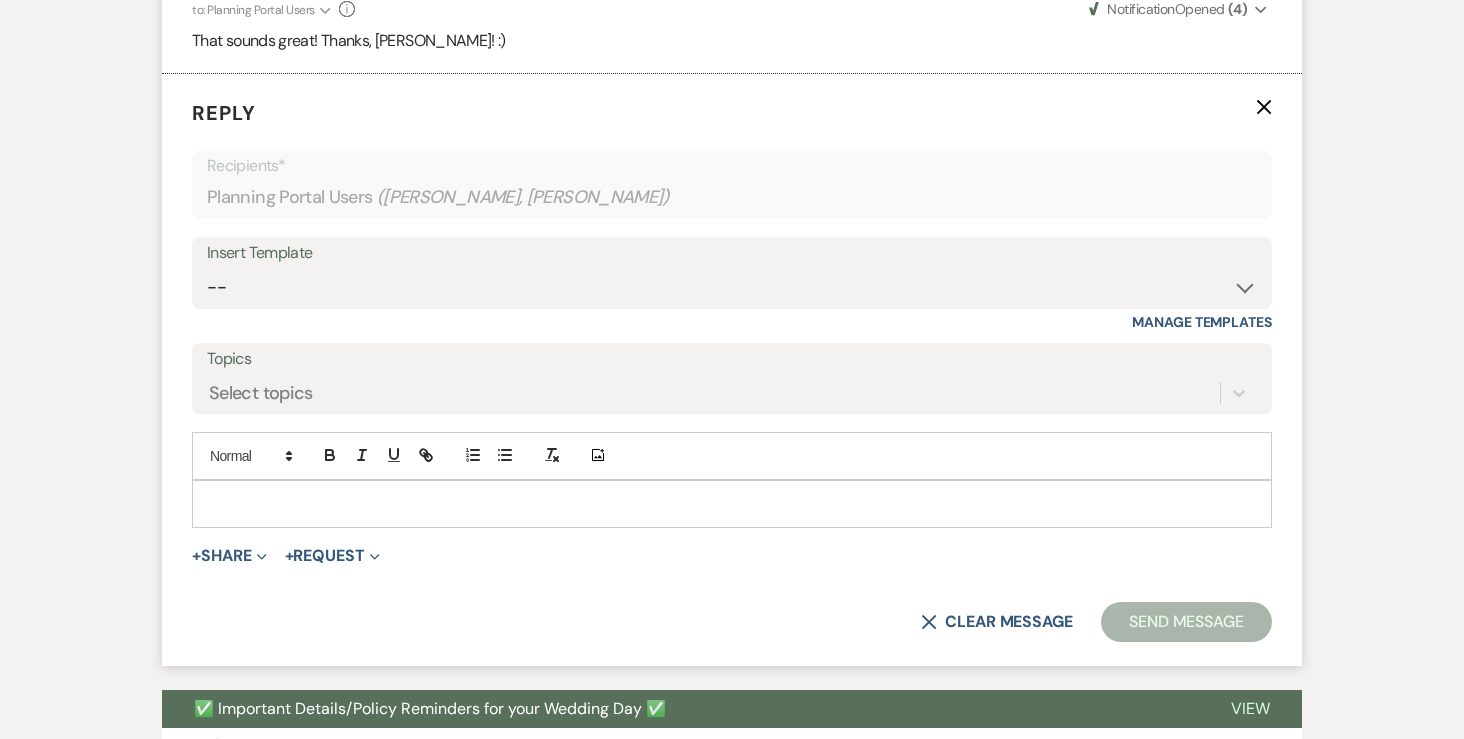 click at bounding box center [732, 504] 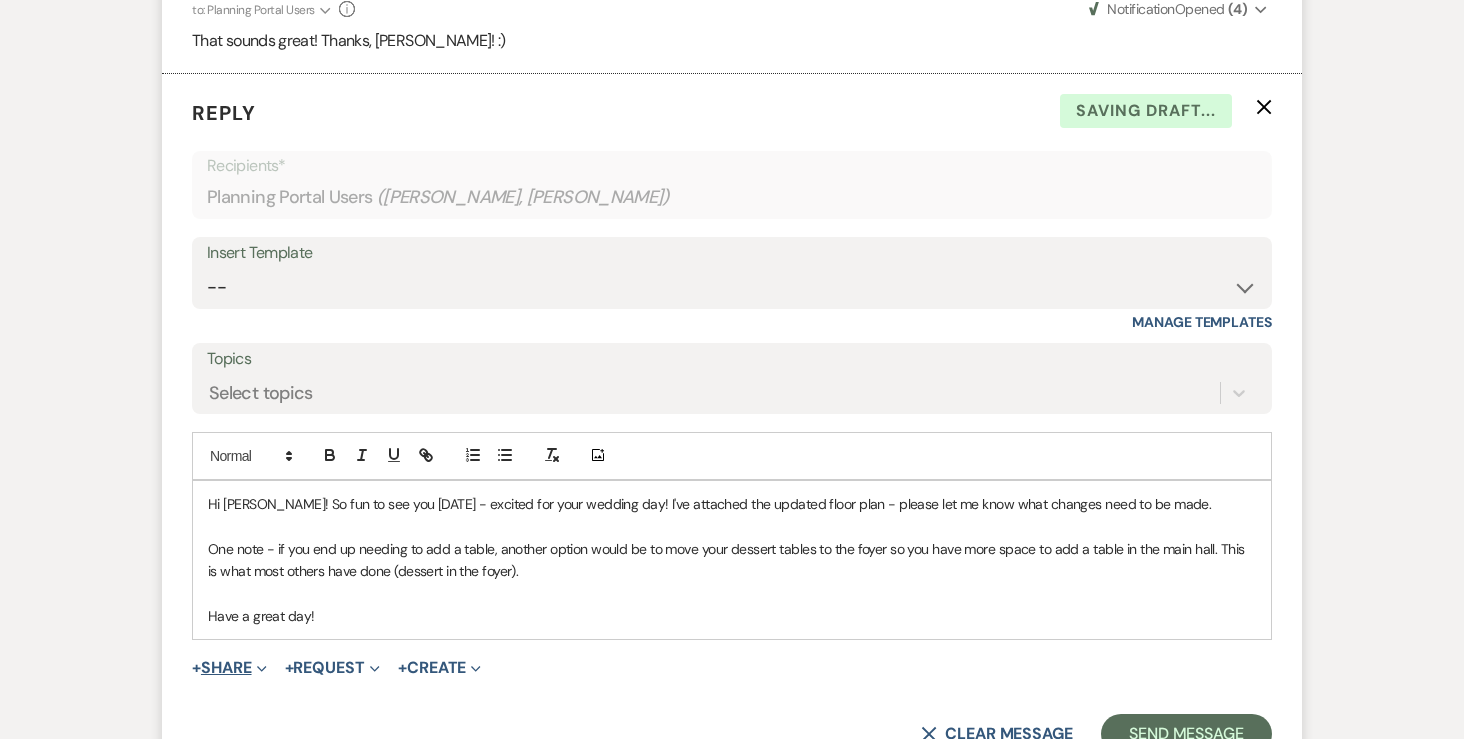 click on "+  Share Expand" at bounding box center [229, 668] 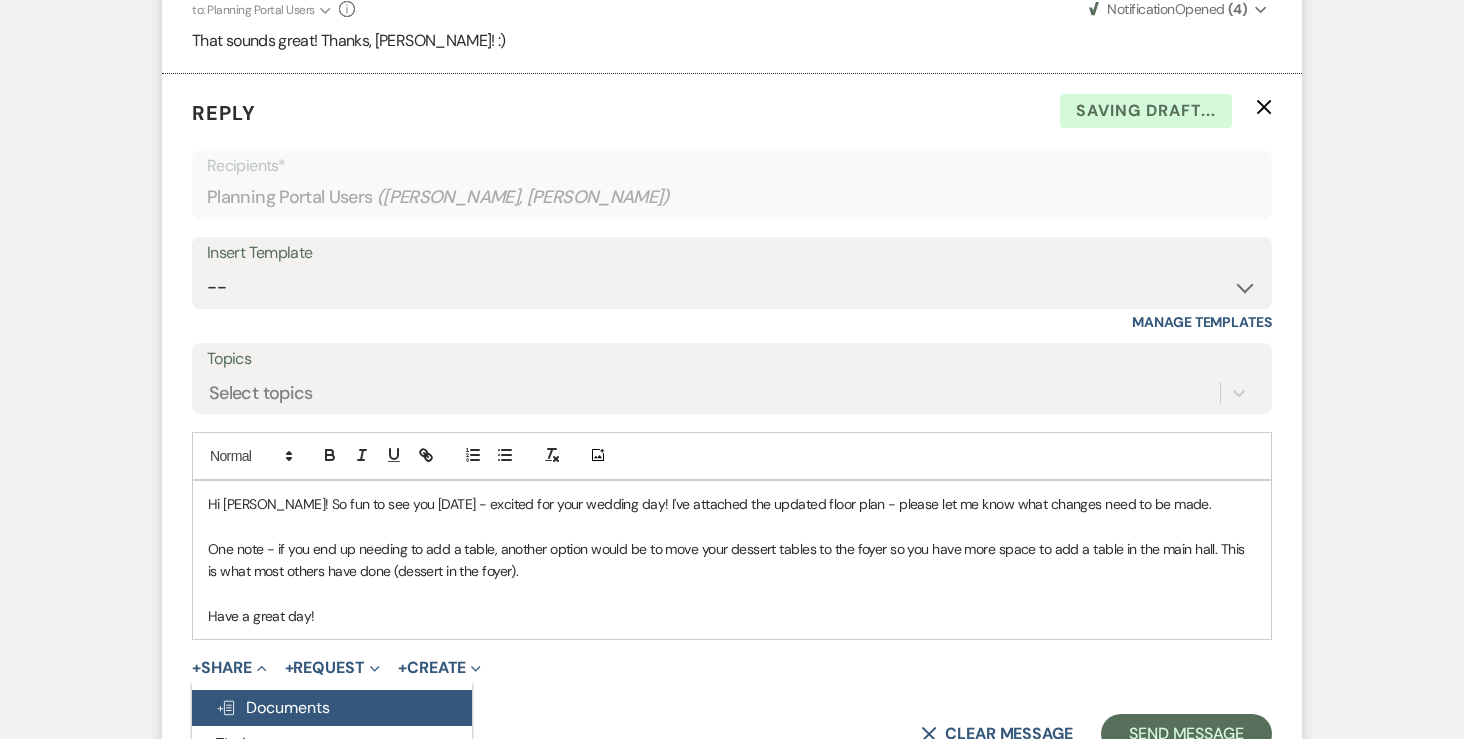 click on "Doc Upload Documents" at bounding box center (273, 707) 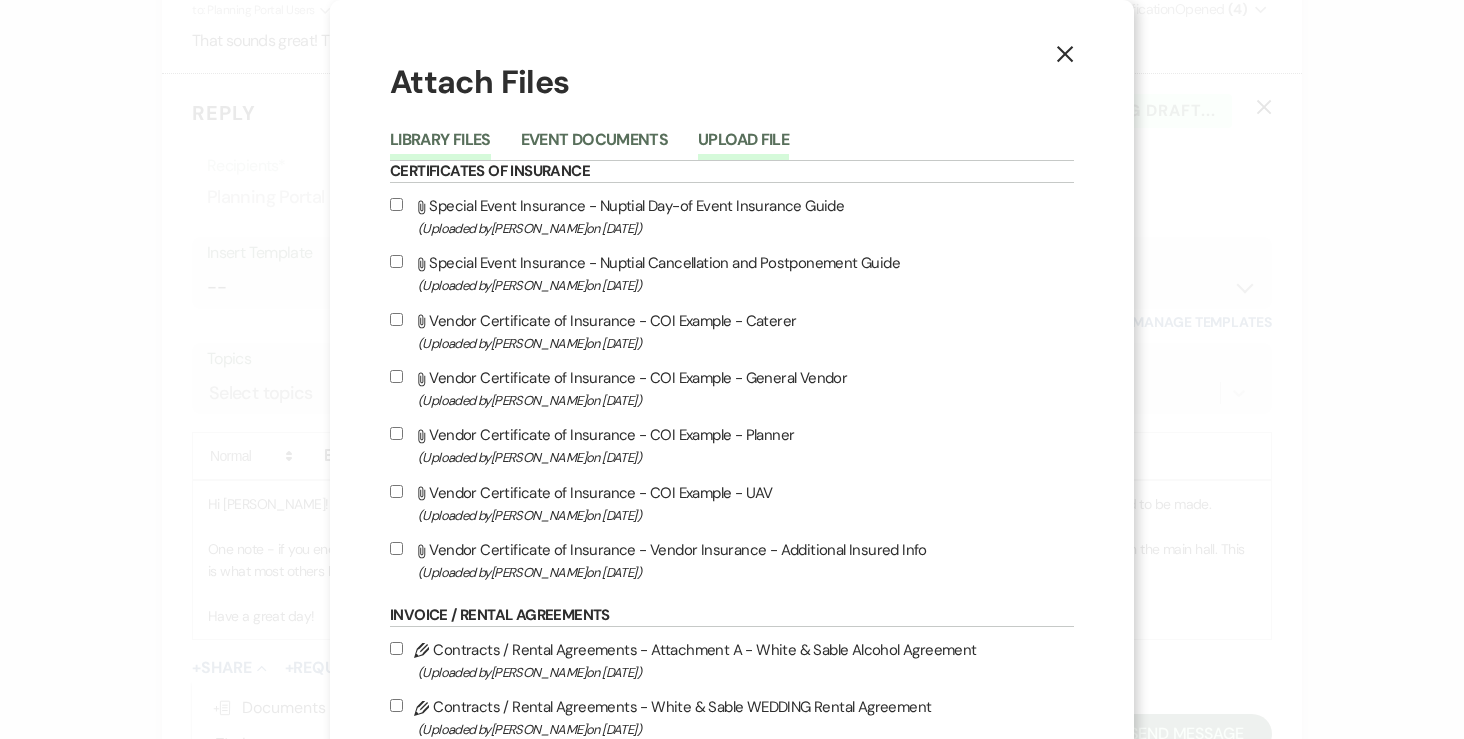 click on "Upload File" at bounding box center (743, 146) 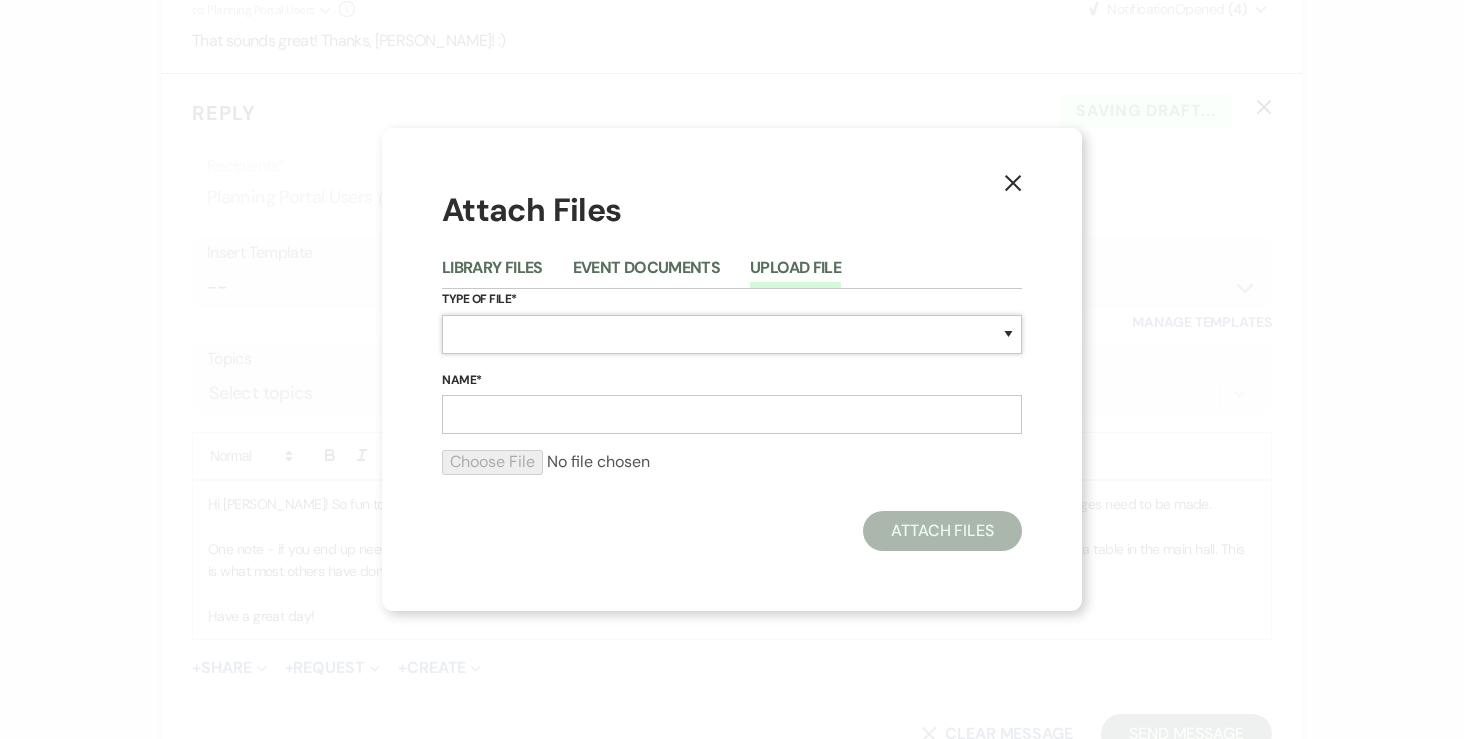 click on "Special Event Insurance Vendor Certificate of Insurance Contracts / Rental Agreements Invoices Receipts Event Maps Floor Plans Rain Plan Seating Charts Venue Layout Catering / Alcohol Permit Event Permit Fire Permit Fuel Permit Generator Permit Tent Permit Venue Permit Other Permit Inventory  Promotional Sample Venue Beverage Ceremony Event Finalize + Share Guests Lodging Menu Vendors Venue Beverage Brochure Menu Packages Product Specifications Quotes Beverage Event and Ceremony Details Finalize & Share Guests Lodging Menu Vendors Venue Event Timeline Family / Wedding Party Timeline Food and Beverage Timeline MC / DJ / Band Timeline Master Timeline Photography Timeline Set-Up / Clean-Up Vendor Timeline Bartender Safe Serve / TiPS Certification Vendor Certification Vendor License Other" at bounding box center (732, 334) 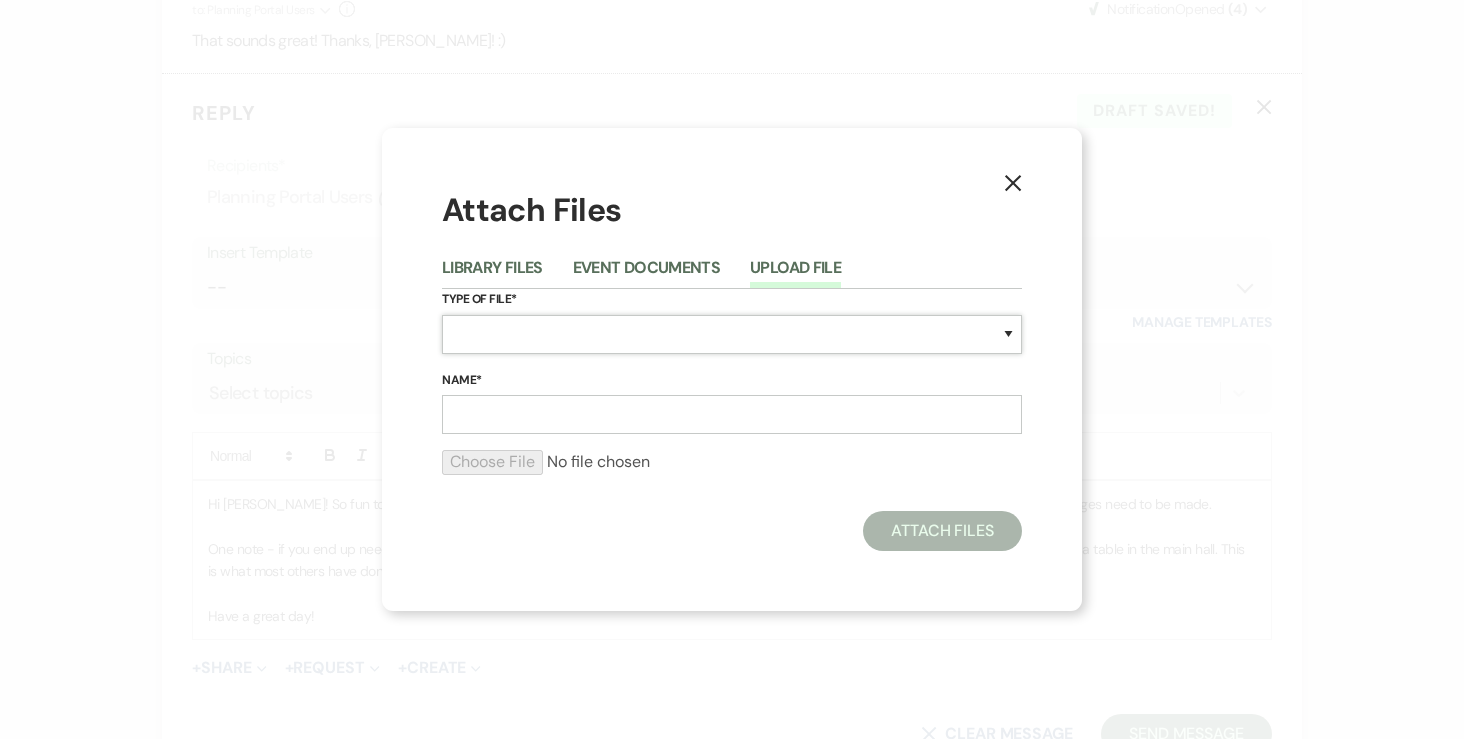 select on "24" 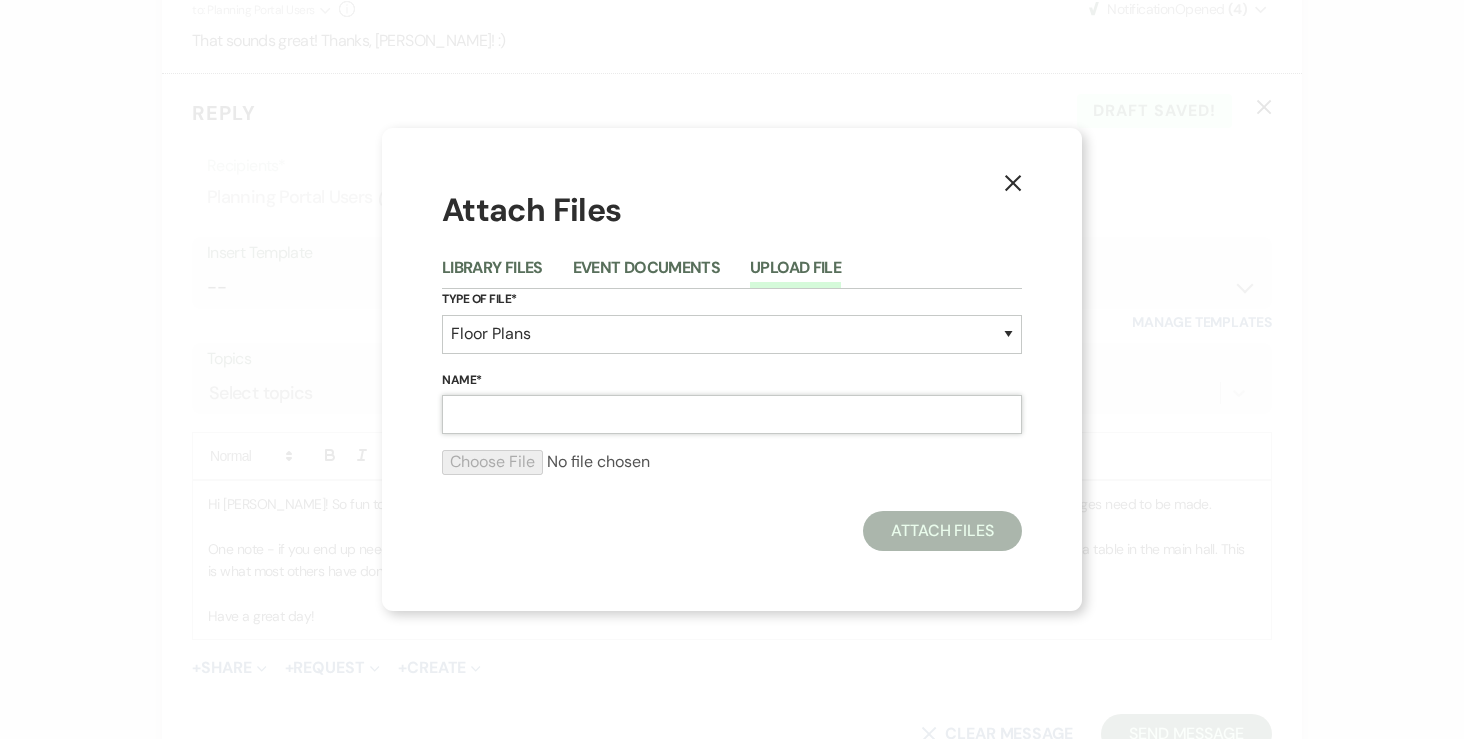 click on "Name*" at bounding box center [732, 414] 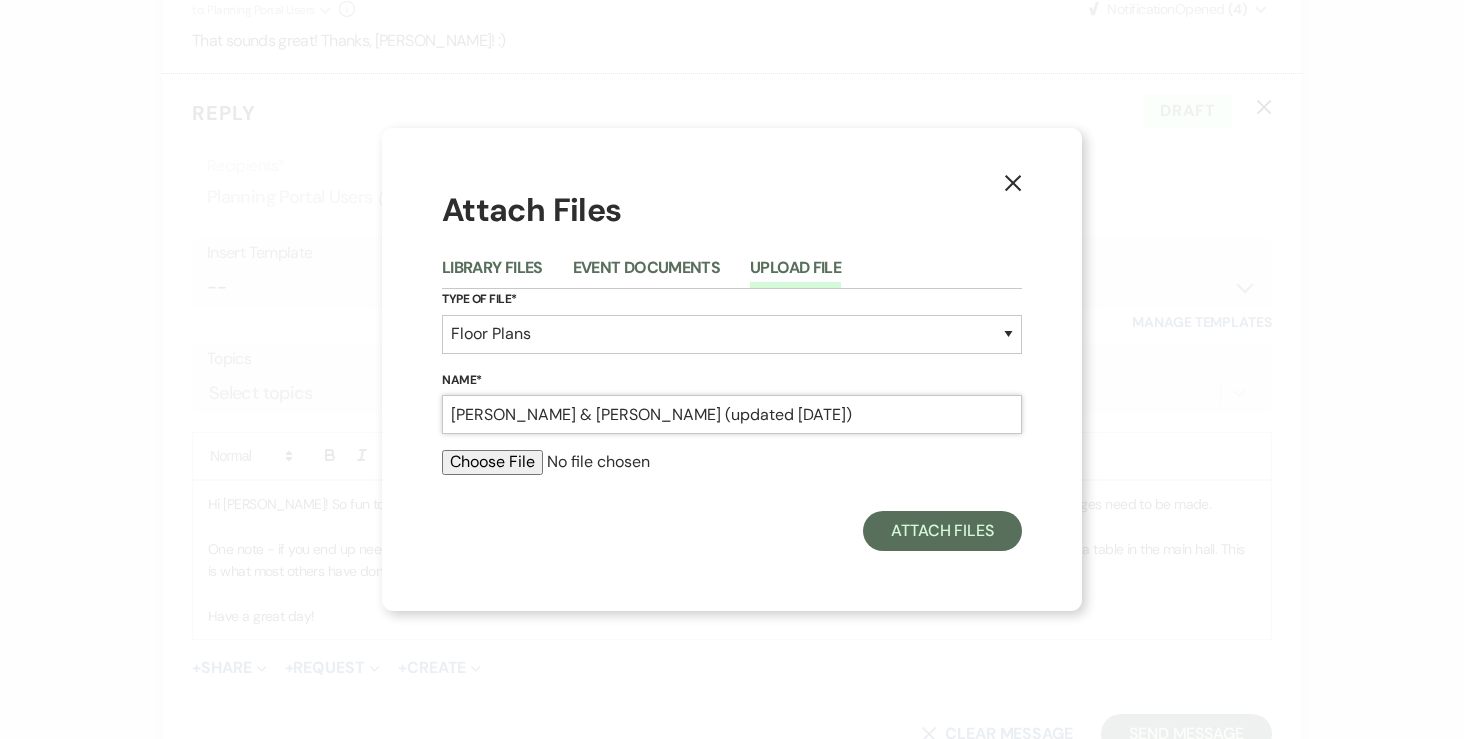 type on "[PERSON_NAME] & [PERSON_NAME] (updated [DATE])" 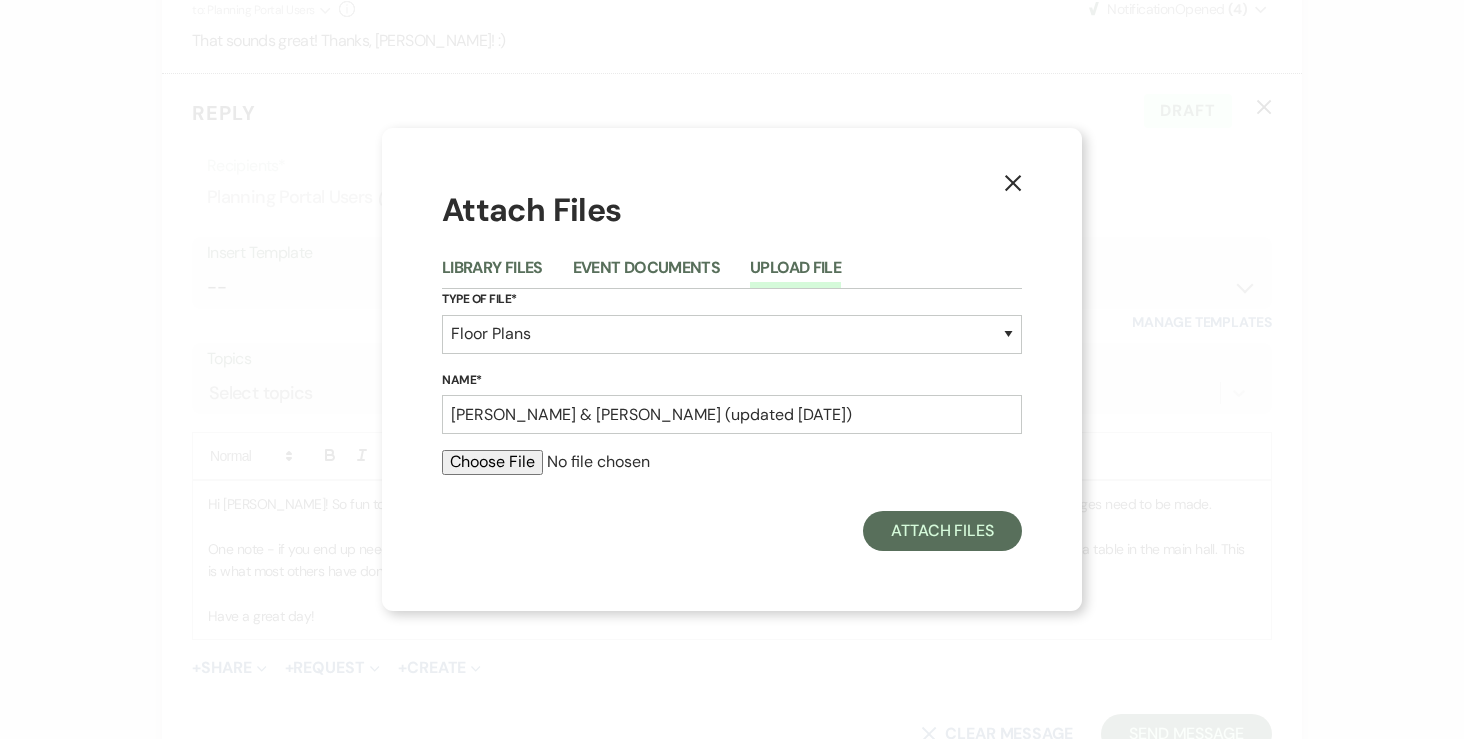 click at bounding box center [732, 462] 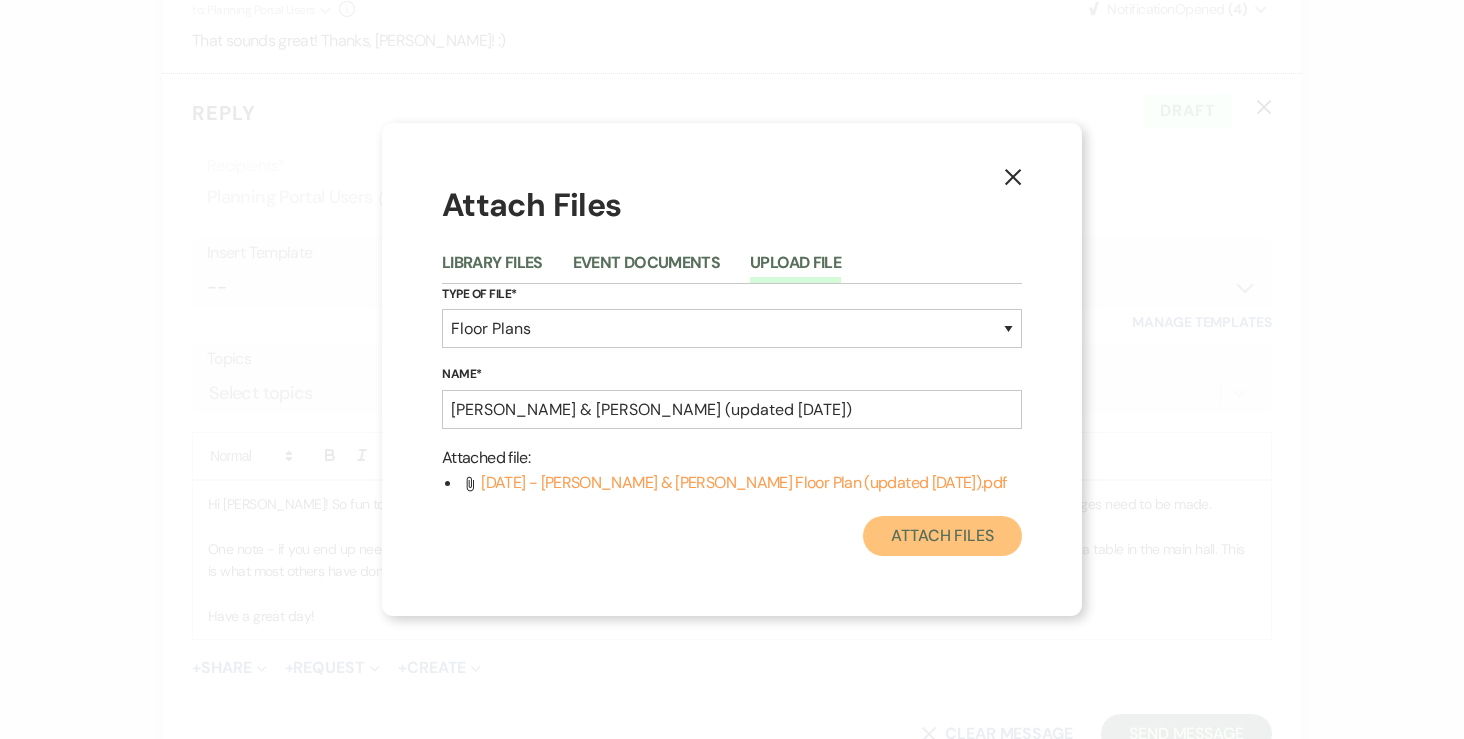 click on "Attach Files" at bounding box center (942, 536) 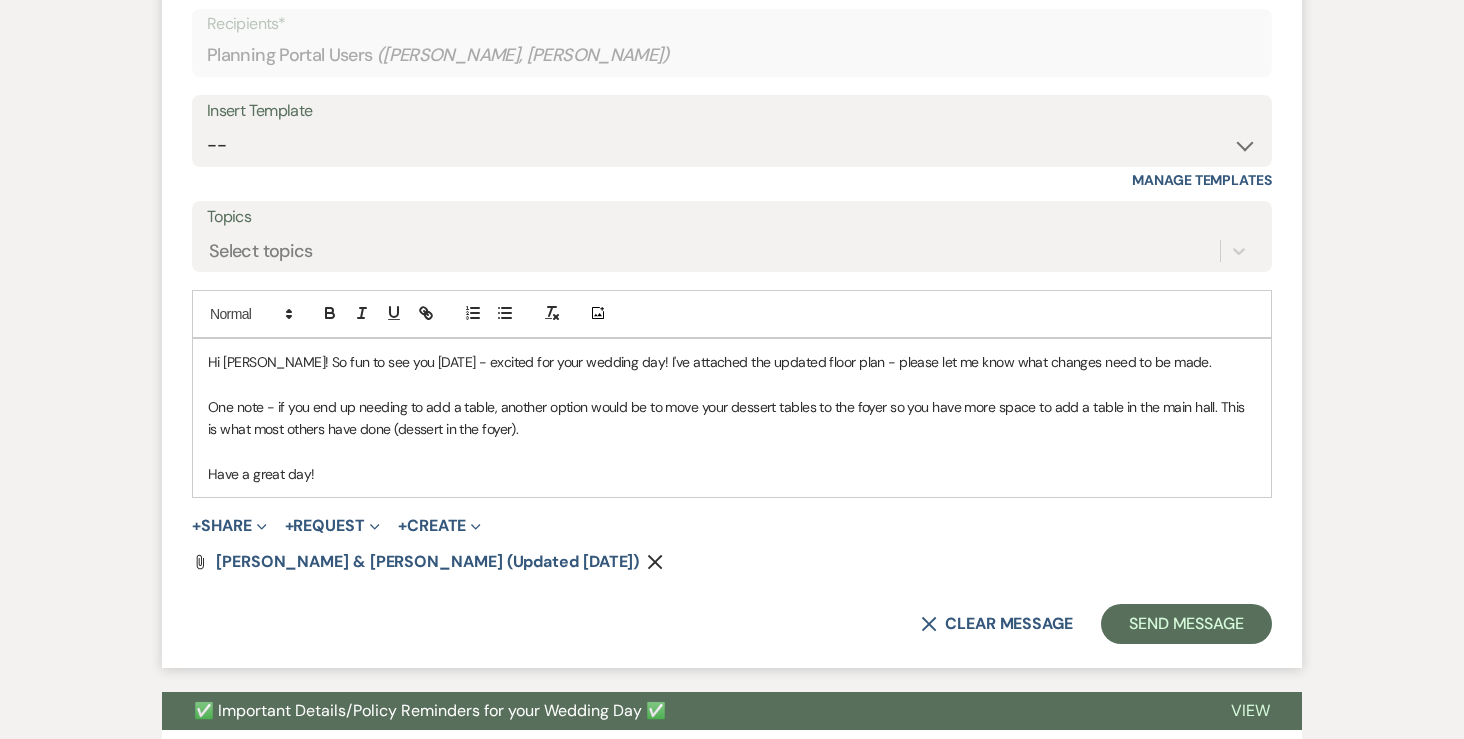 scroll, scrollTop: 6393, scrollLeft: 0, axis: vertical 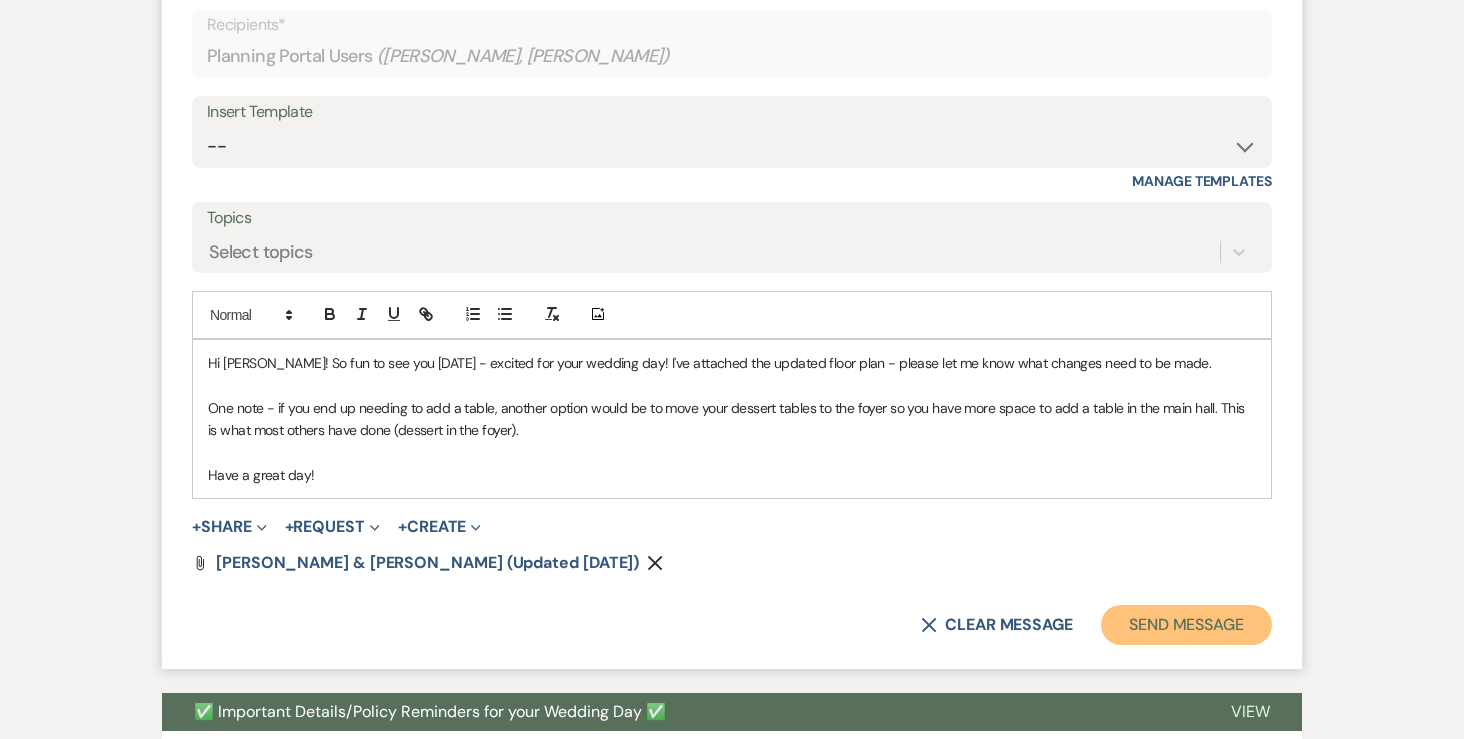 click on "Send Message" at bounding box center [1186, 625] 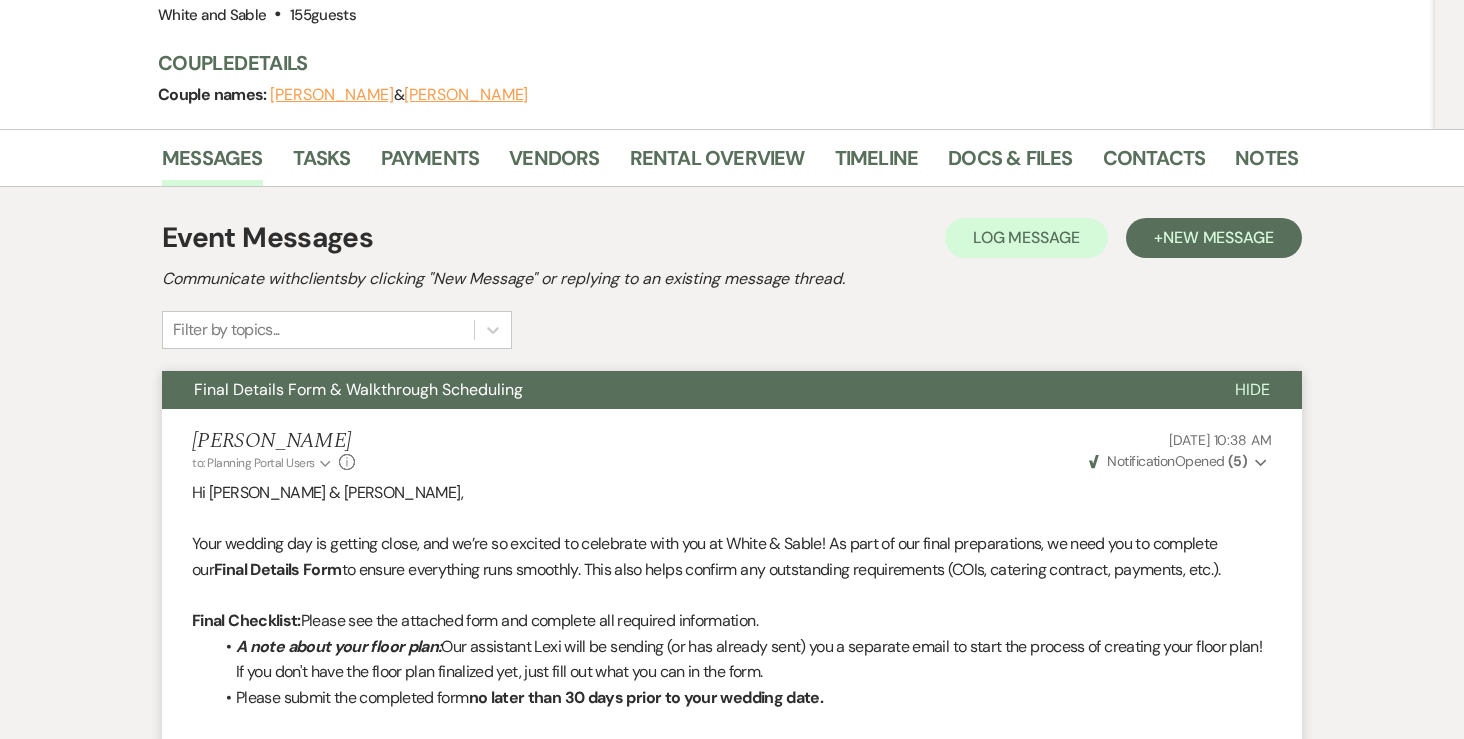 scroll, scrollTop: 0, scrollLeft: 0, axis: both 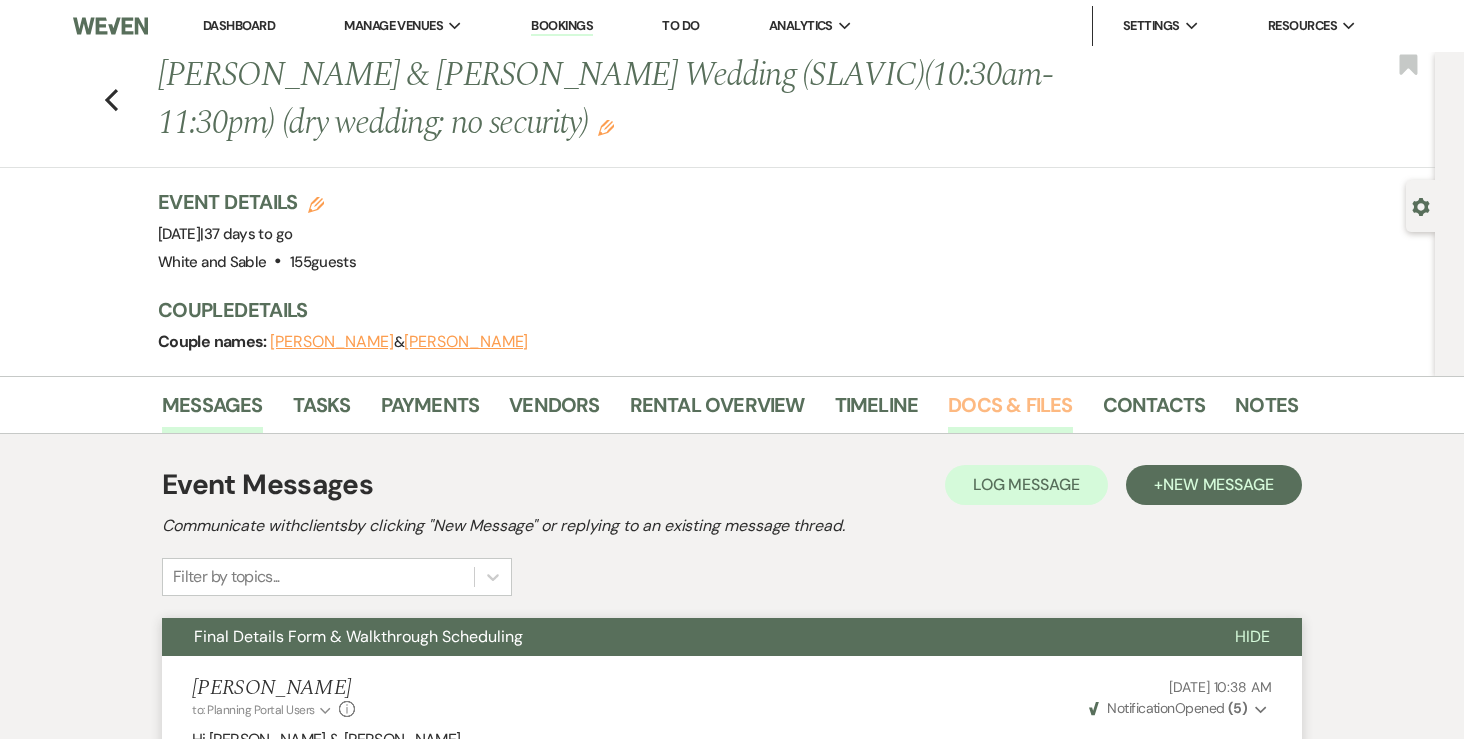 click on "Docs & Files" at bounding box center (1010, 411) 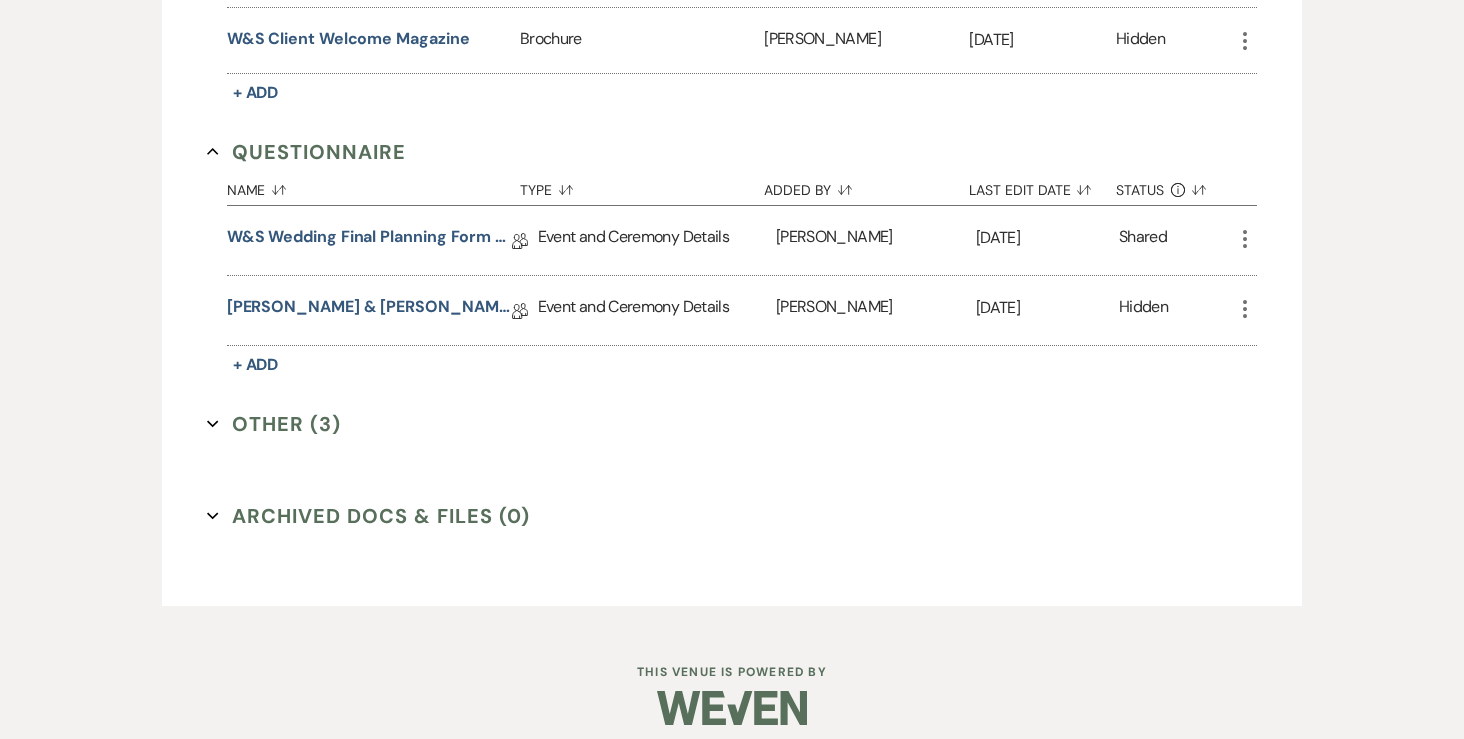 scroll, scrollTop: 3027, scrollLeft: 0, axis: vertical 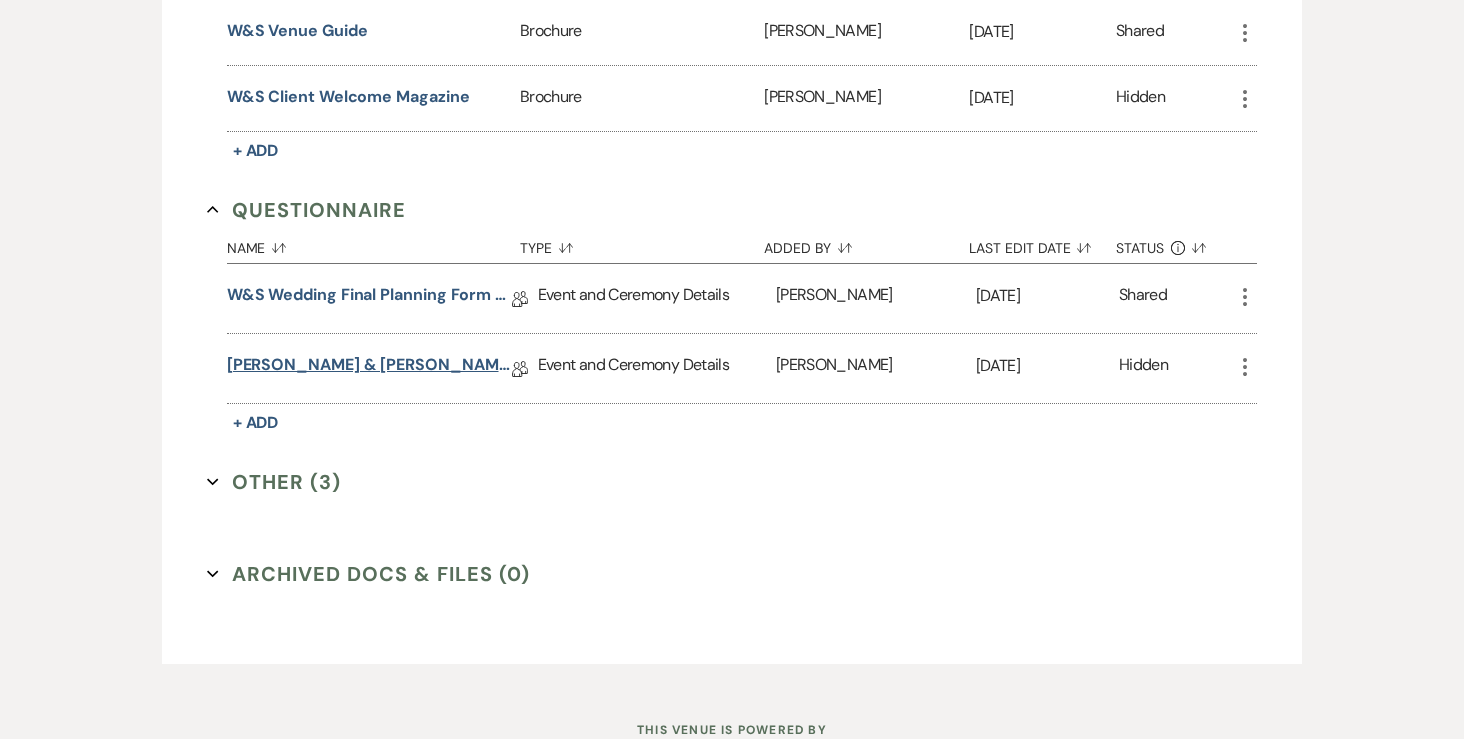 click on "[PERSON_NAME] & [PERSON_NAME] Final Details - [DATE]" at bounding box center [369, 368] 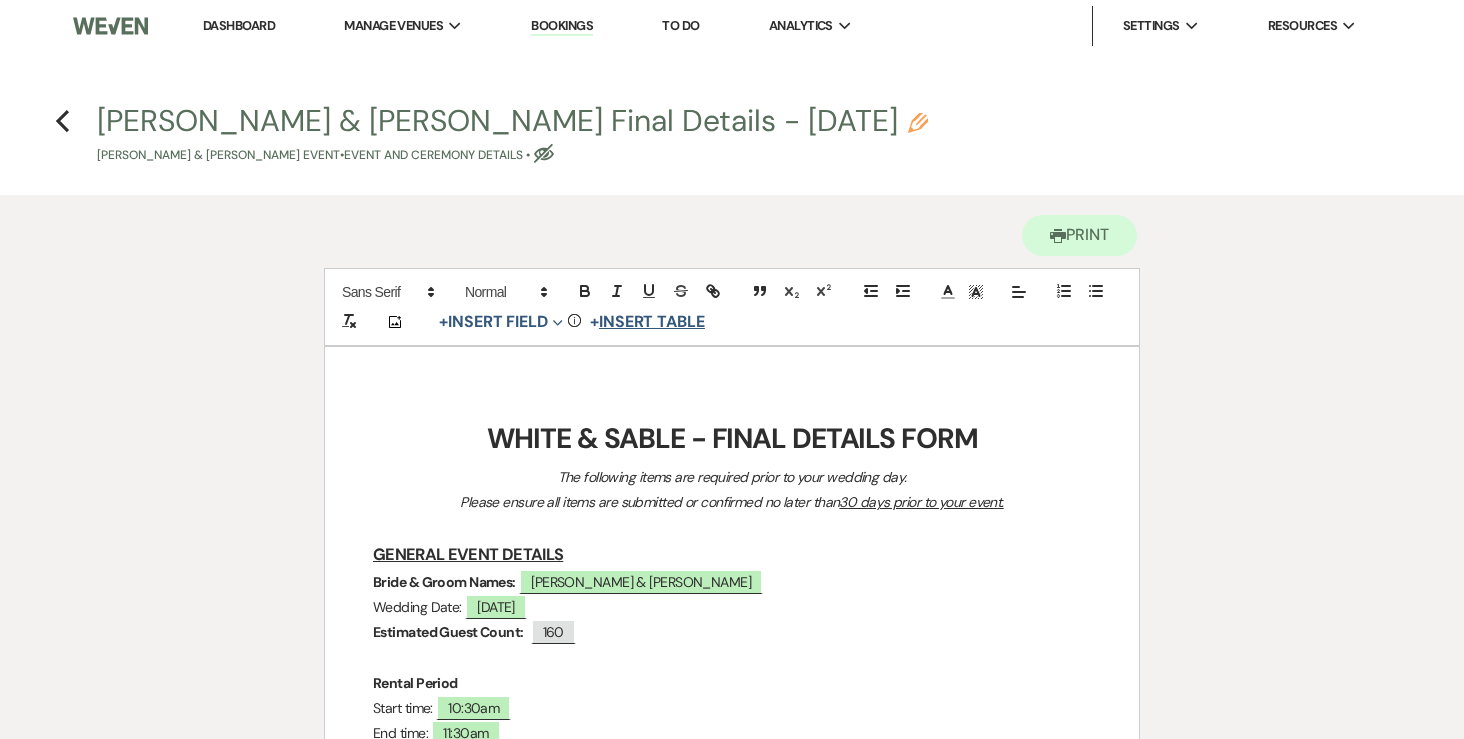 scroll, scrollTop: 70, scrollLeft: 0, axis: vertical 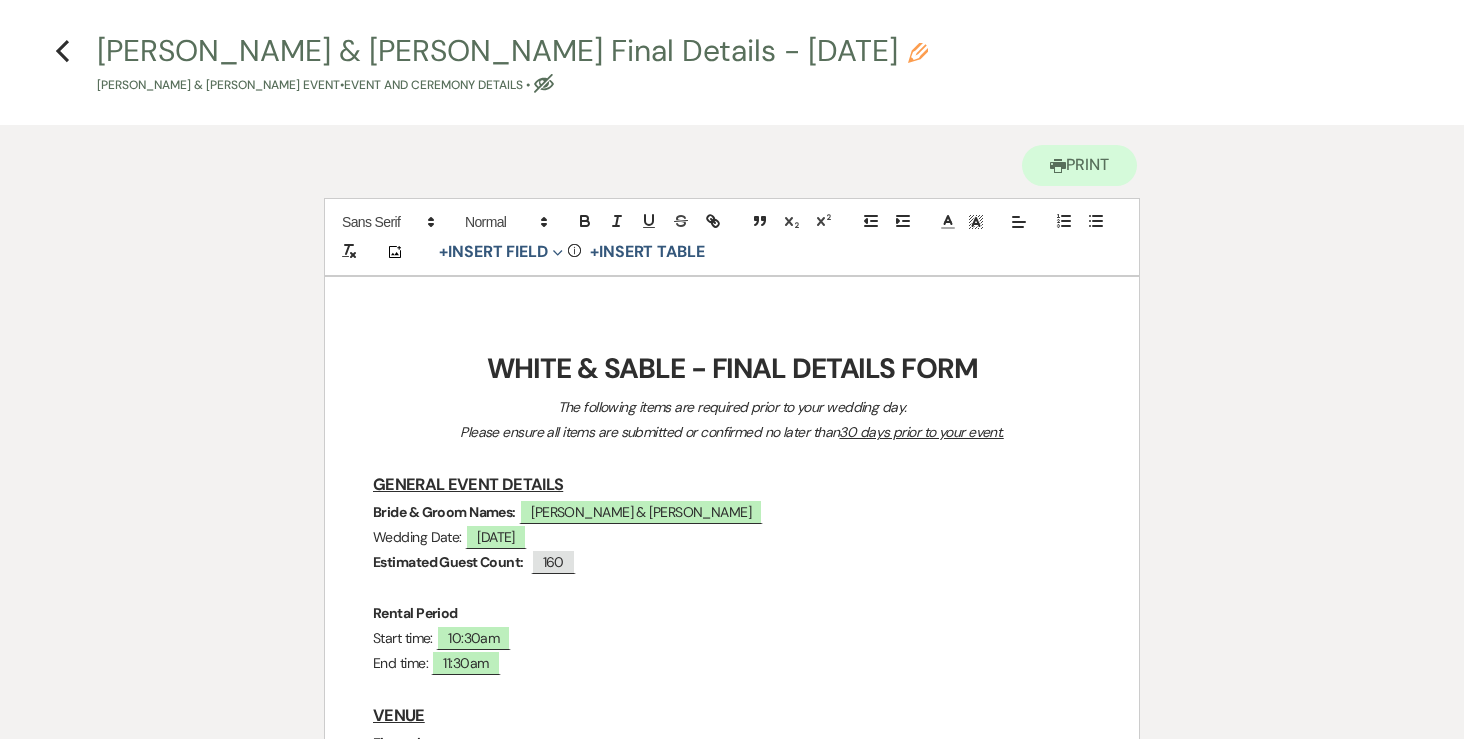 click on "WHITE & SABLE - FINAL DETAILS FORM" at bounding box center (732, 368) 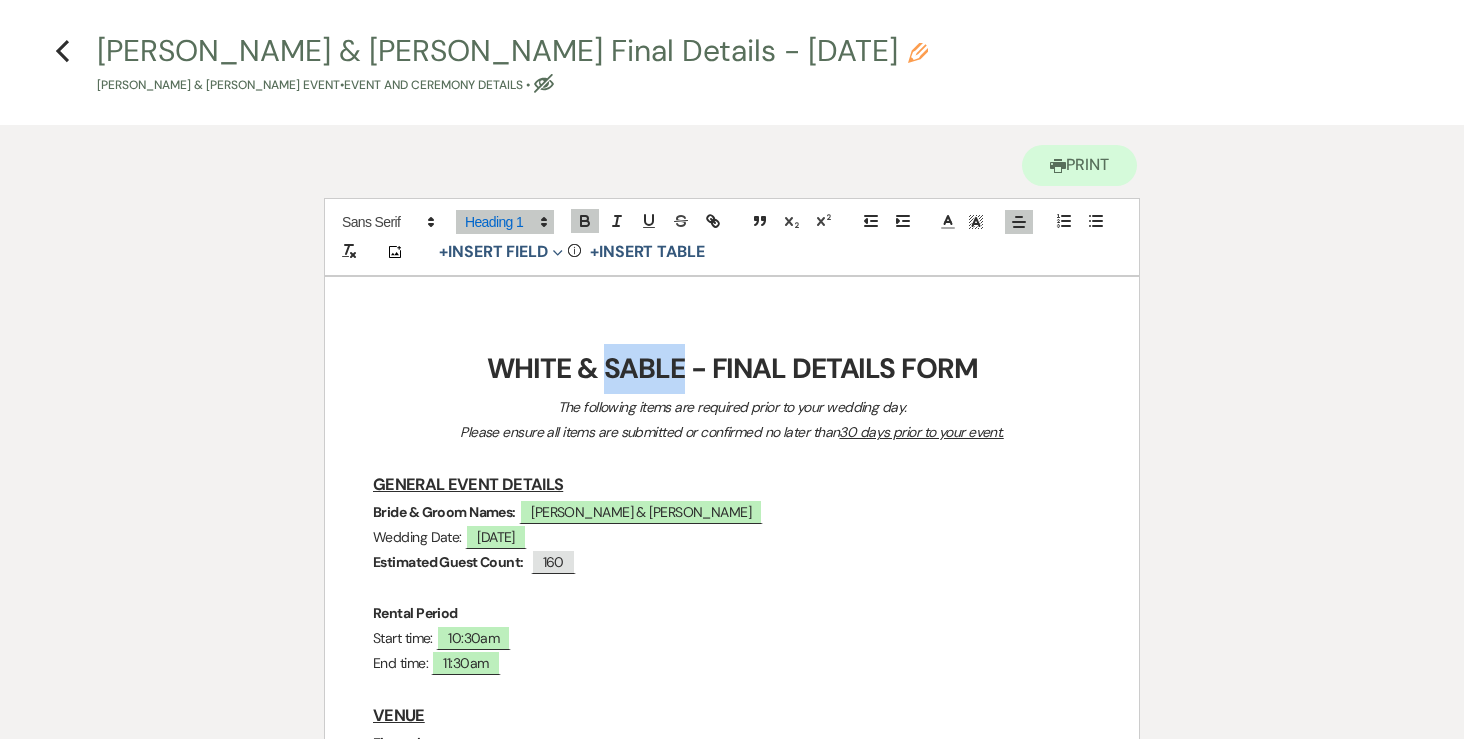 click on "WHITE & SABLE - FINAL DETAILS FORM" at bounding box center [732, 368] 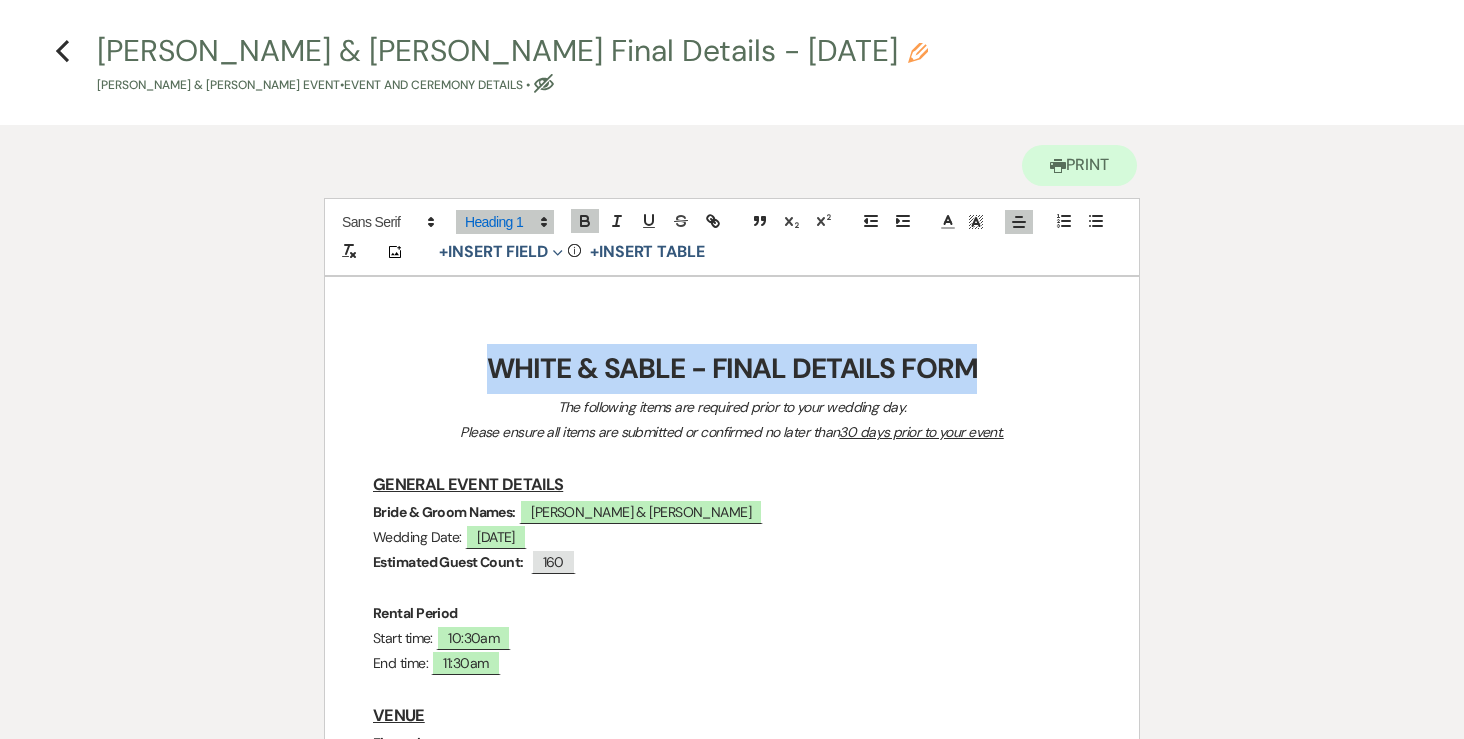click on "WHITE & SABLE - FINAL DETAILS FORM" at bounding box center (732, 368) 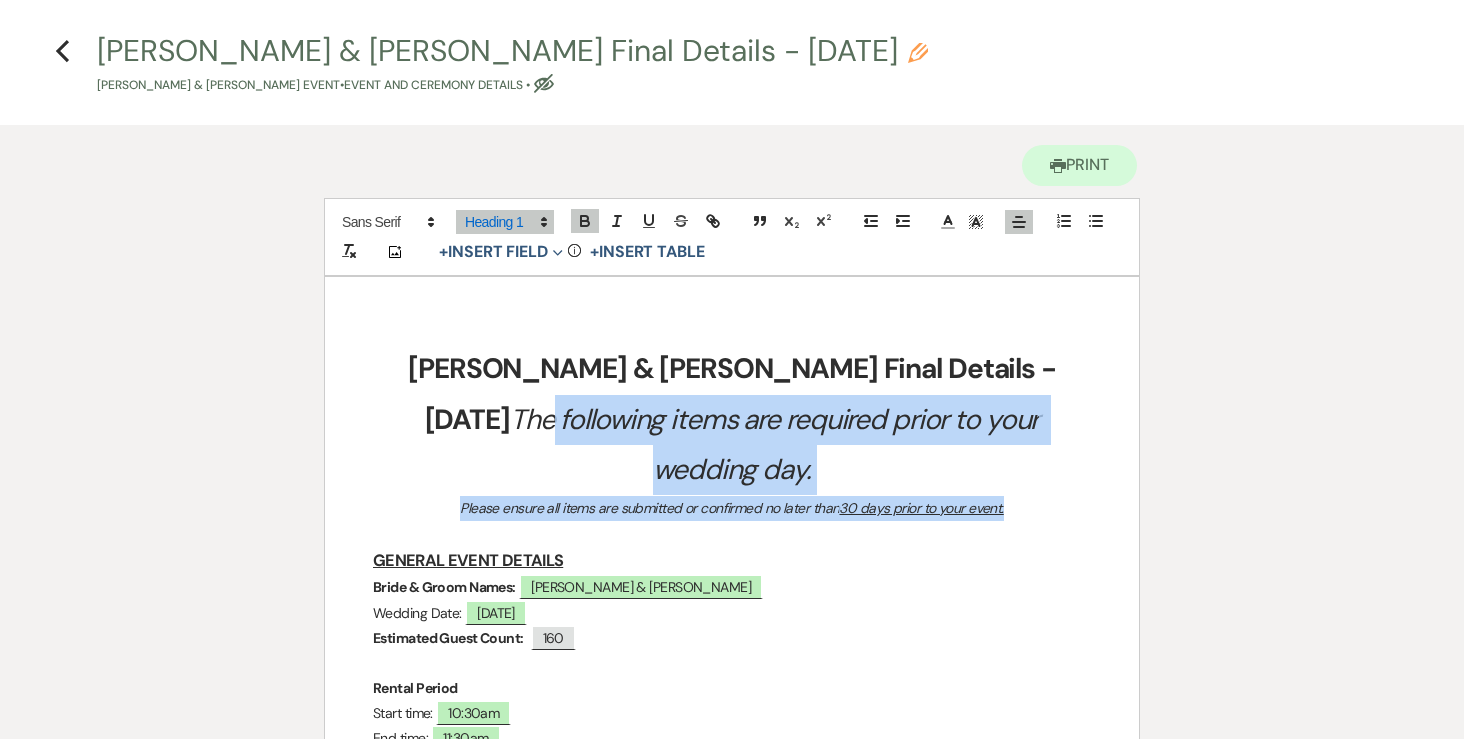 drag, startPoint x: 1010, startPoint y: 461, endPoint x: 880, endPoint y: 368, distance: 159.84055 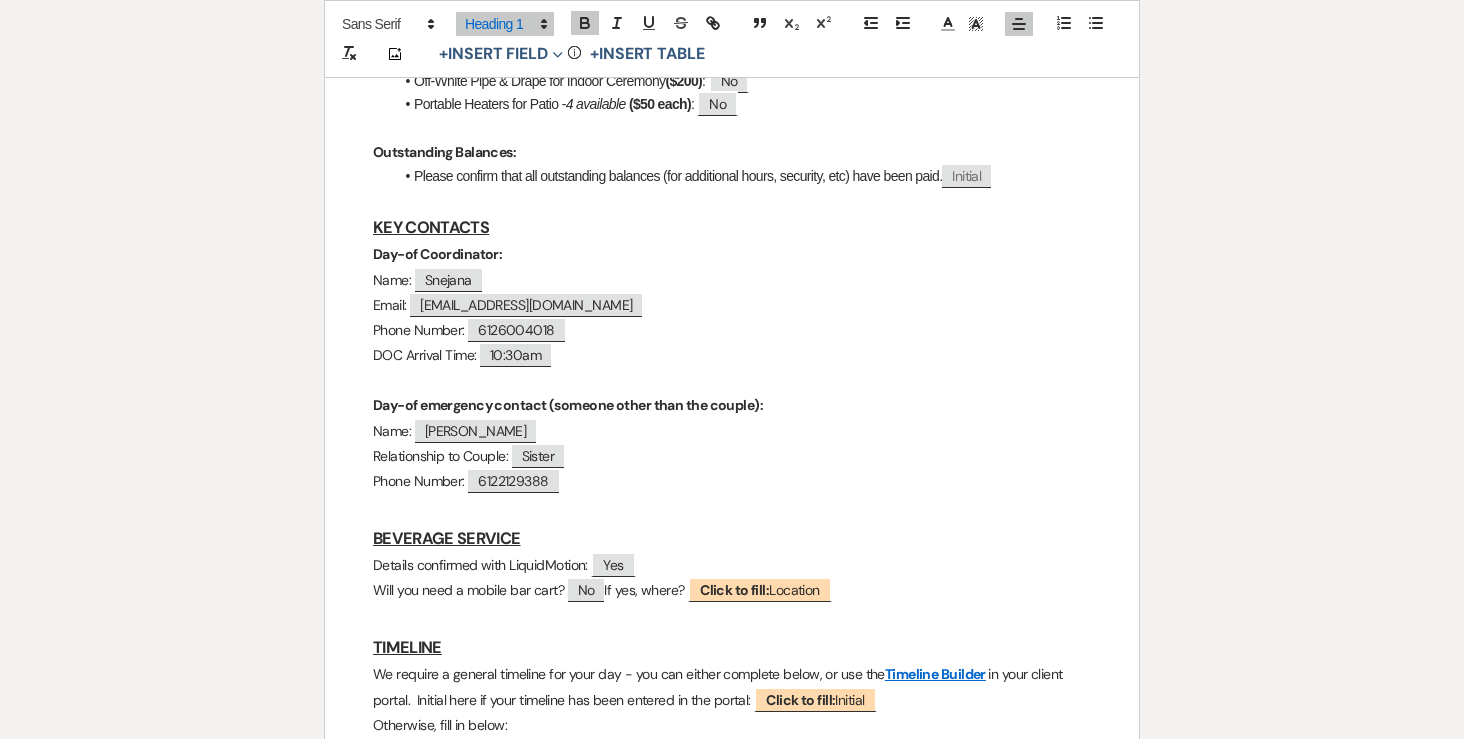 scroll, scrollTop: 0, scrollLeft: 0, axis: both 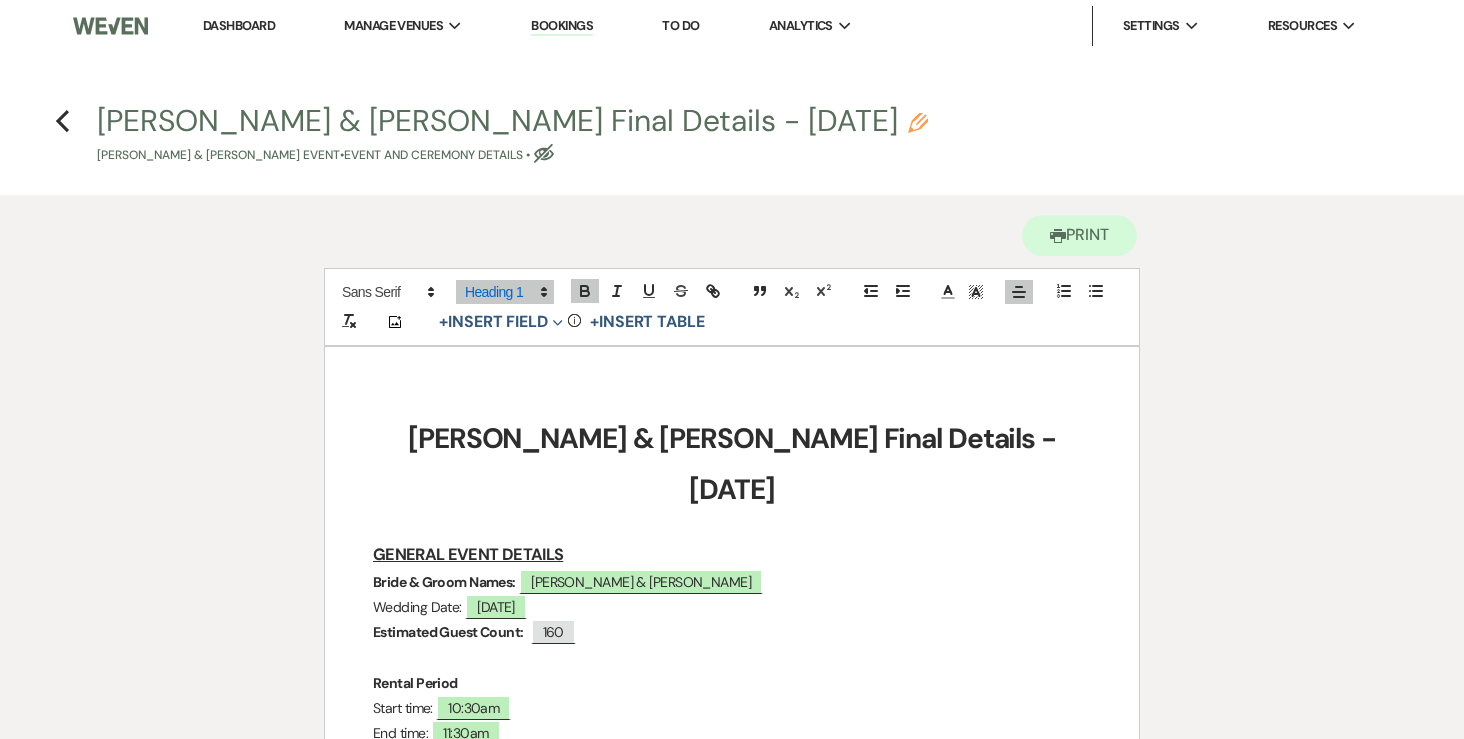 click on "Previous [PERSON_NAME] & [PERSON_NAME] Final Details - [DATE] Pencil [PERSON_NAME] & [PERSON_NAME] Event  •  Event and Ceremony Details   •  Eye Blocked" at bounding box center [732, 132] 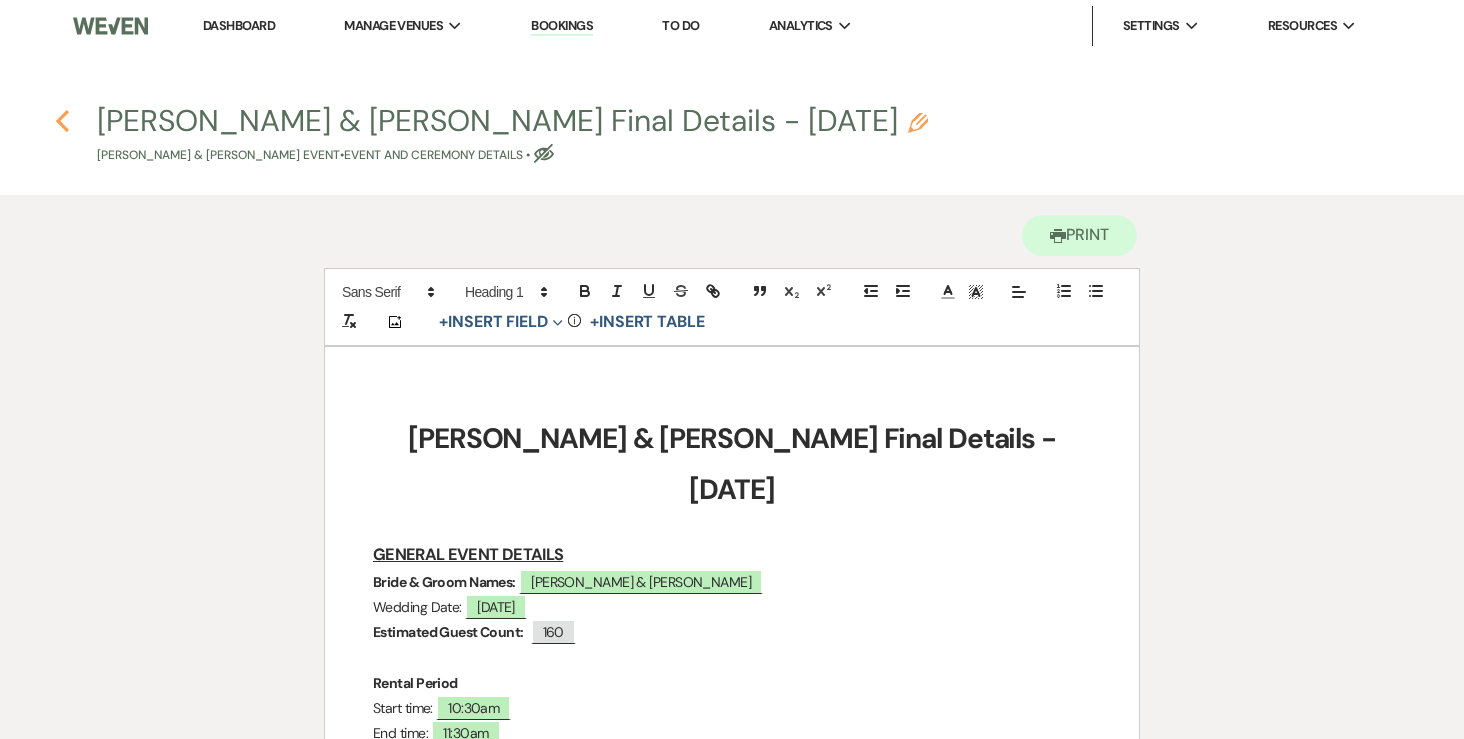 click 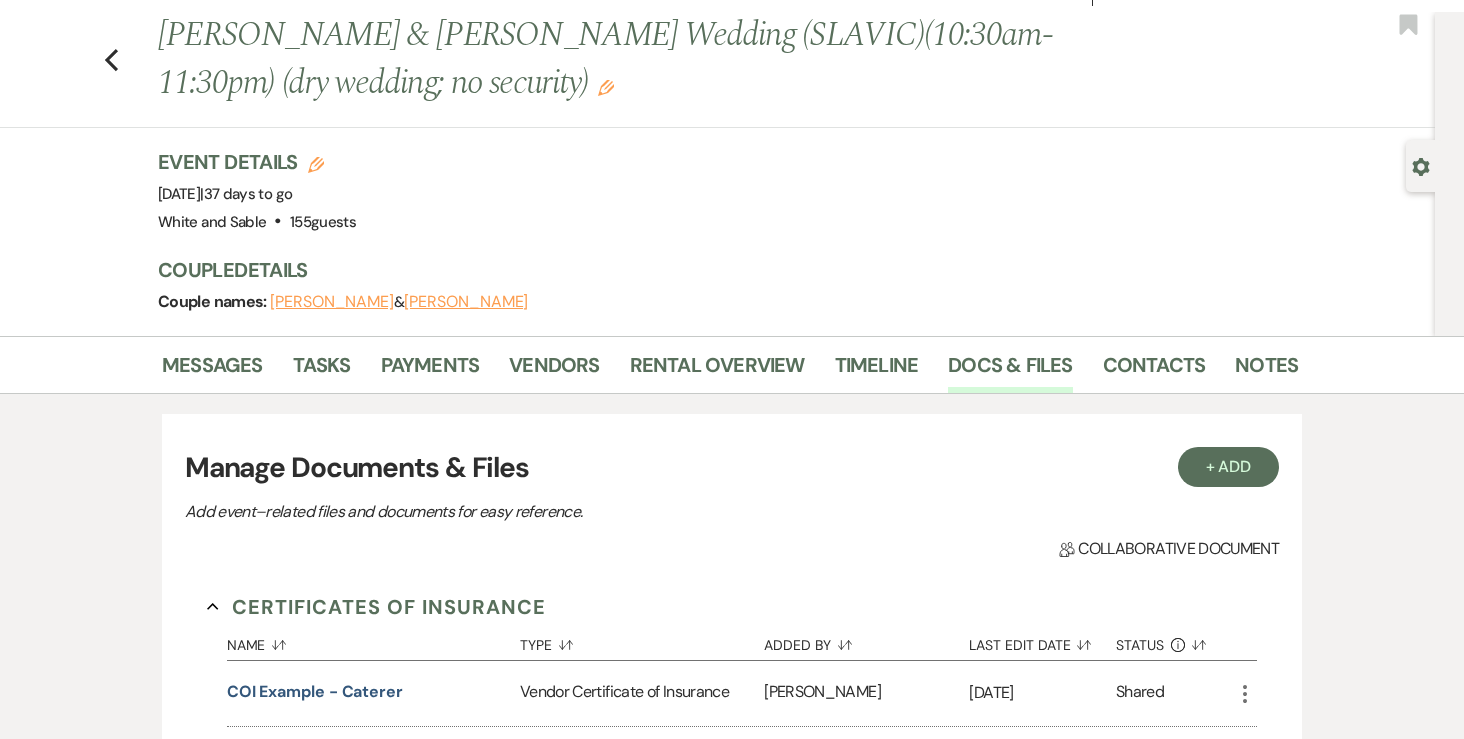 scroll, scrollTop: 1, scrollLeft: 0, axis: vertical 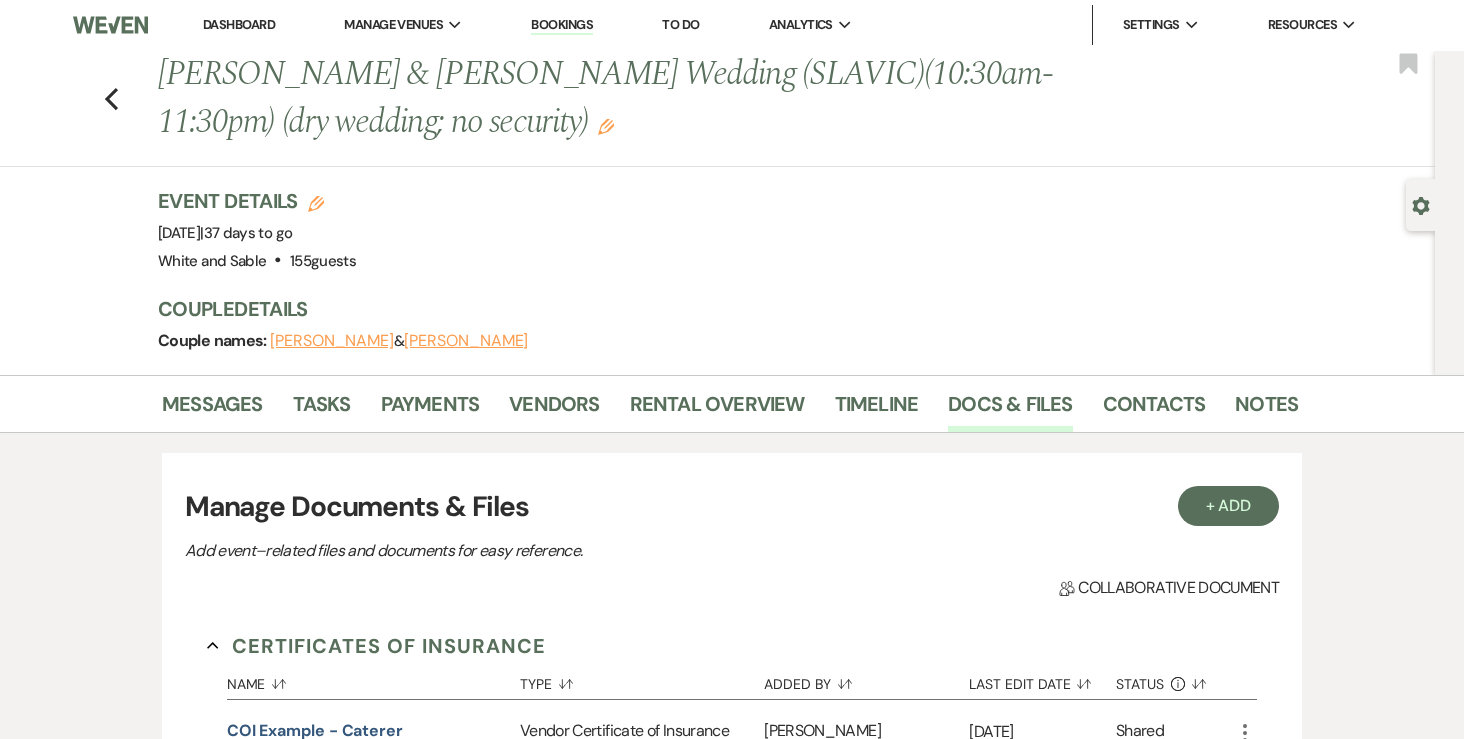 click on "Dashboard" at bounding box center [239, 24] 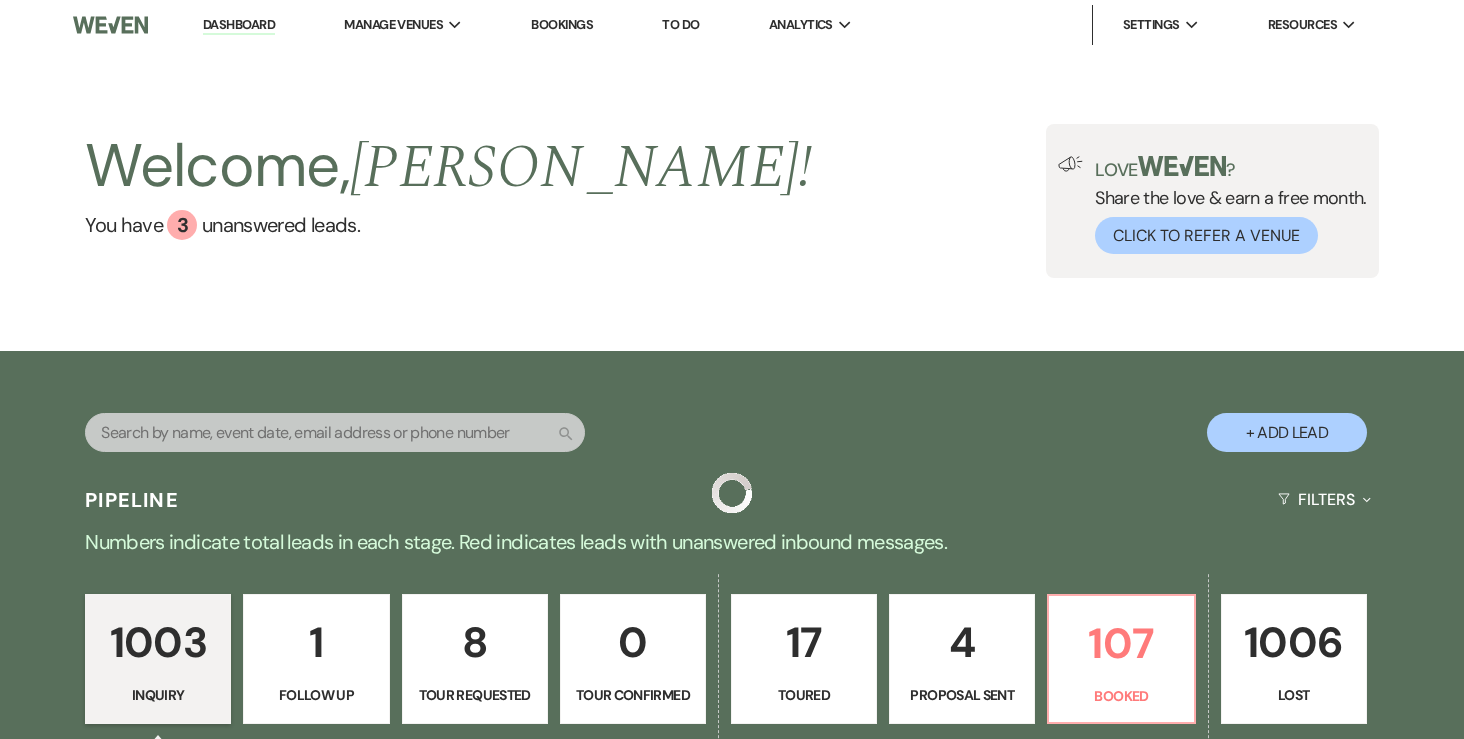 scroll, scrollTop: 169, scrollLeft: 0, axis: vertical 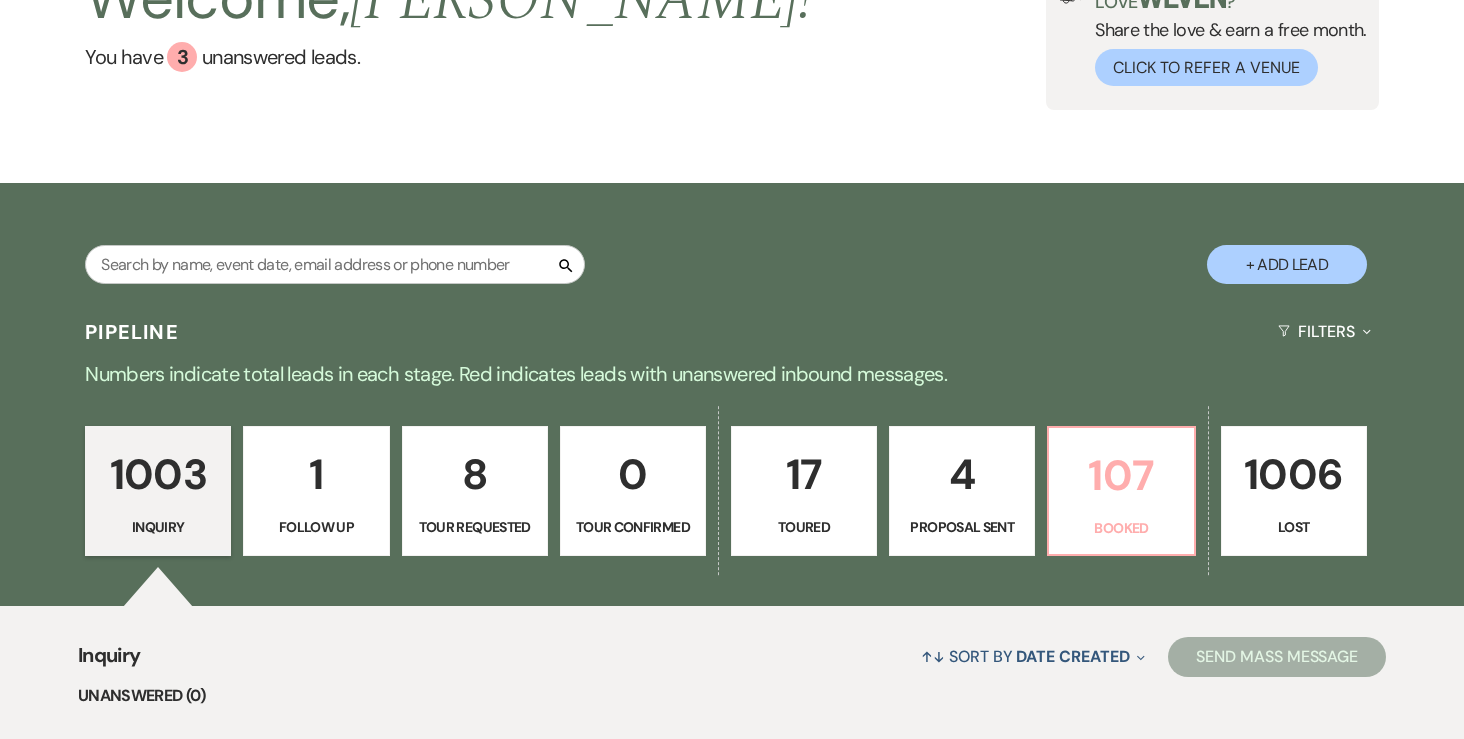 click on "107" at bounding box center [1121, 475] 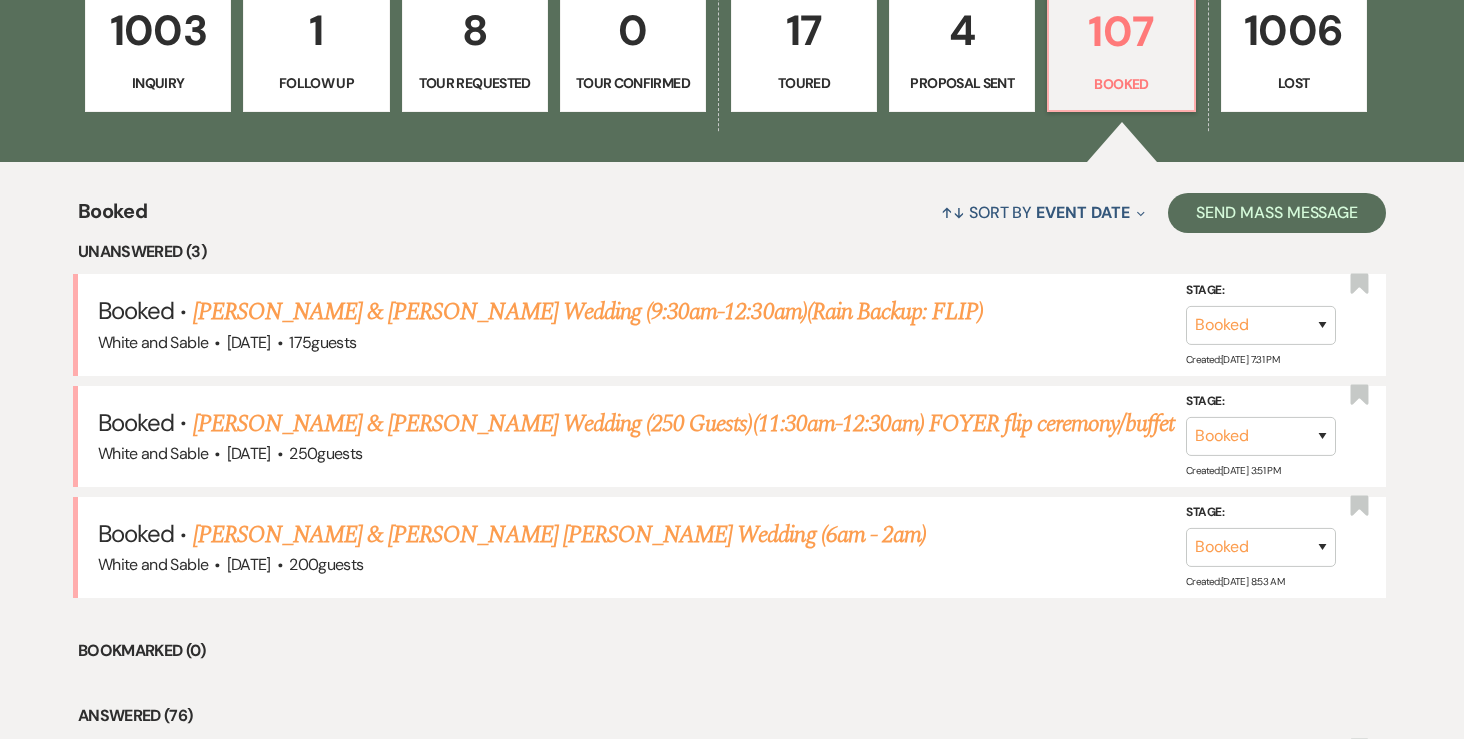 scroll, scrollTop: 615, scrollLeft: 0, axis: vertical 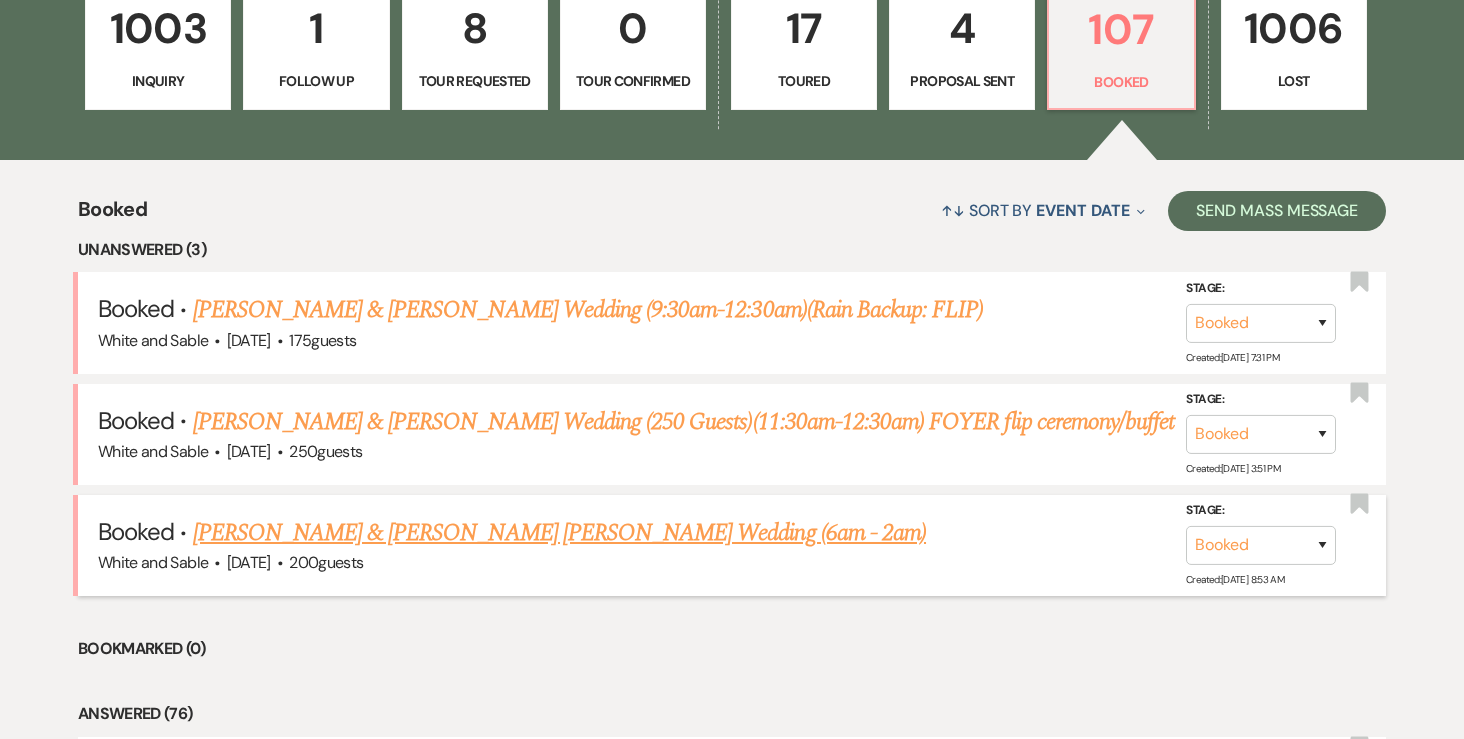 click on "[PERSON_NAME] & [PERSON_NAME] [PERSON_NAME] Wedding (6am - 2am)" at bounding box center (560, 533) 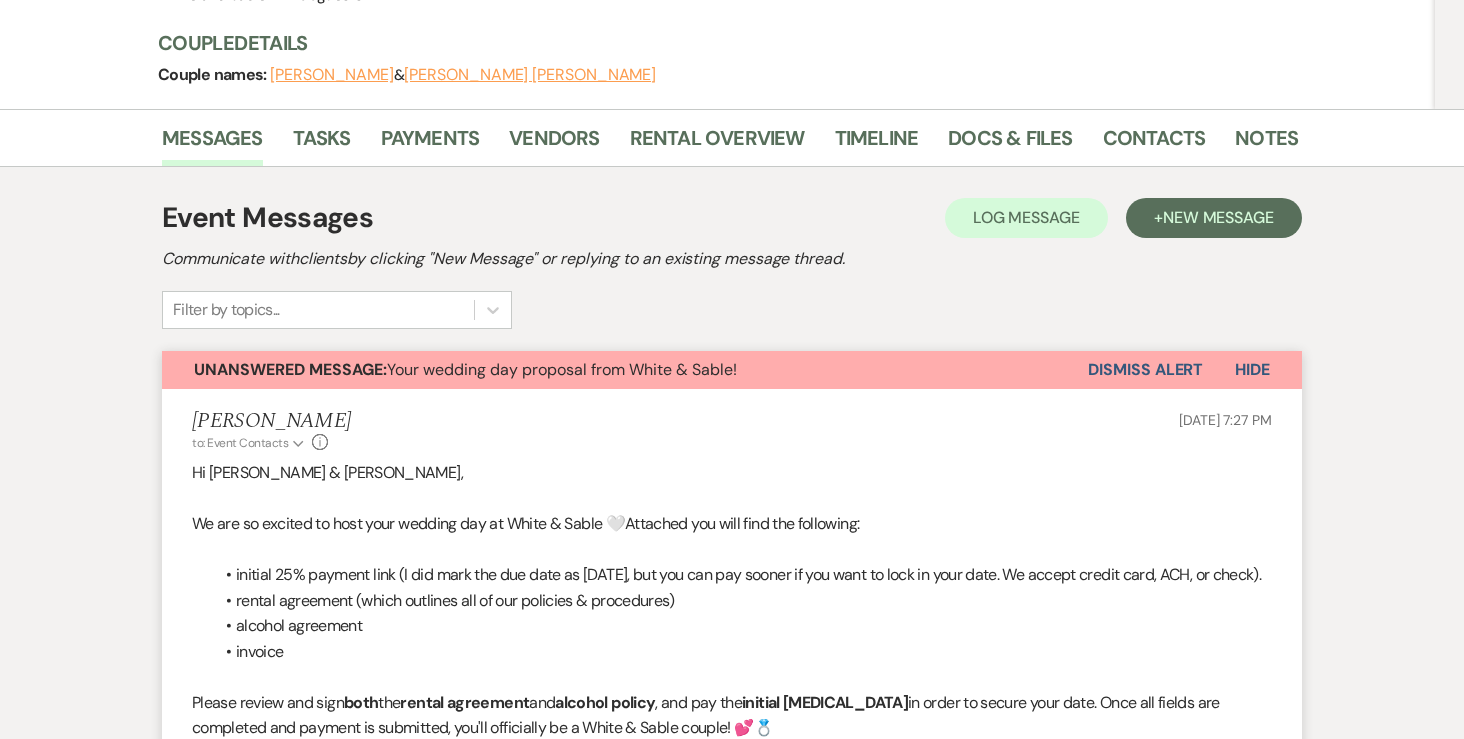 scroll, scrollTop: 261, scrollLeft: 0, axis: vertical 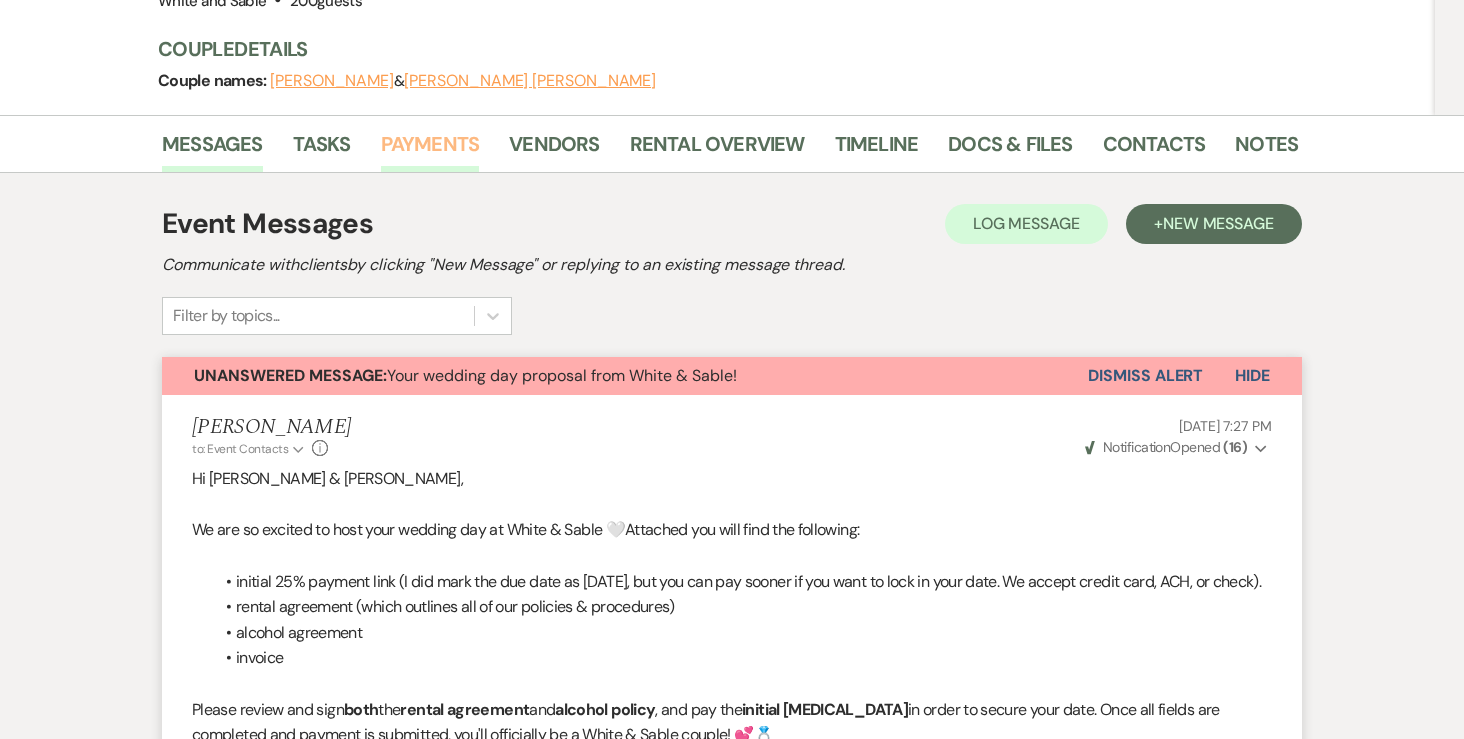 click on "Payments" at bounding box center [430, 150] 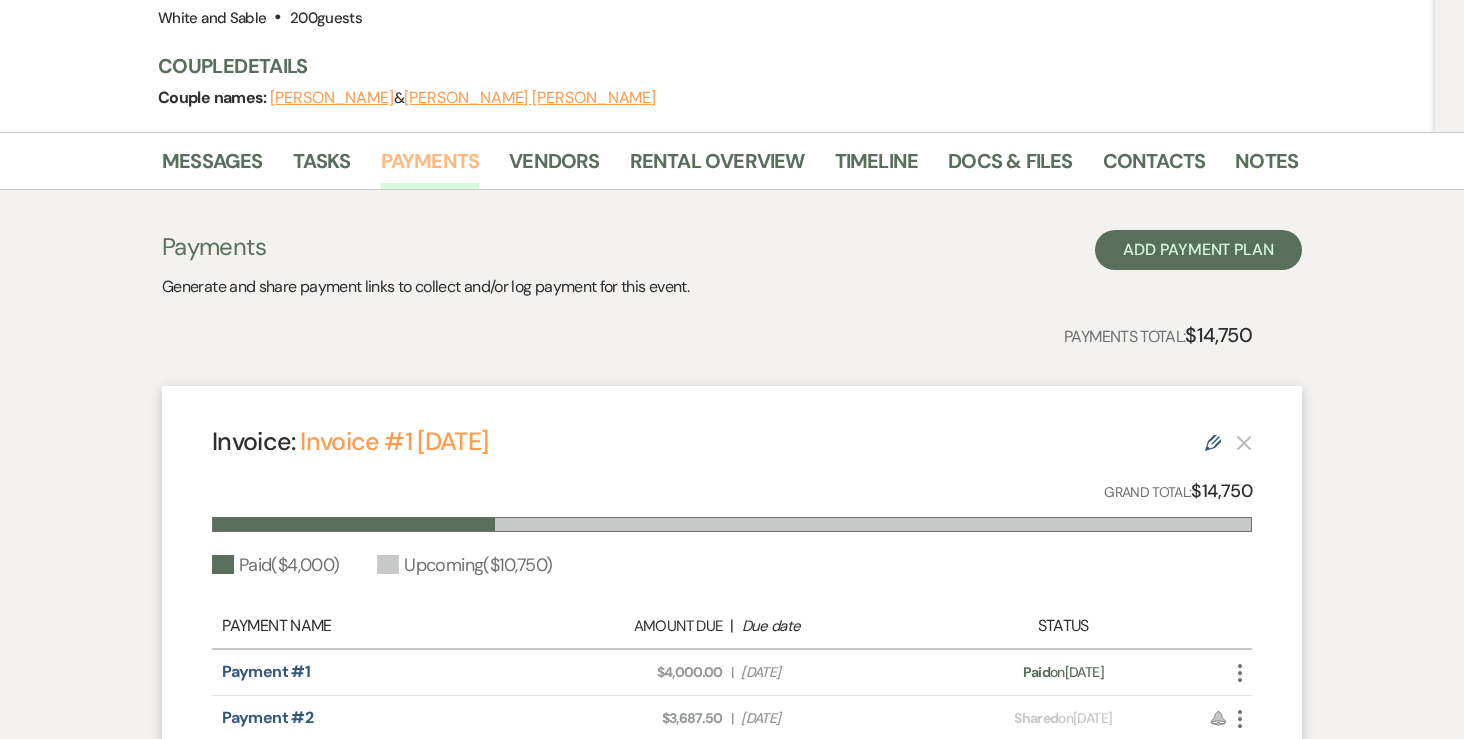 scroll, scrollTop: 226, scrollLeft: 0, axis: vertical 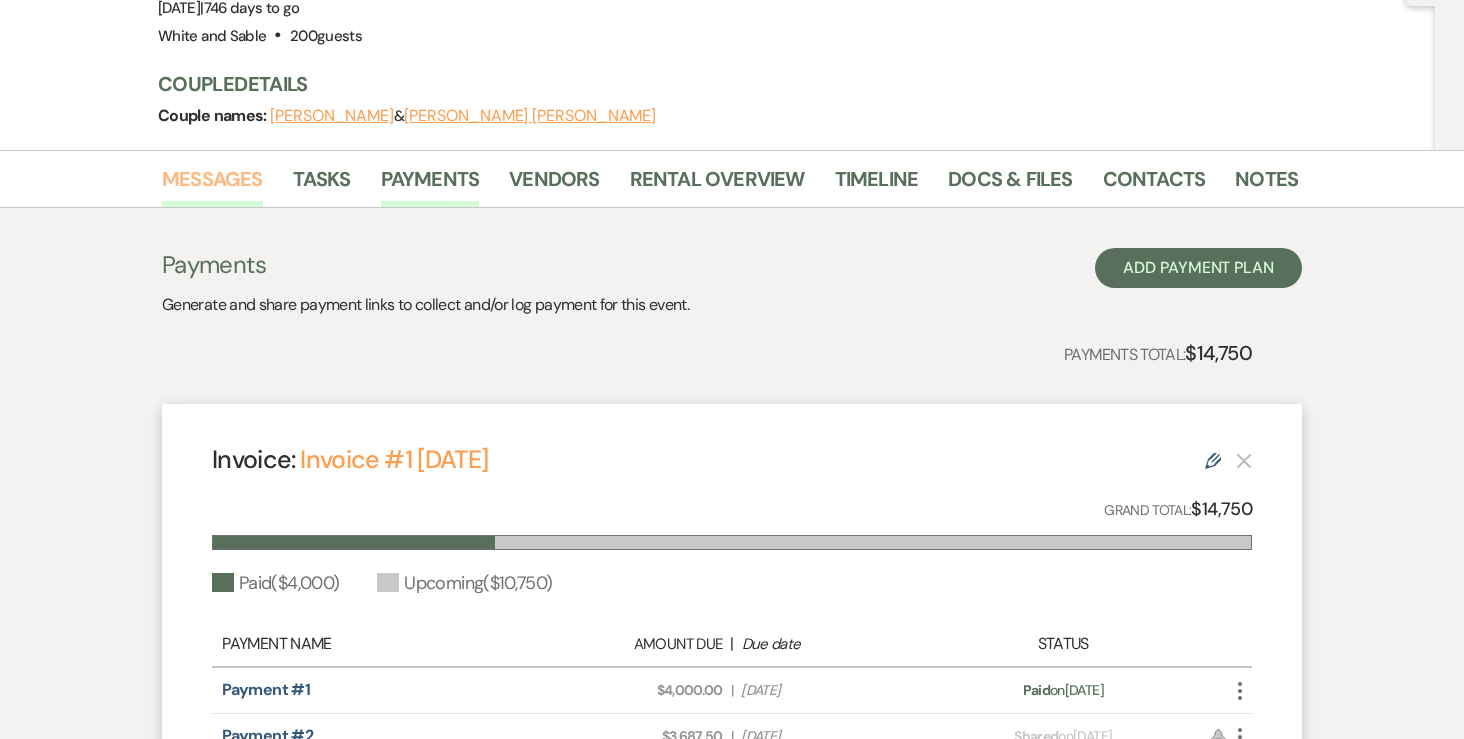 click on "Messages" at bounding box center (212, 185) 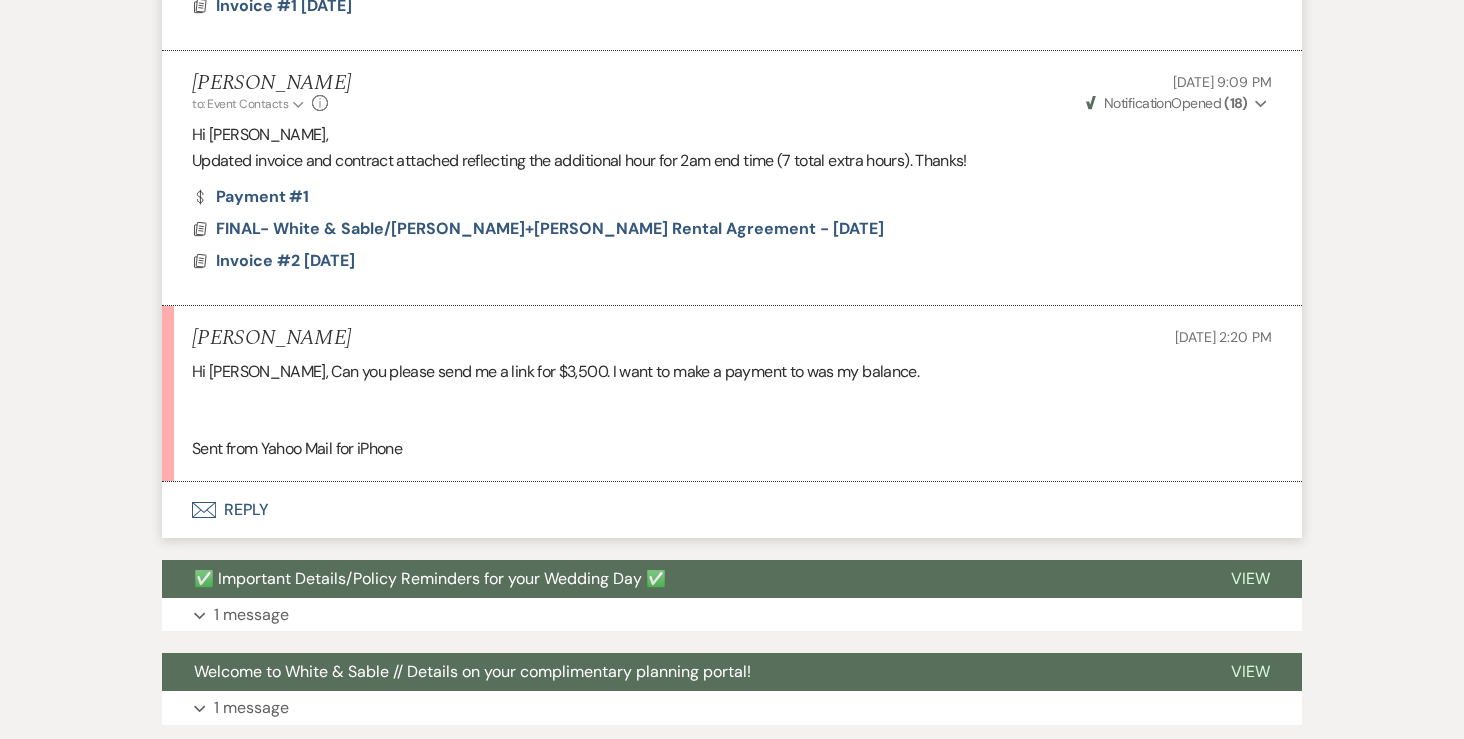 scroll, scrollTop: 2914, scrollLeft: 0, axis: vertical 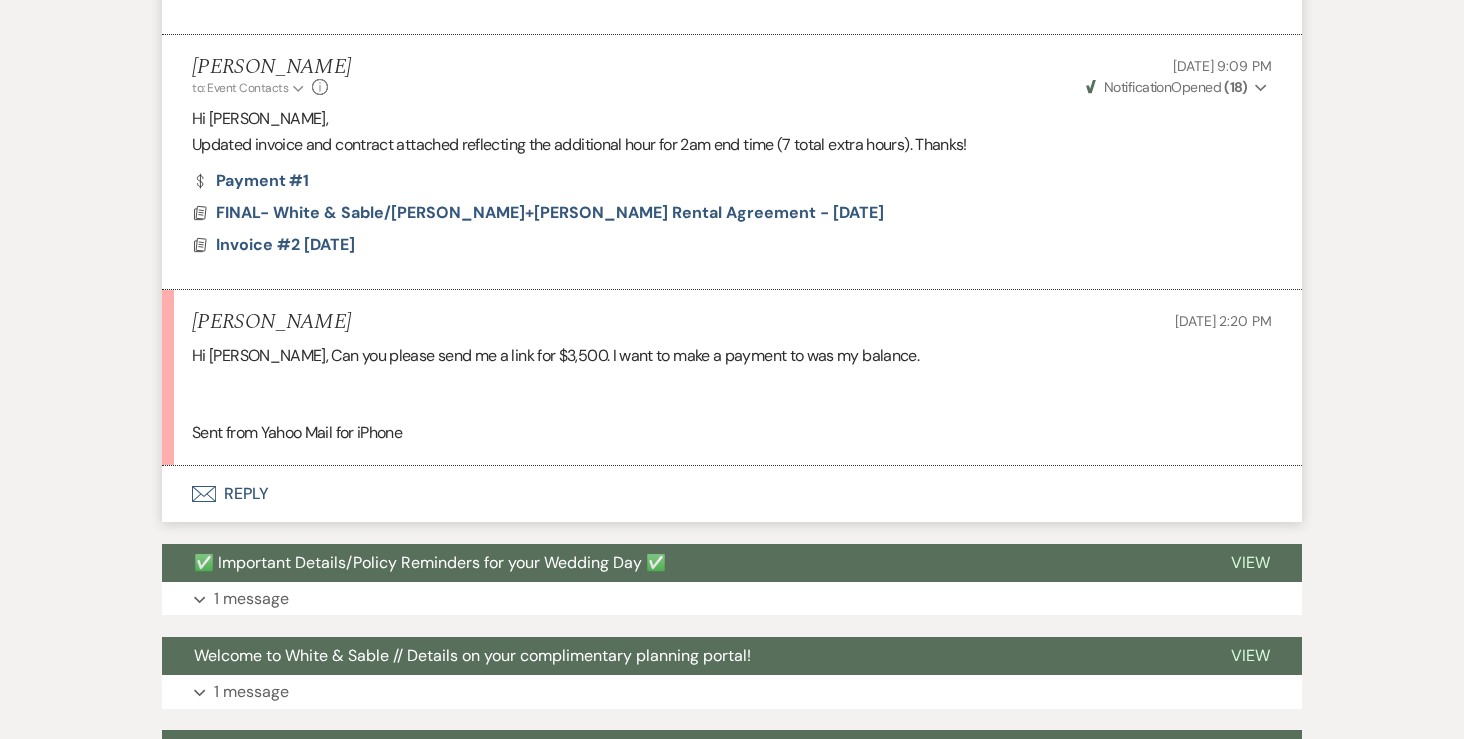 click on "Envelope Reply" at bounding box center [732, 494] 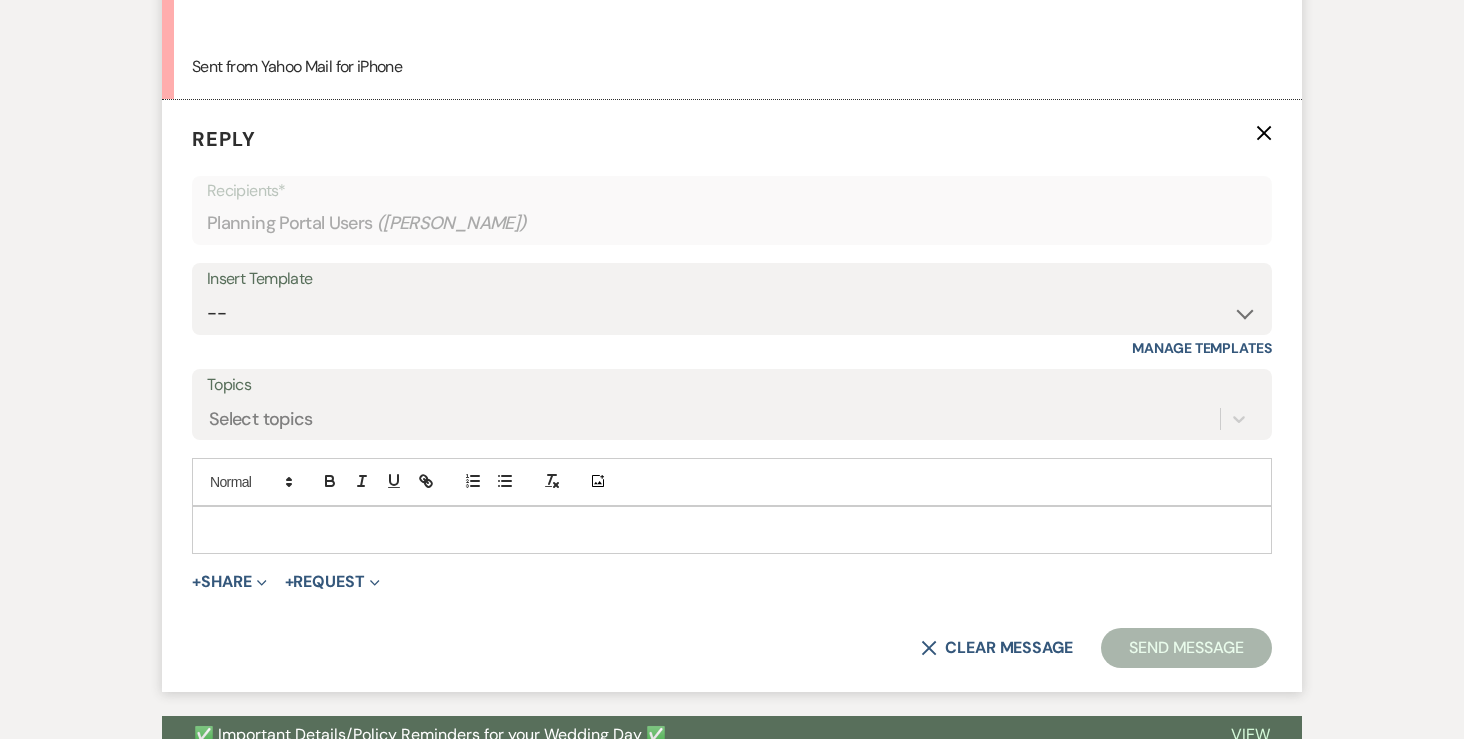 scroll, scrollTop: 3285, scrollLeft: 0, axis: vertical 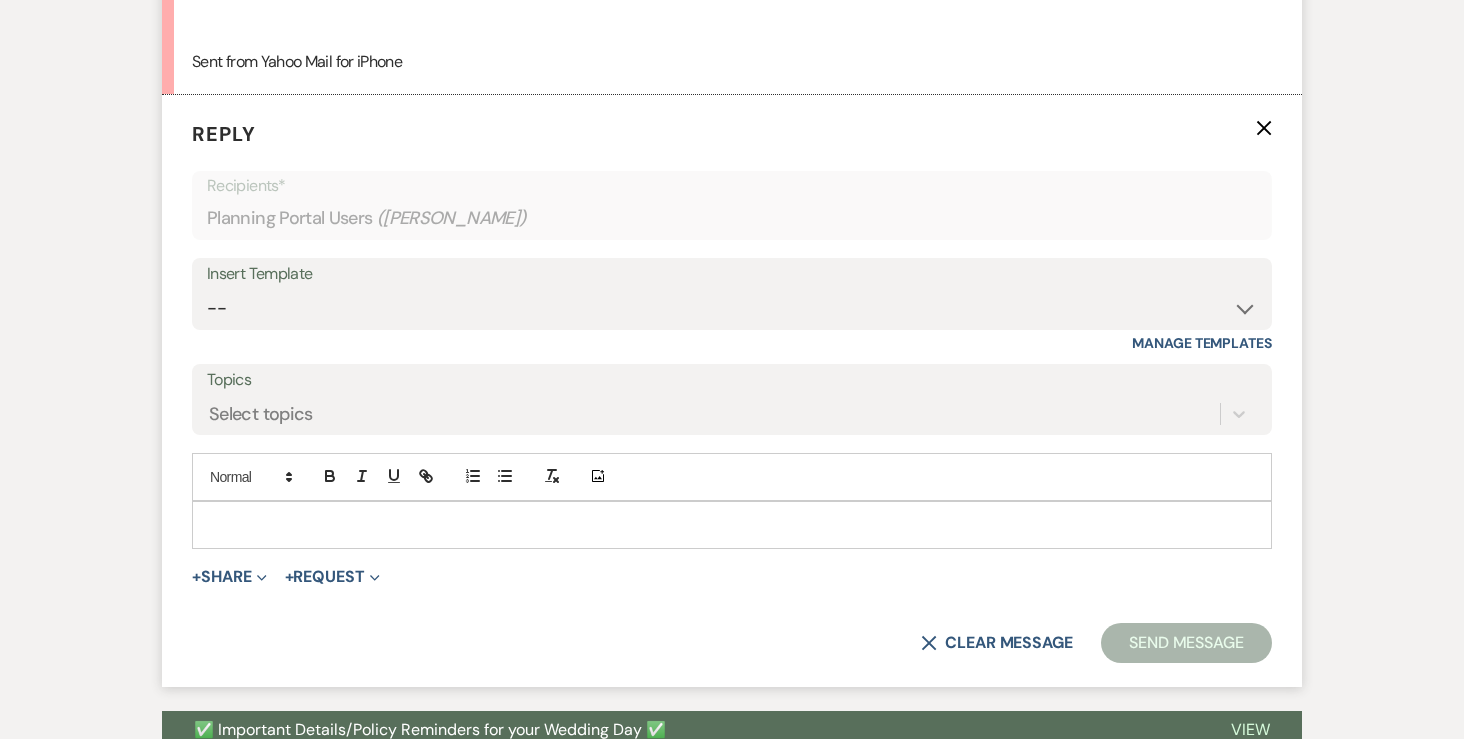 click at bounding box center (732, 525) 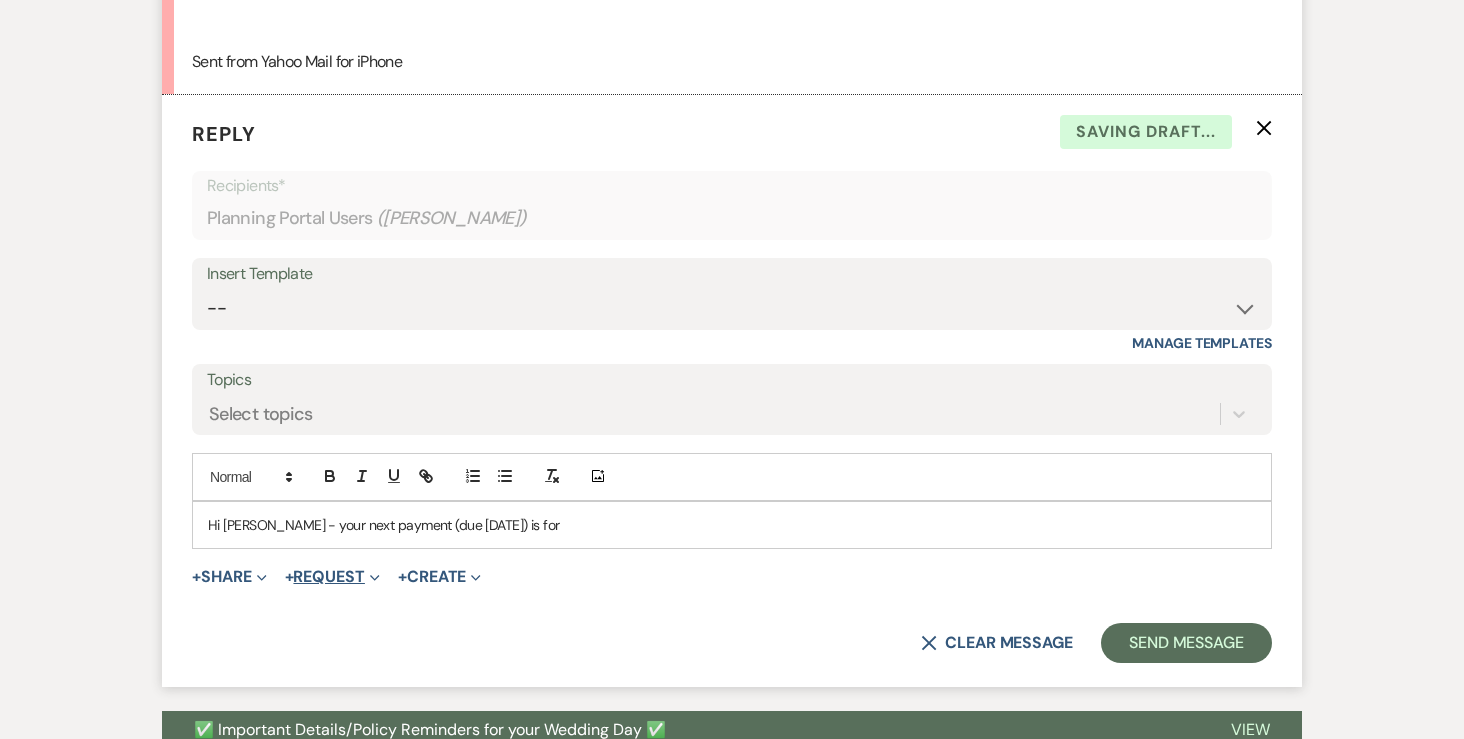 click on "+  Request Expand" at bounding box center [332, 577] 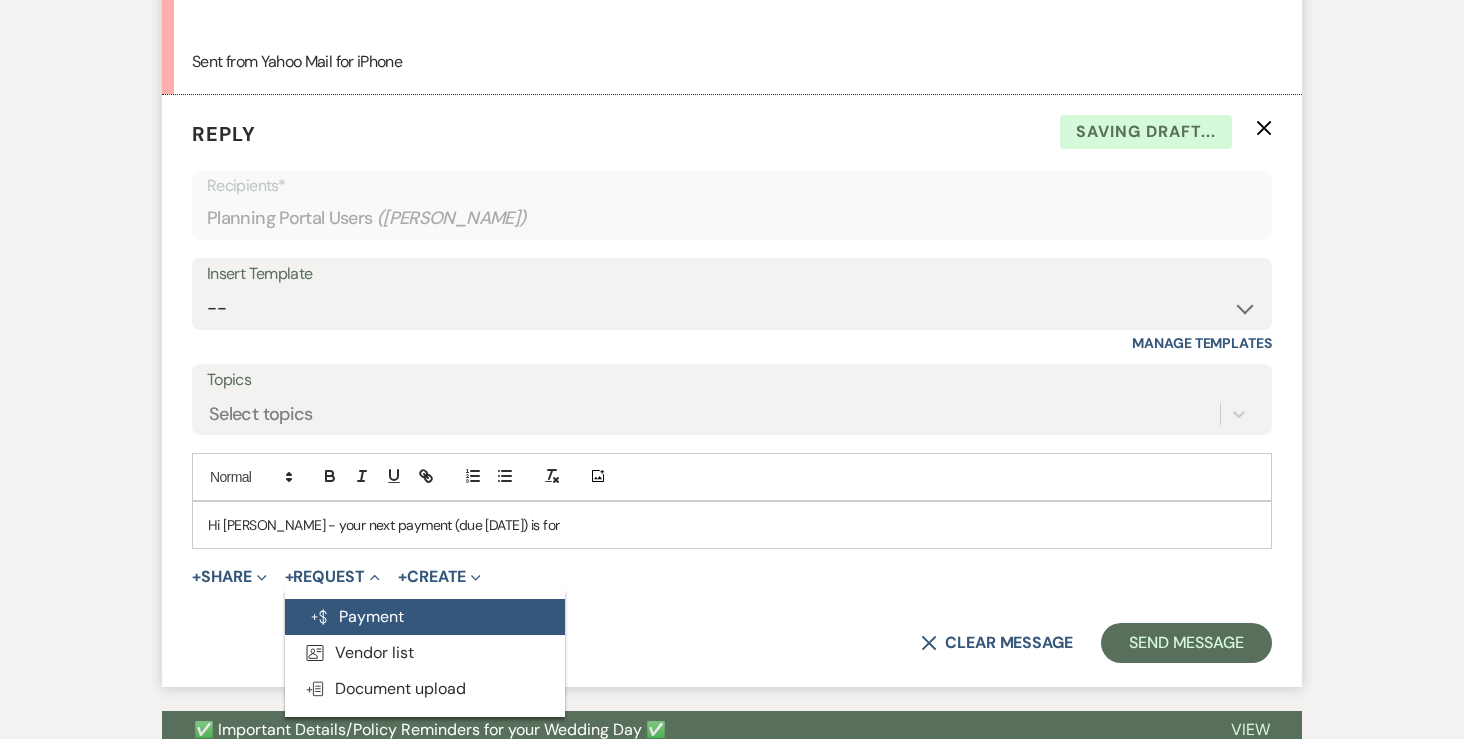 click on "Generate Payment Payment" at bounding box center (425, 617) 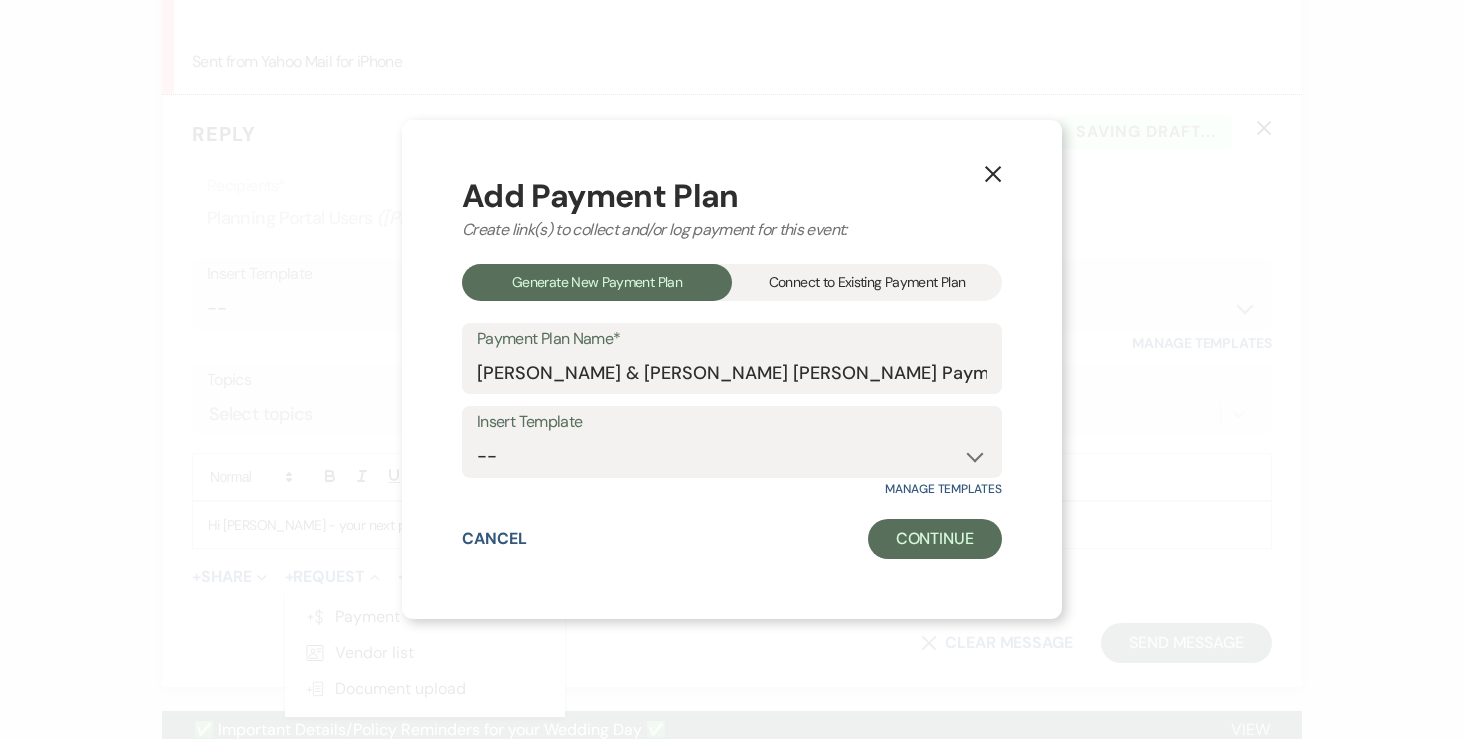 click on "Connect to Existing Payment Plan" at bounding box center (867, 282) 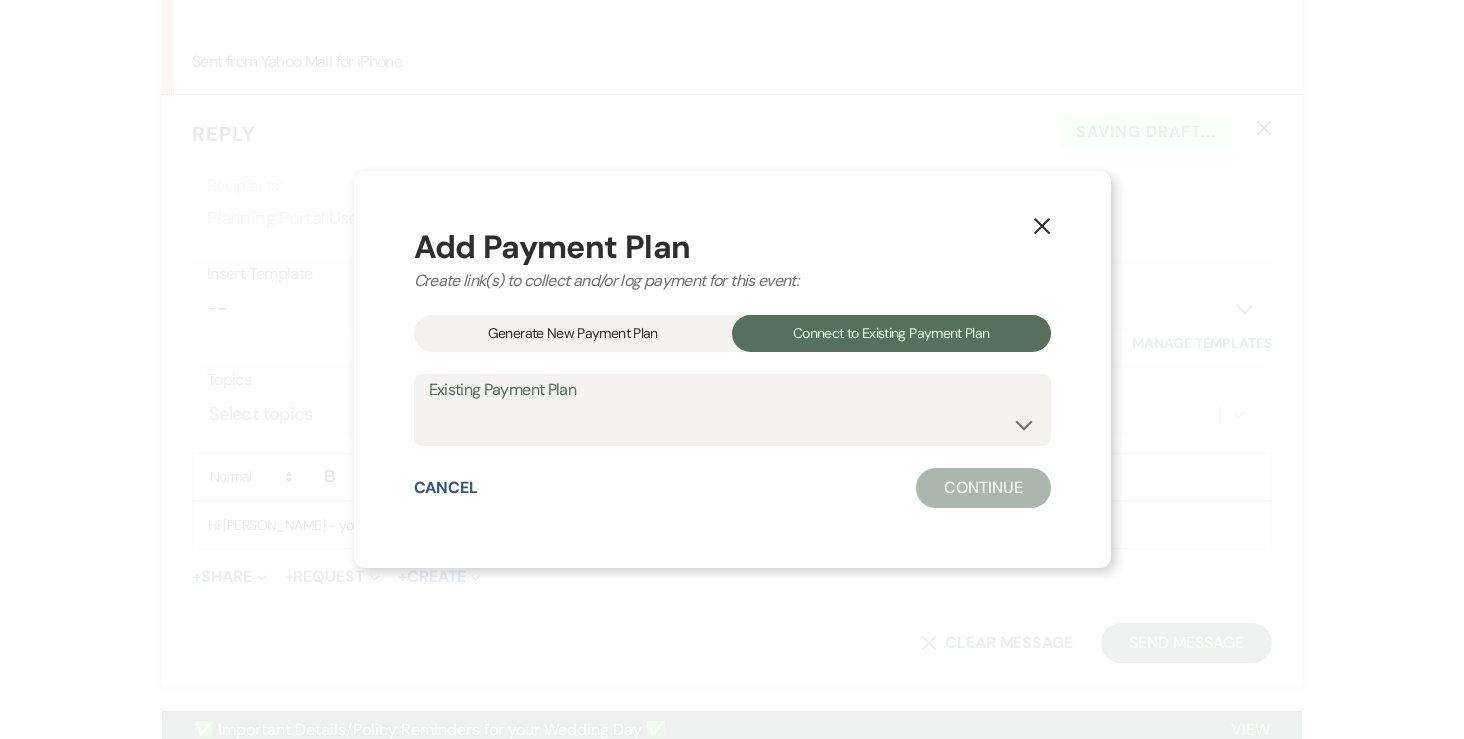 click on "Existing Payment Plan" at bounding box center (732, 390) 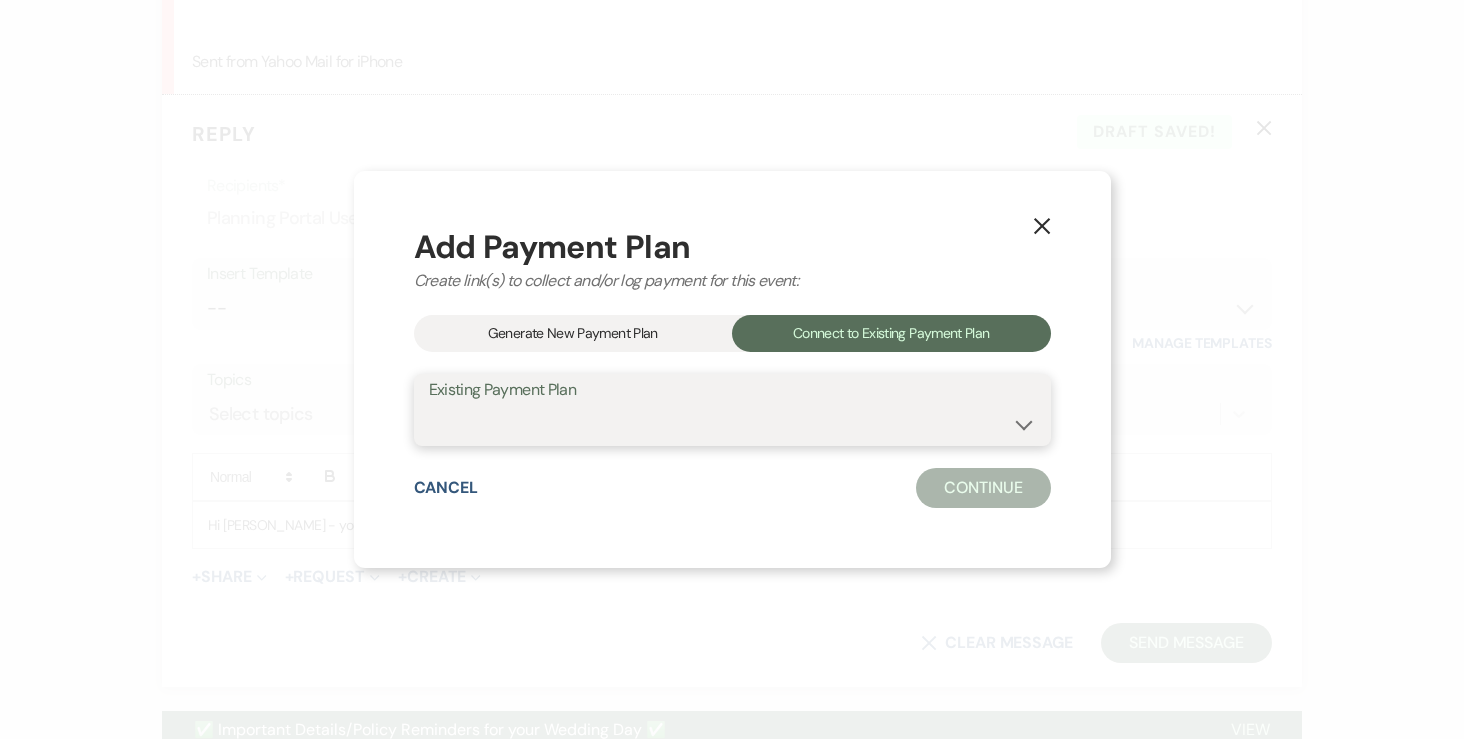 click on "[PERSON_NAME] & [PERSON_NAME] [PERSON_NAME] Payment Plan #1" at bounding box center (732, 424) 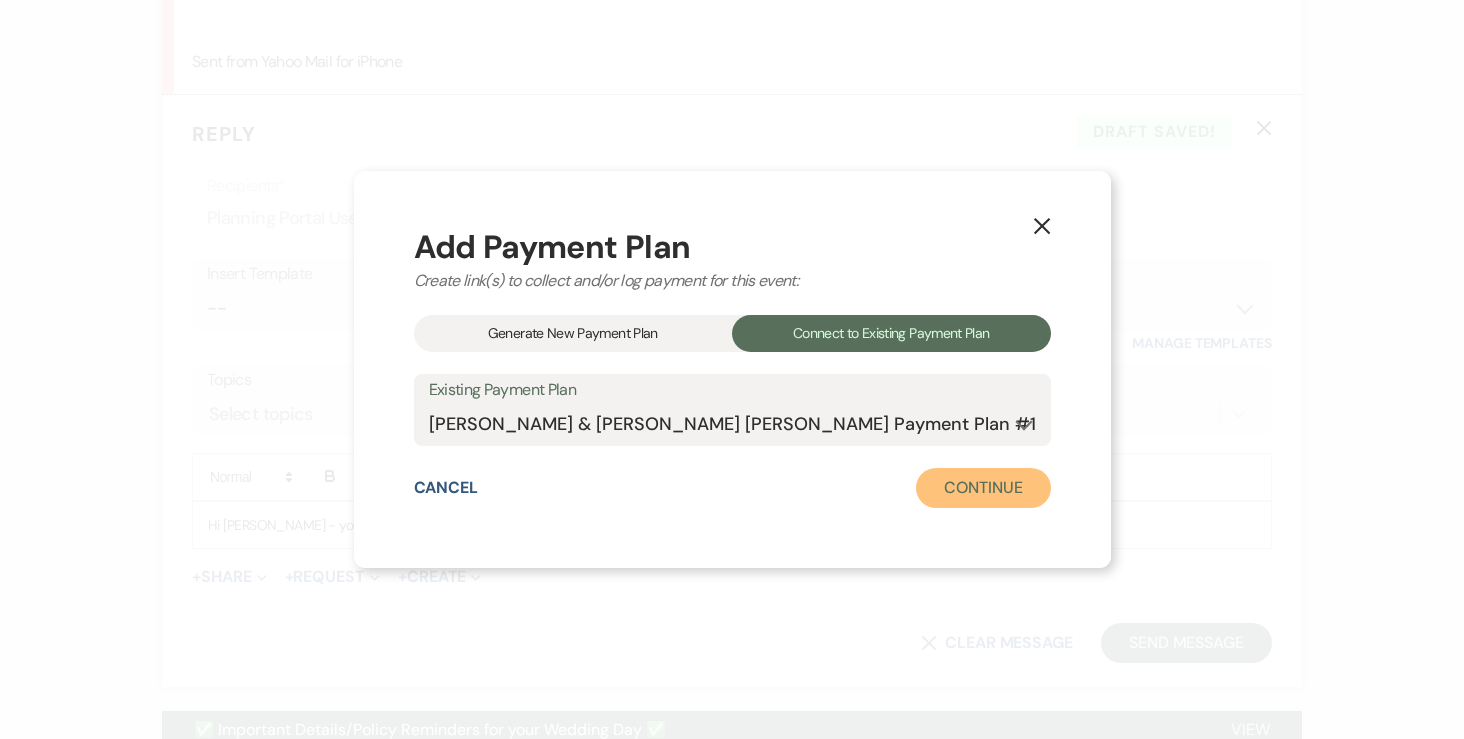 click on "Continue" at bounding box center (983, 488) 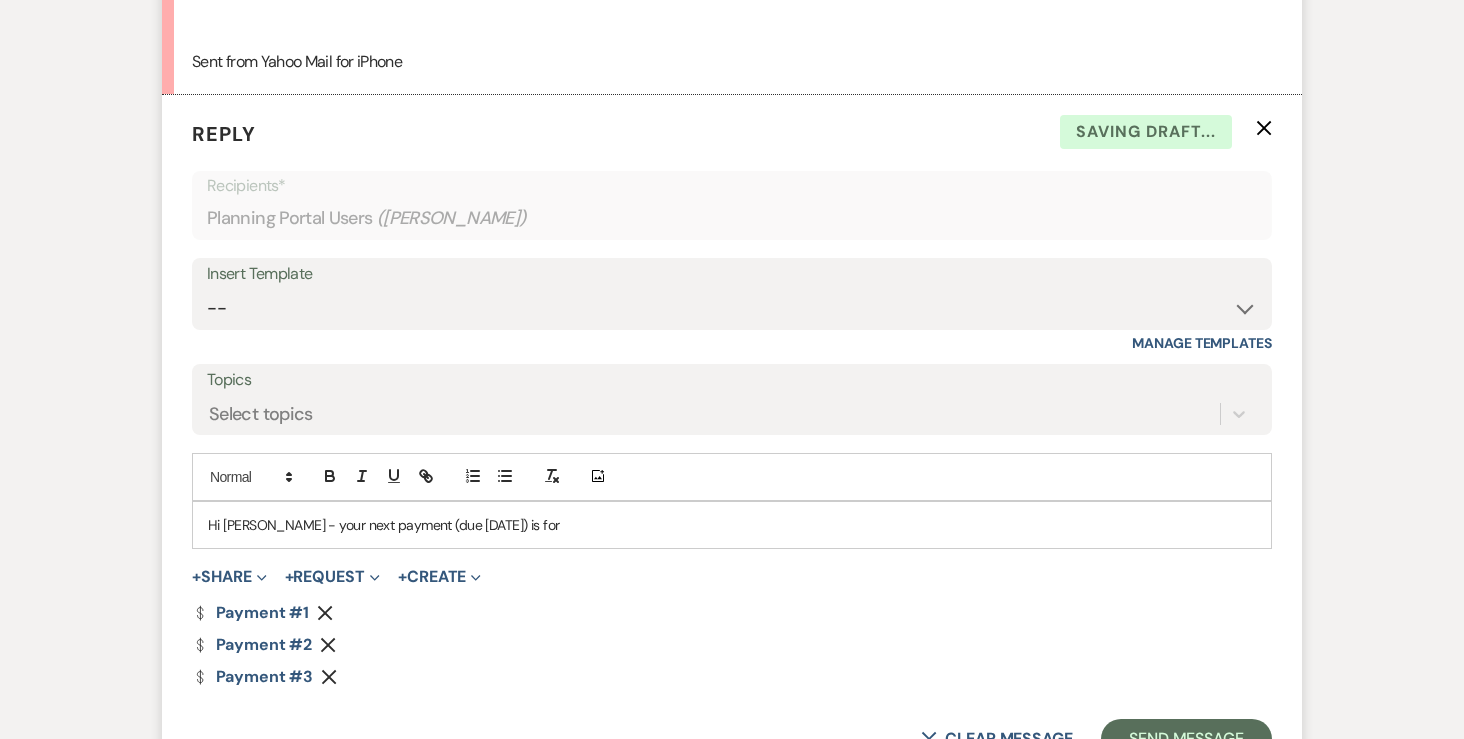 scroll, scrollTop: 3474, scrollLeft: 0, axis: vertical 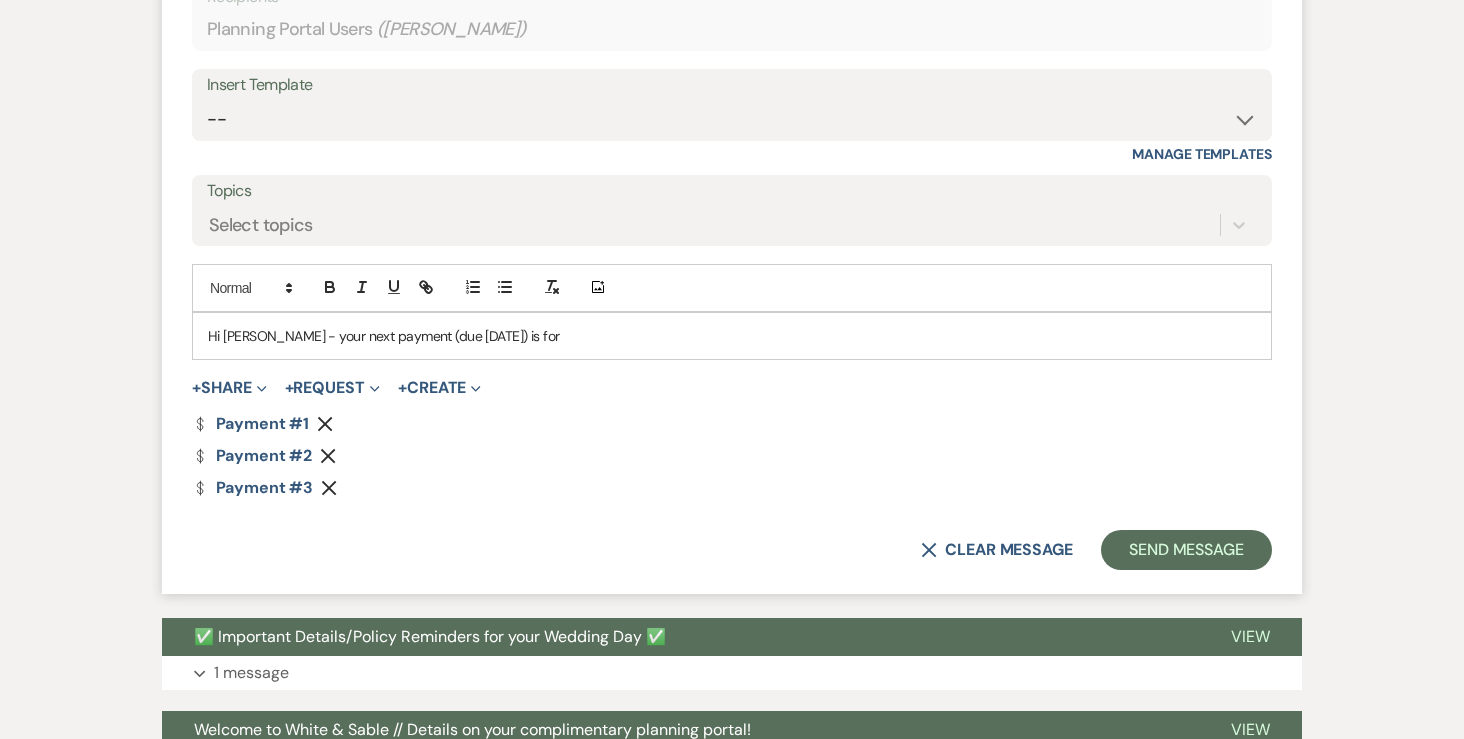click on "Remove" 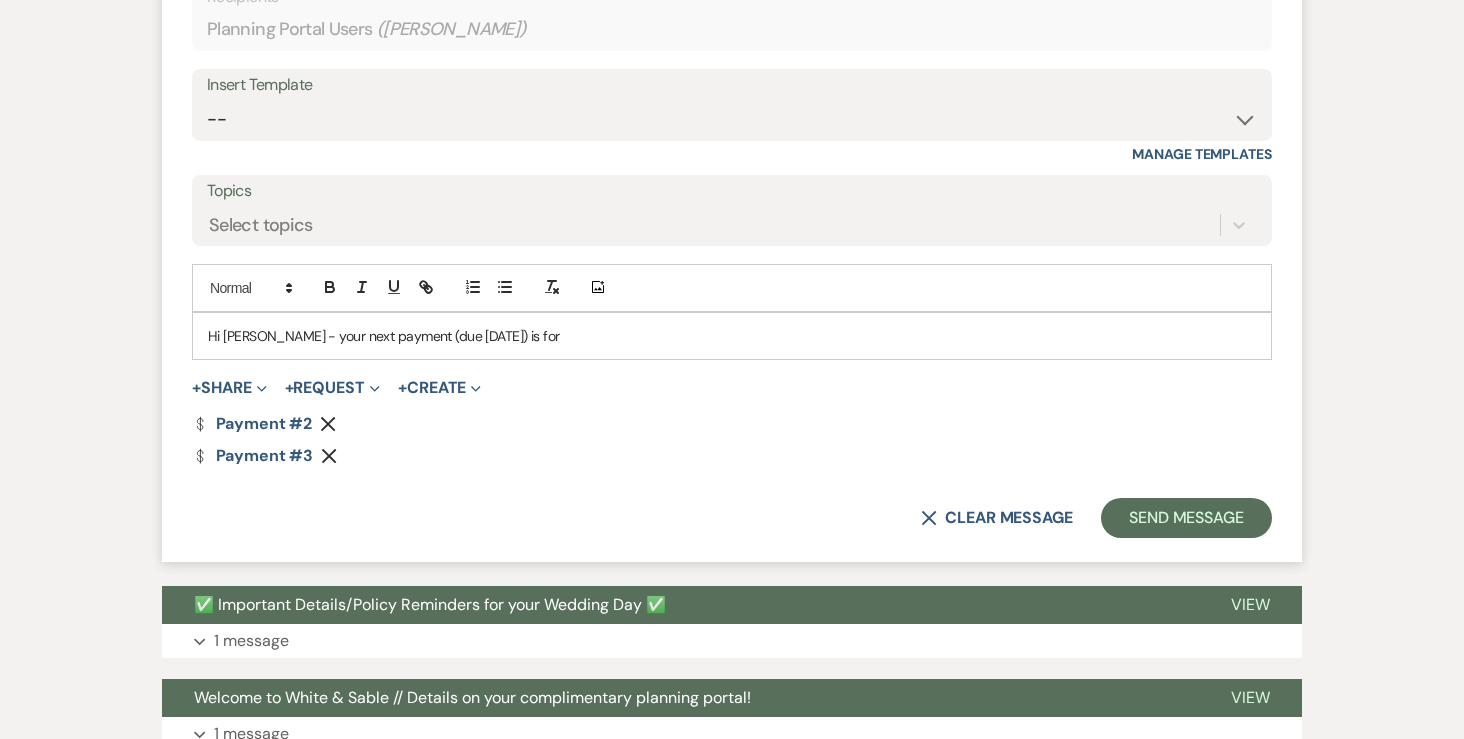 click 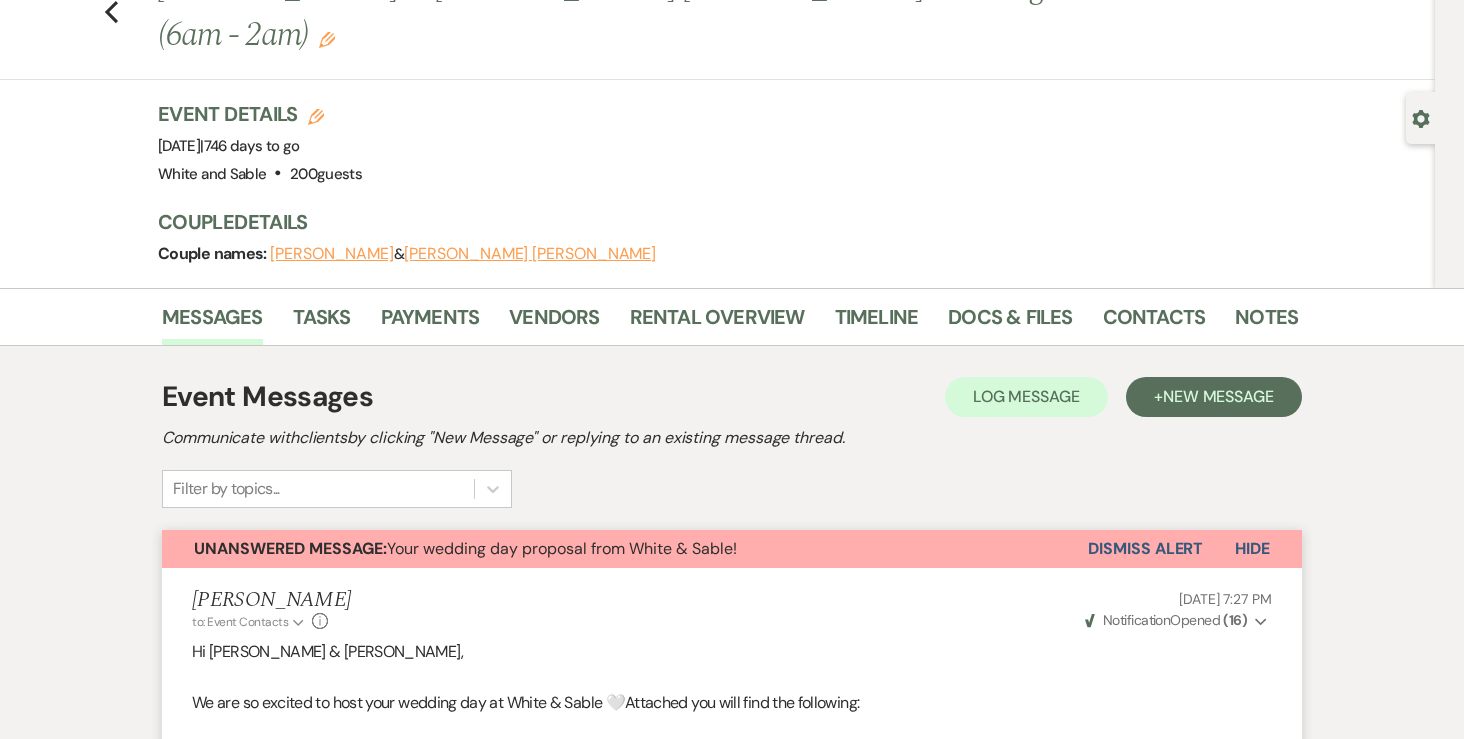 scroll, scrollTop: 107, scrollLeft: 0, axis: vertical 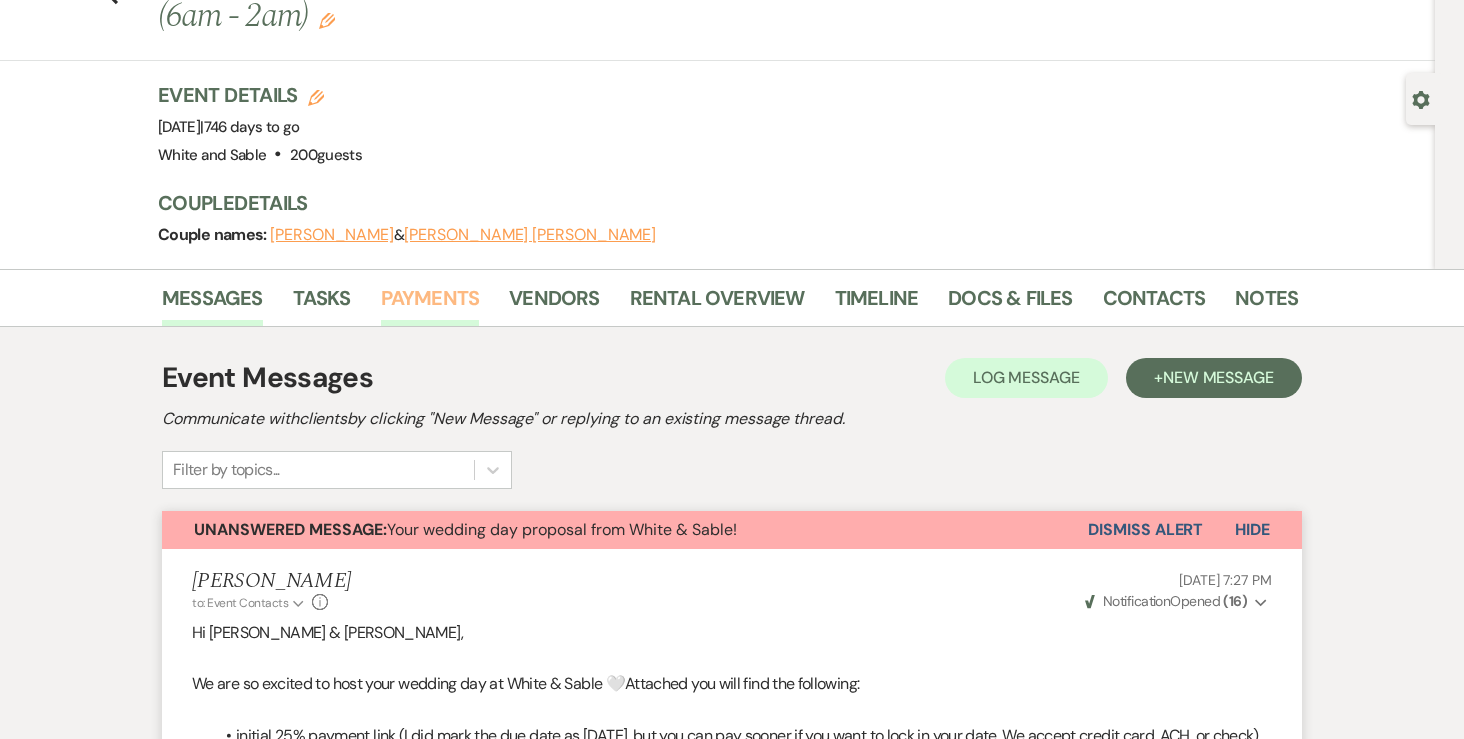 click on "Payments" at bounding box center [430, 304] 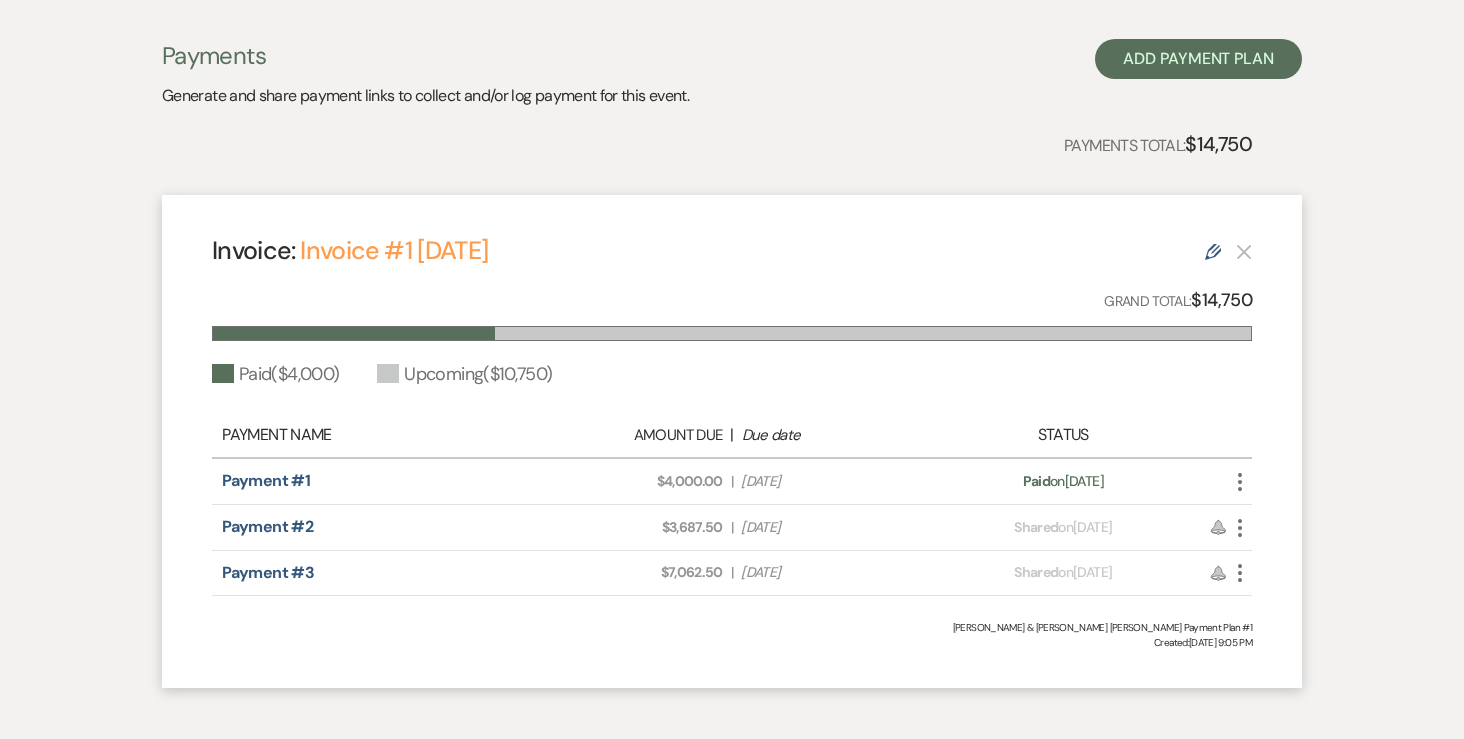 scroll, scrollTop: 473, scrollLeft: 0, axis: vertical 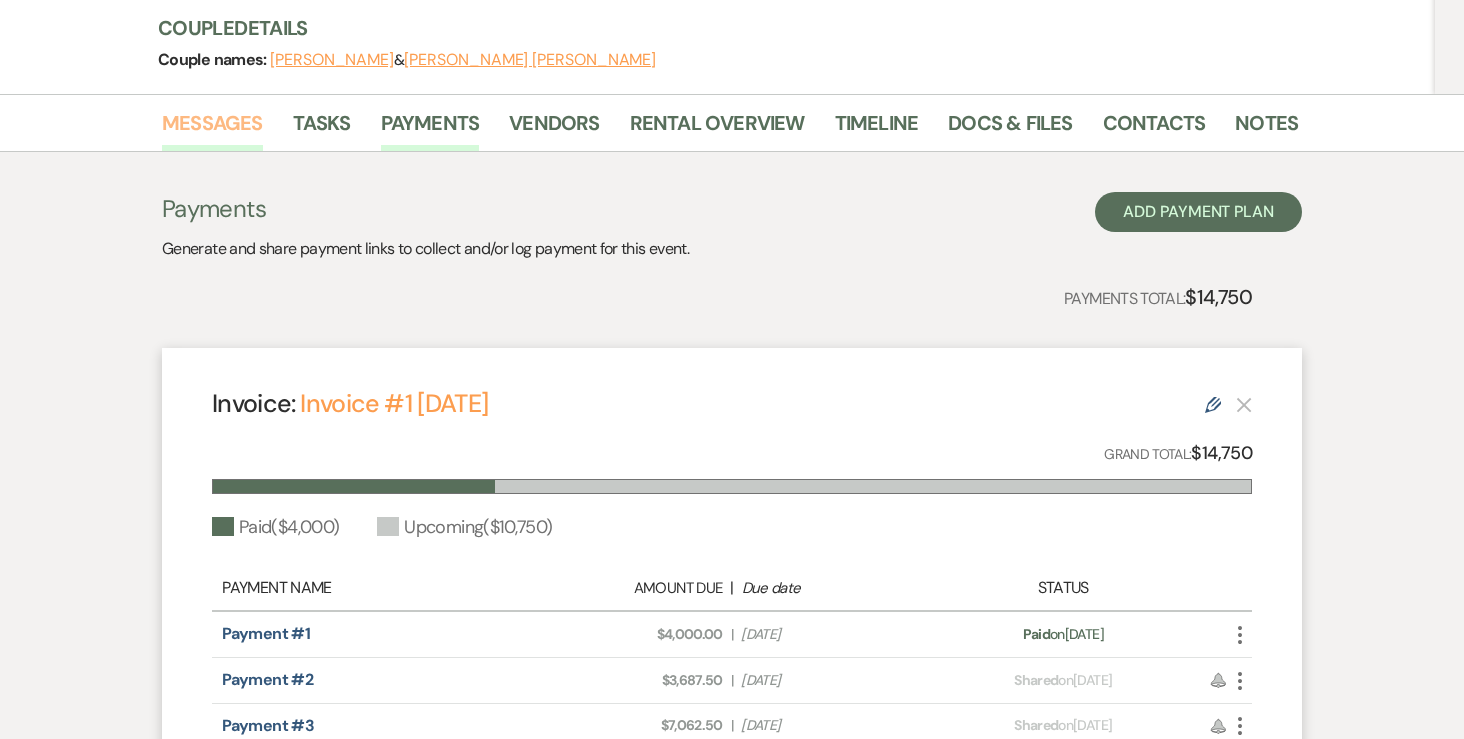 click on "Messages" at bounding box center (212, 129) 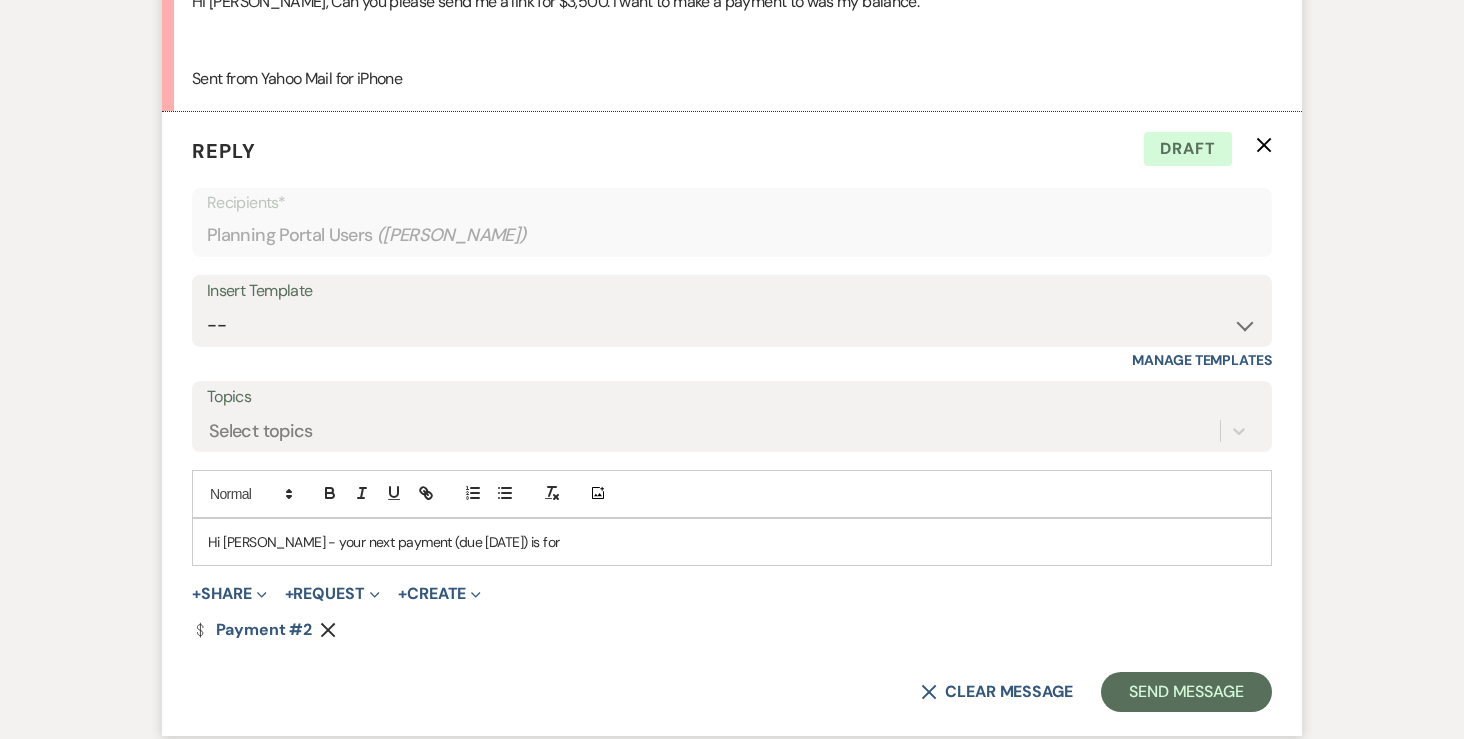 scroll, scrollTop: 3297, scrollLeft: 0, axis: vertical 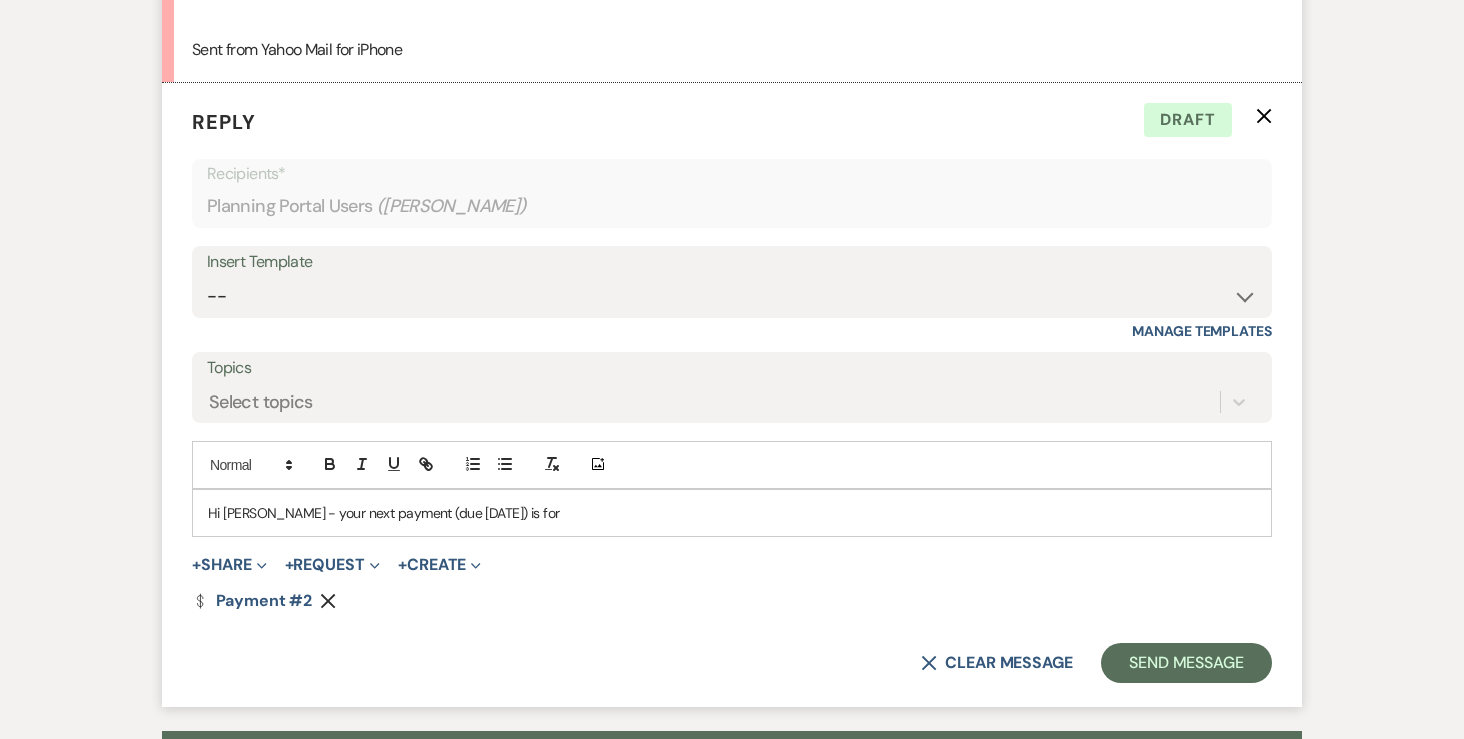 click on "Hi [PERSON_NAME] - your next payment (due [DATE]) is for" at bounding box center [732, 513] 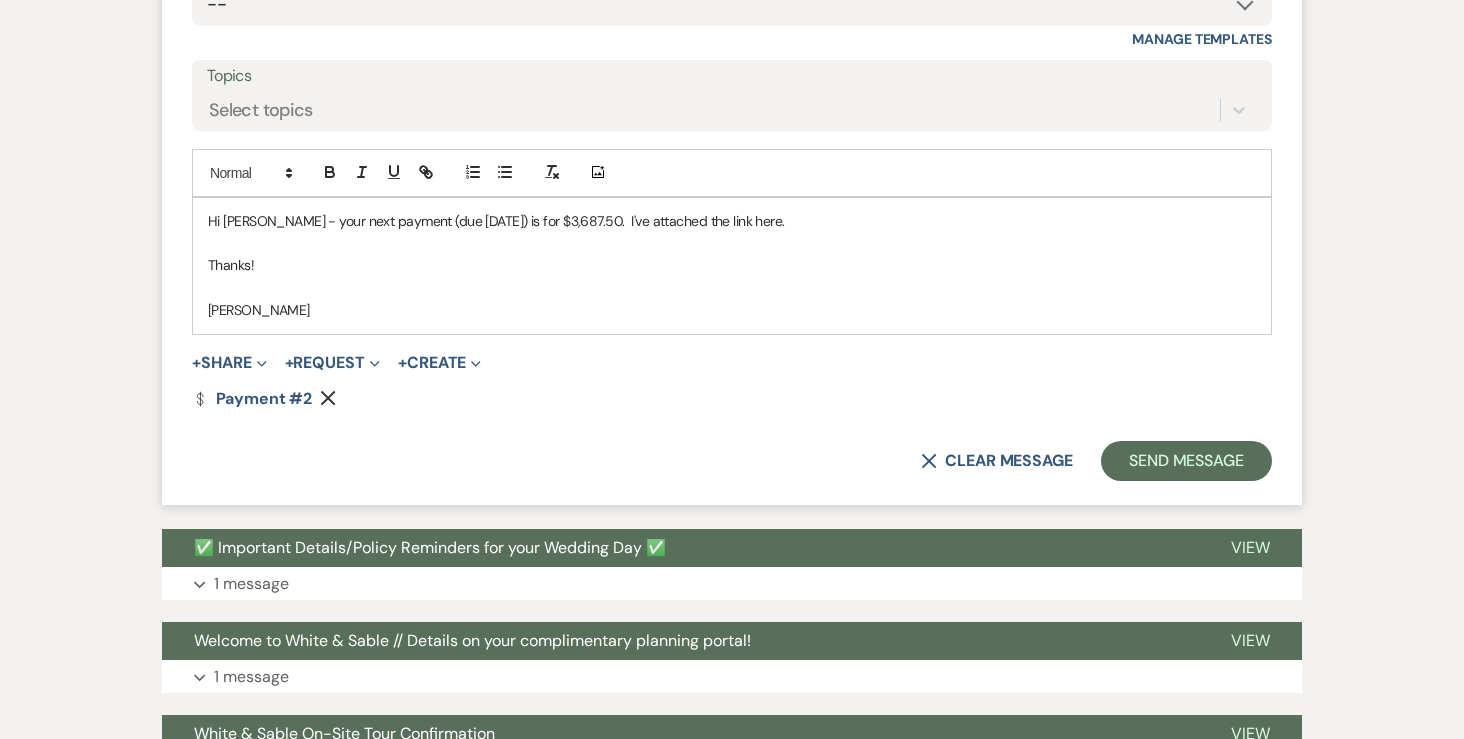 scroll, scrollTop: 3594, scrollLeft: 0, axis: vertical 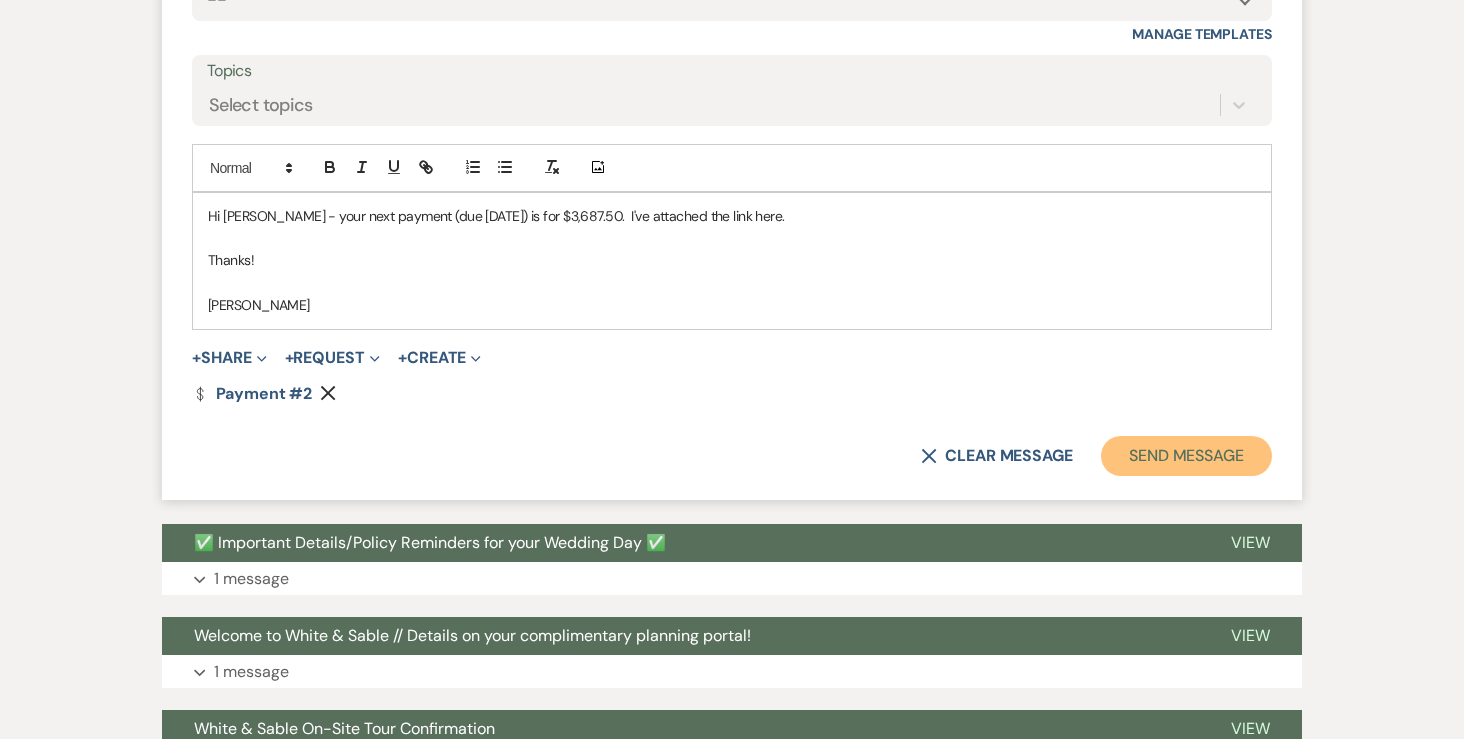 click on "Send Message" at bounding box center [1186, 456] 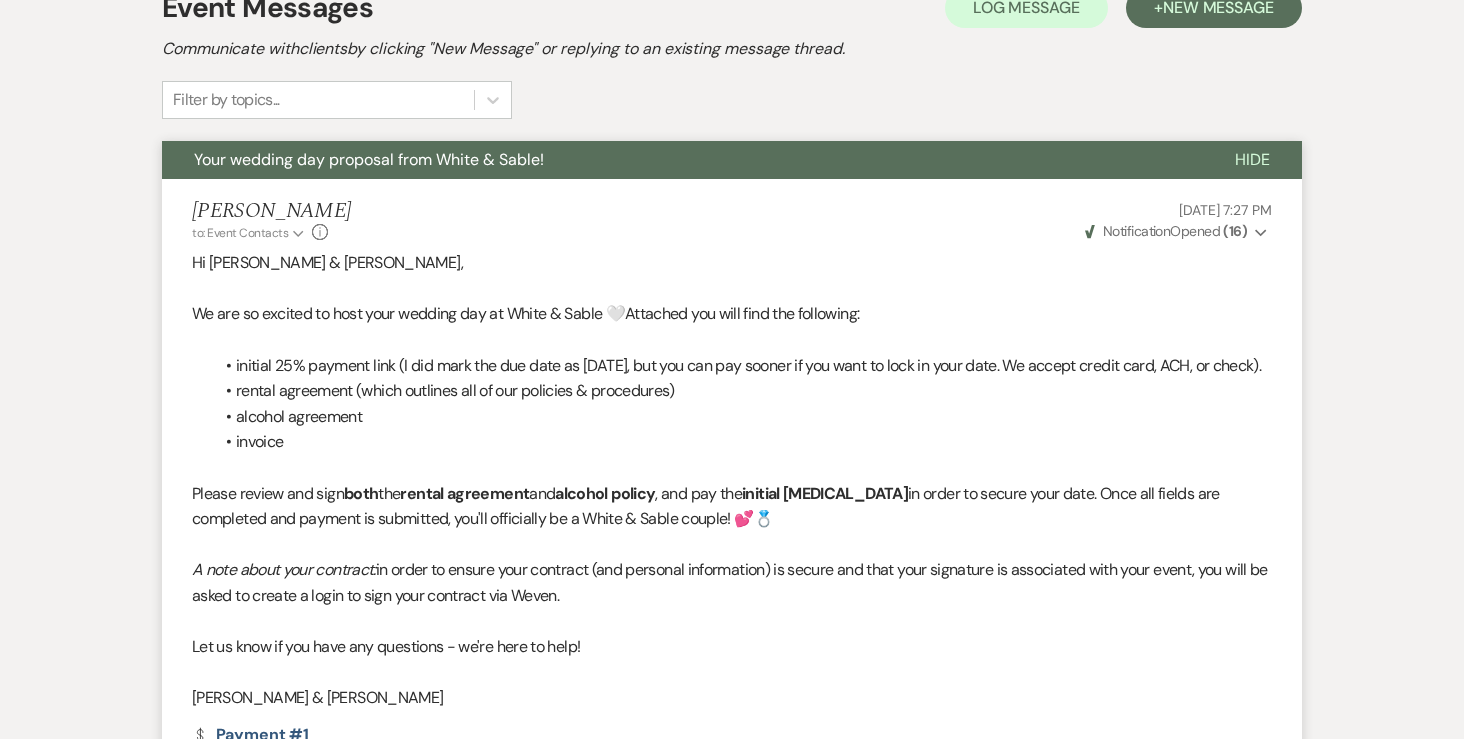 scroll, scrollTop: 0, scrollLeft: 0, axis: both 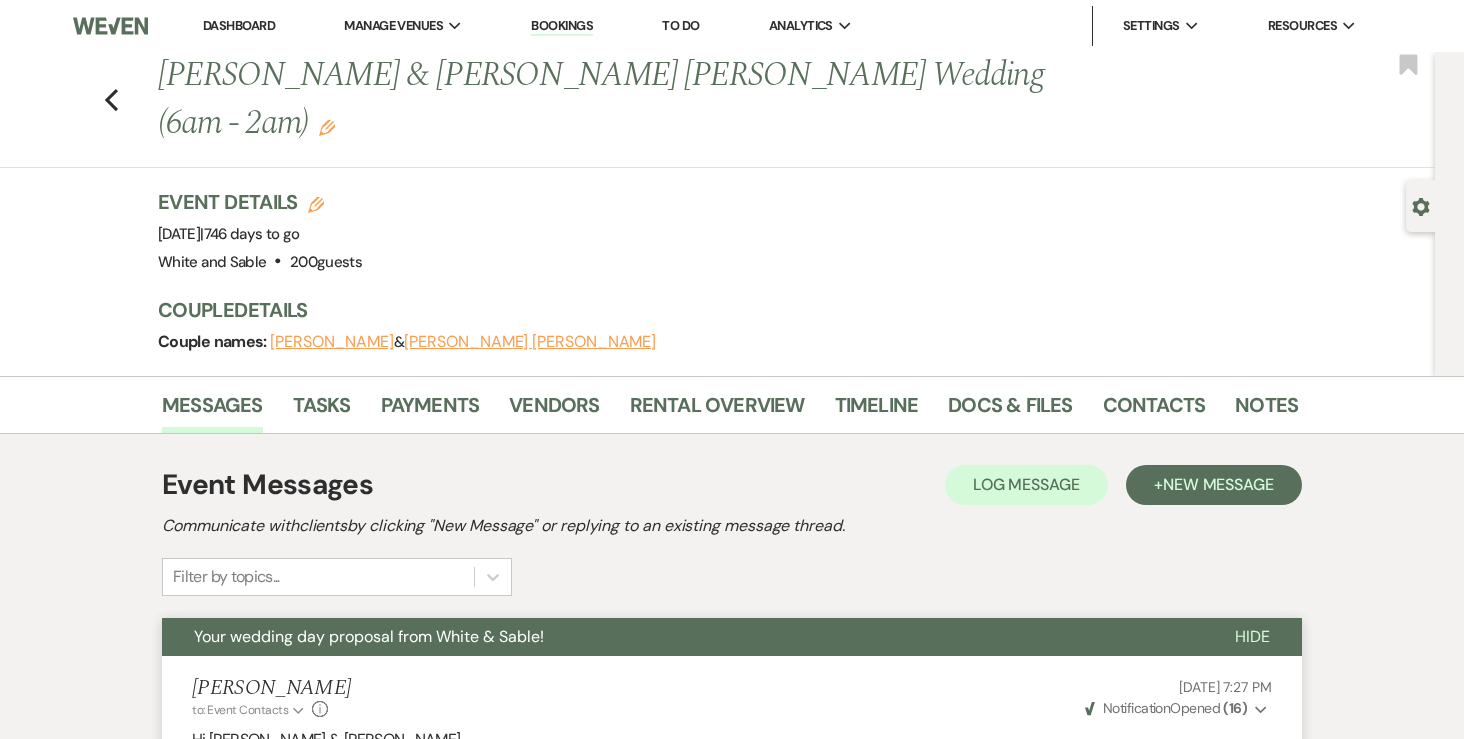 click on "Previous [PERSON_NAME] & [PERSON_NAME] [PERSON_NAME] Wedding (6am - 2am) Edit Bookmark" at bounding box center [712, 110] 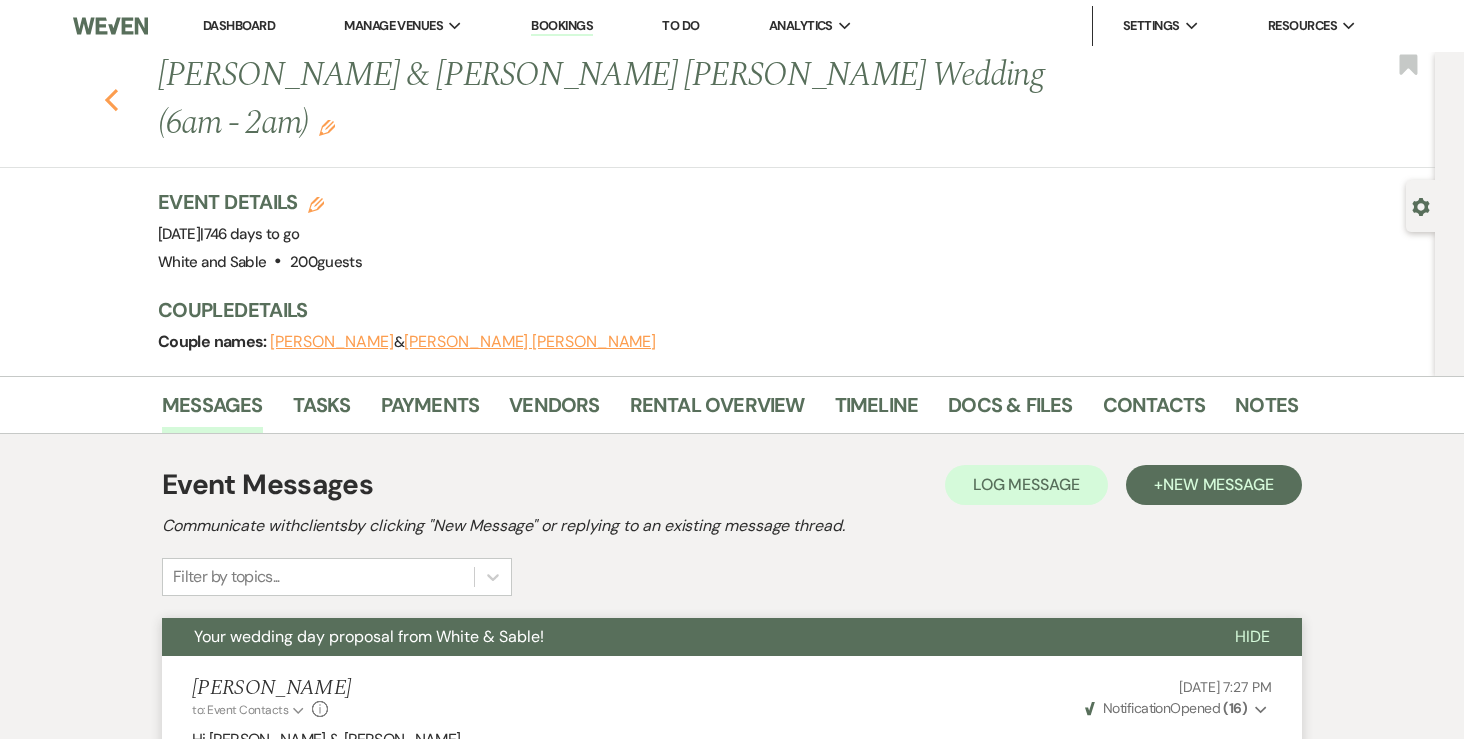 click on "Previous" 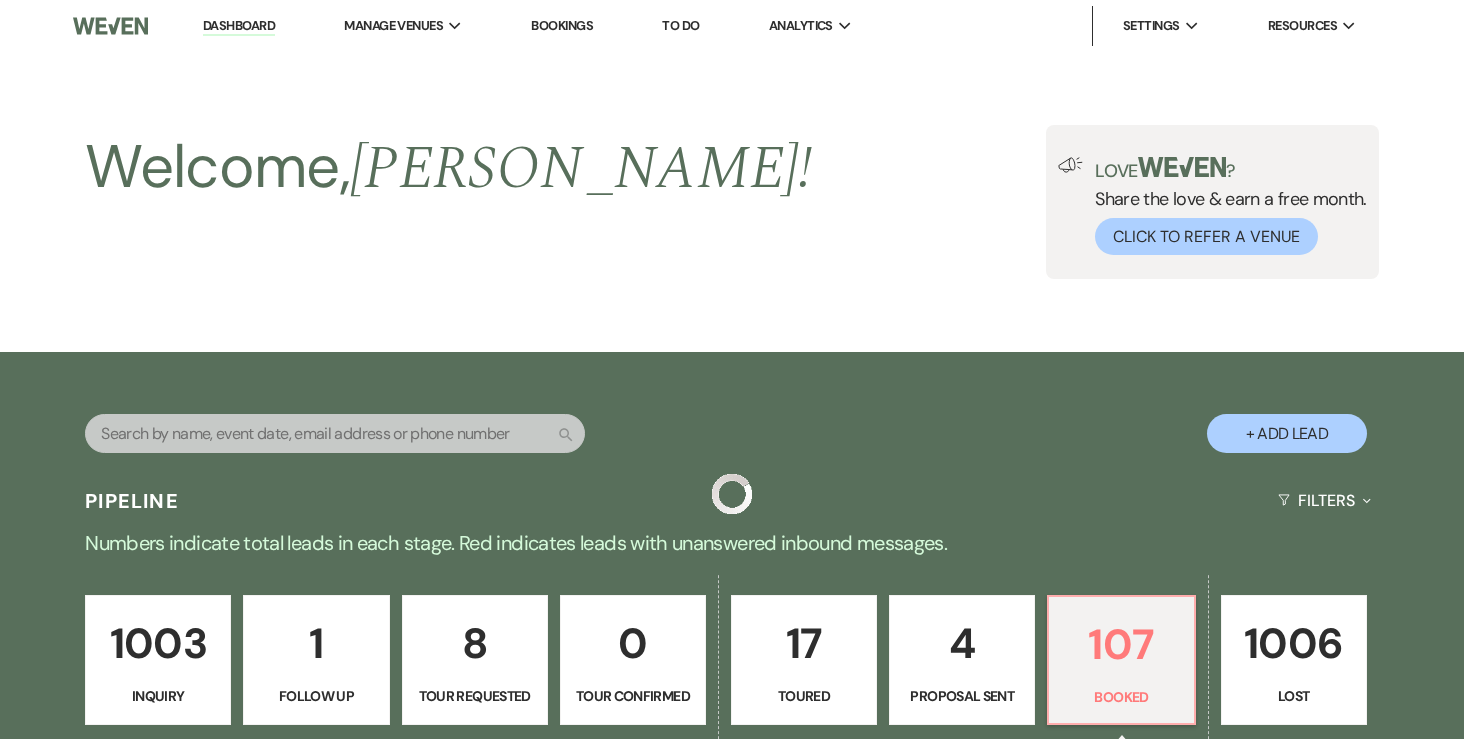 scroll, scrollTop: 615, scrollLeft: 0, axis: vertical 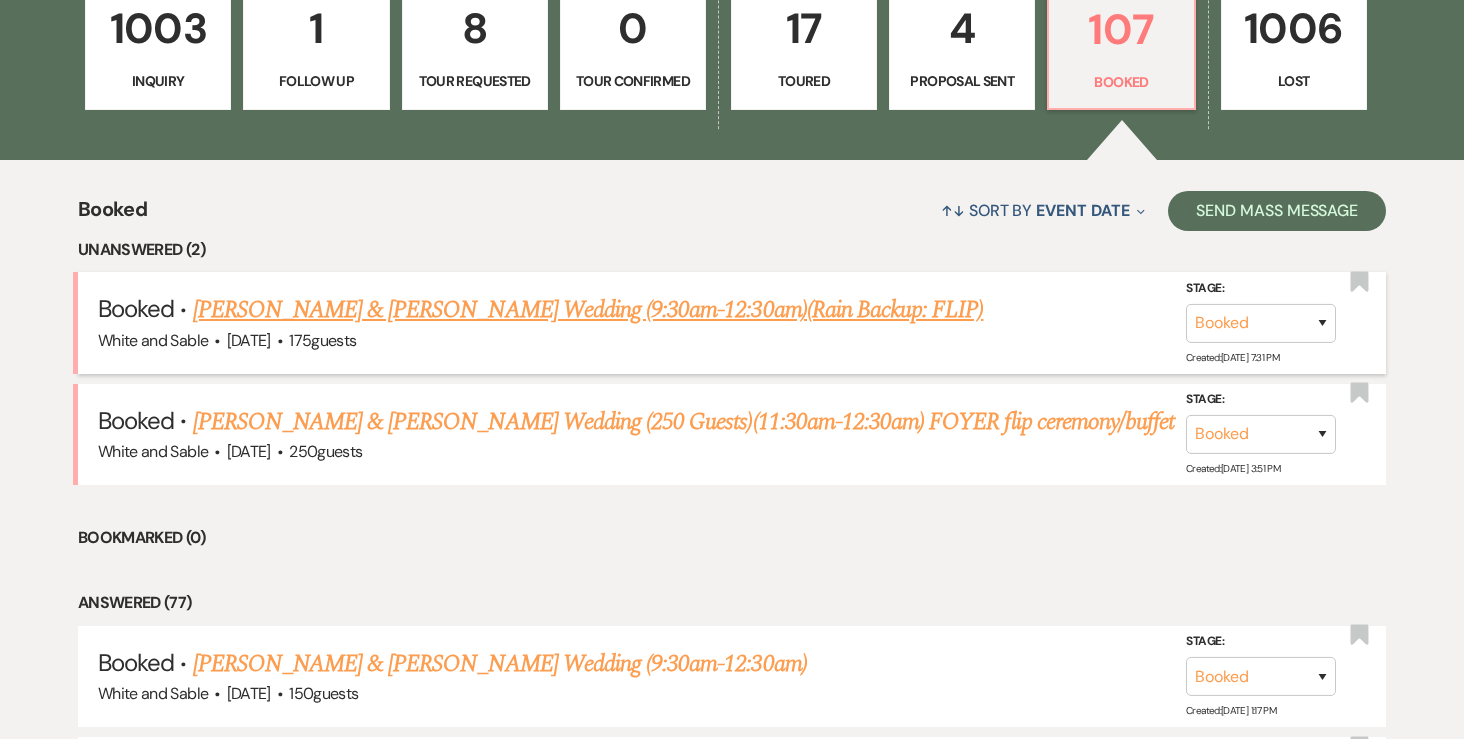 click on "[PERSON_NAME] & [PERSON_NAME] Wedding (9:30am-12:30am)(Rain Backup: FLIP)" at bounding box center (588, 310) 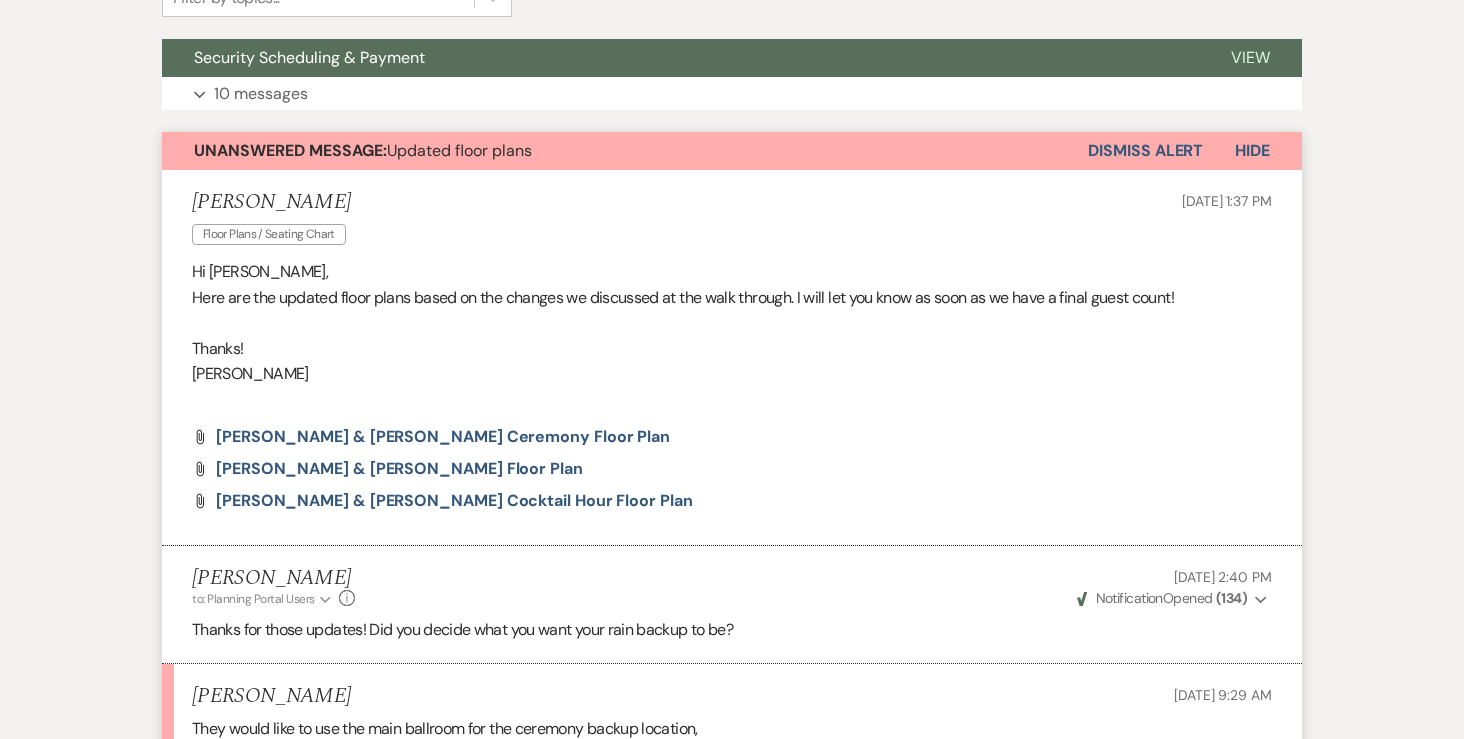 scroll, scrollTop: 519, scrollLeft: 0, axis: vertical 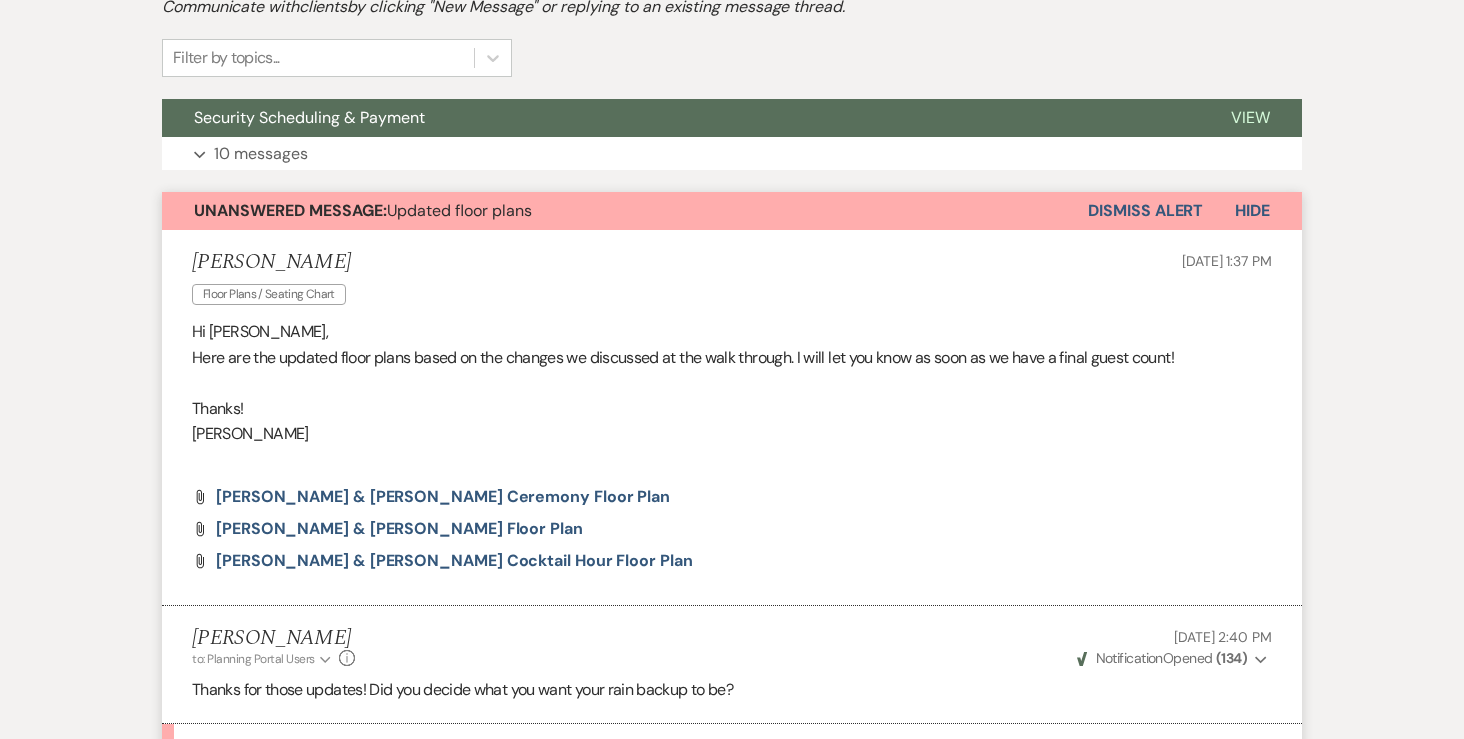 click on "Dismiss Alert" at bounding box center (1145, 211) 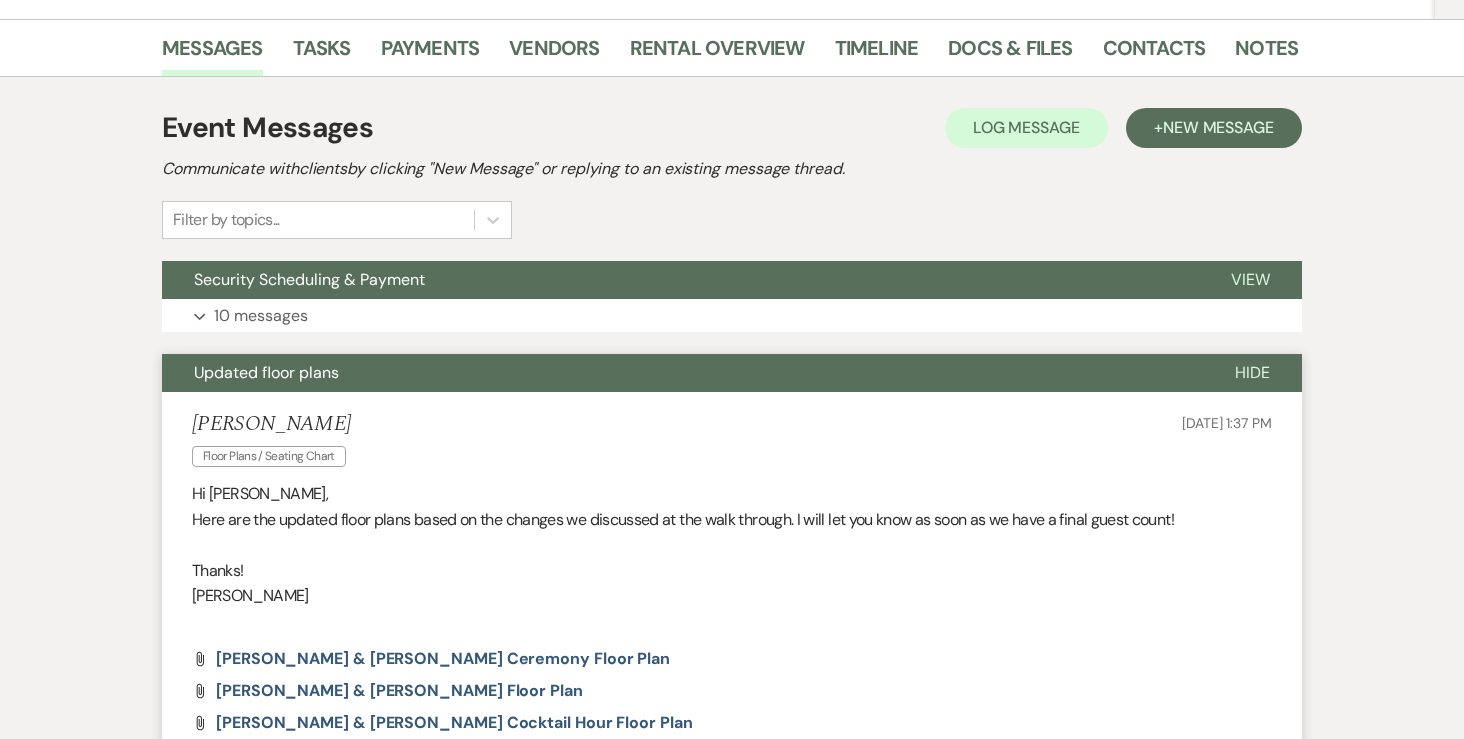 scroll, scrollTop: 0, scrollLeft: 0, axis: both 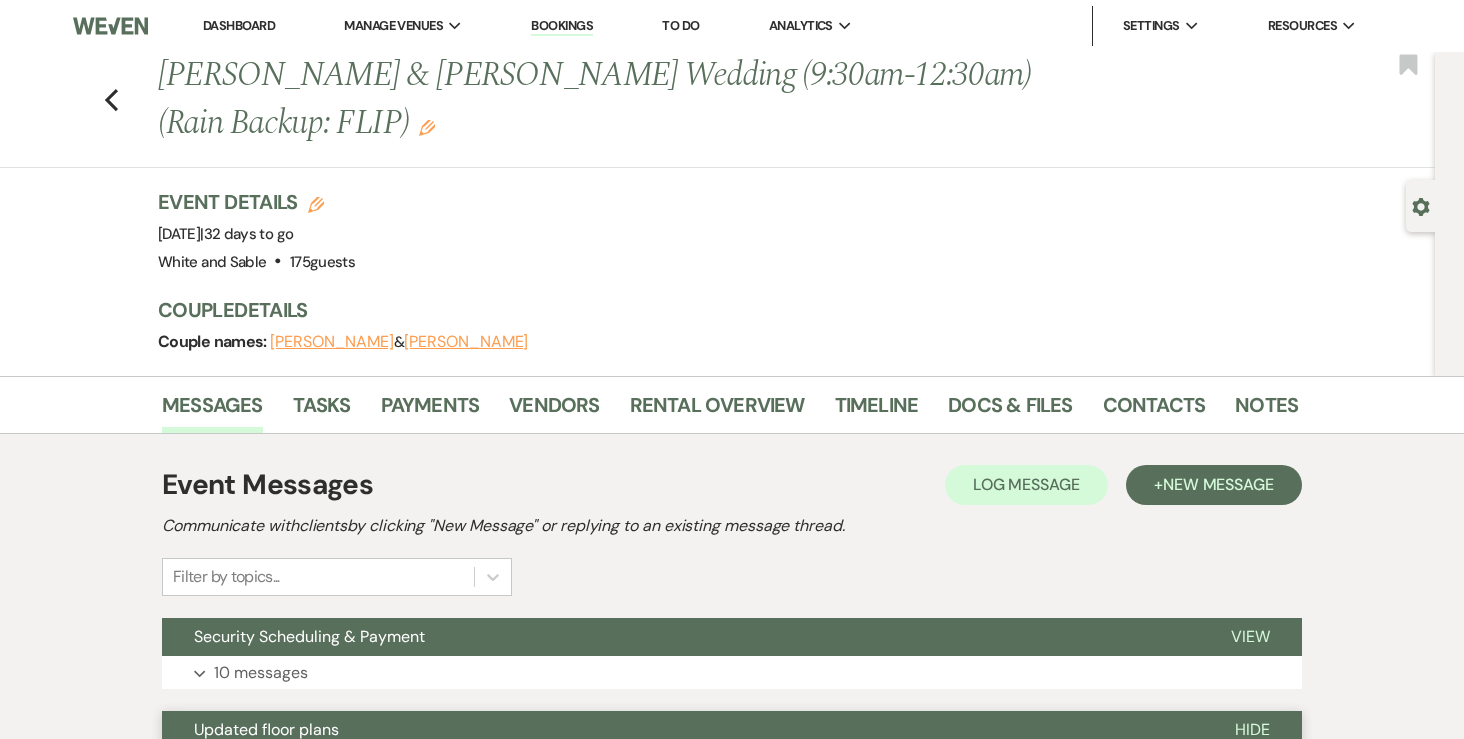 click on "Dashboard" at bounding box center [239, 26] 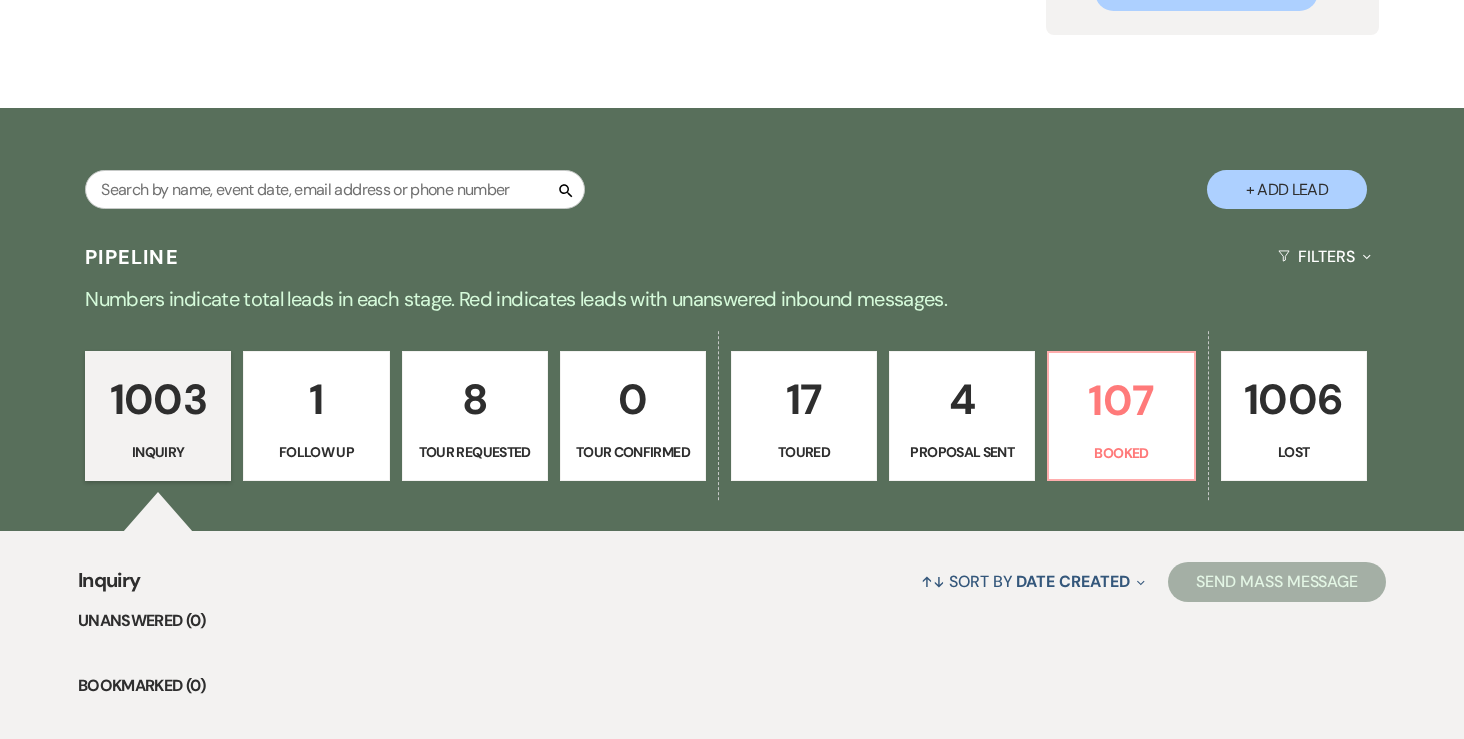 scroll, scrollTop: 285, scrollLeft: 0, axis: vertical 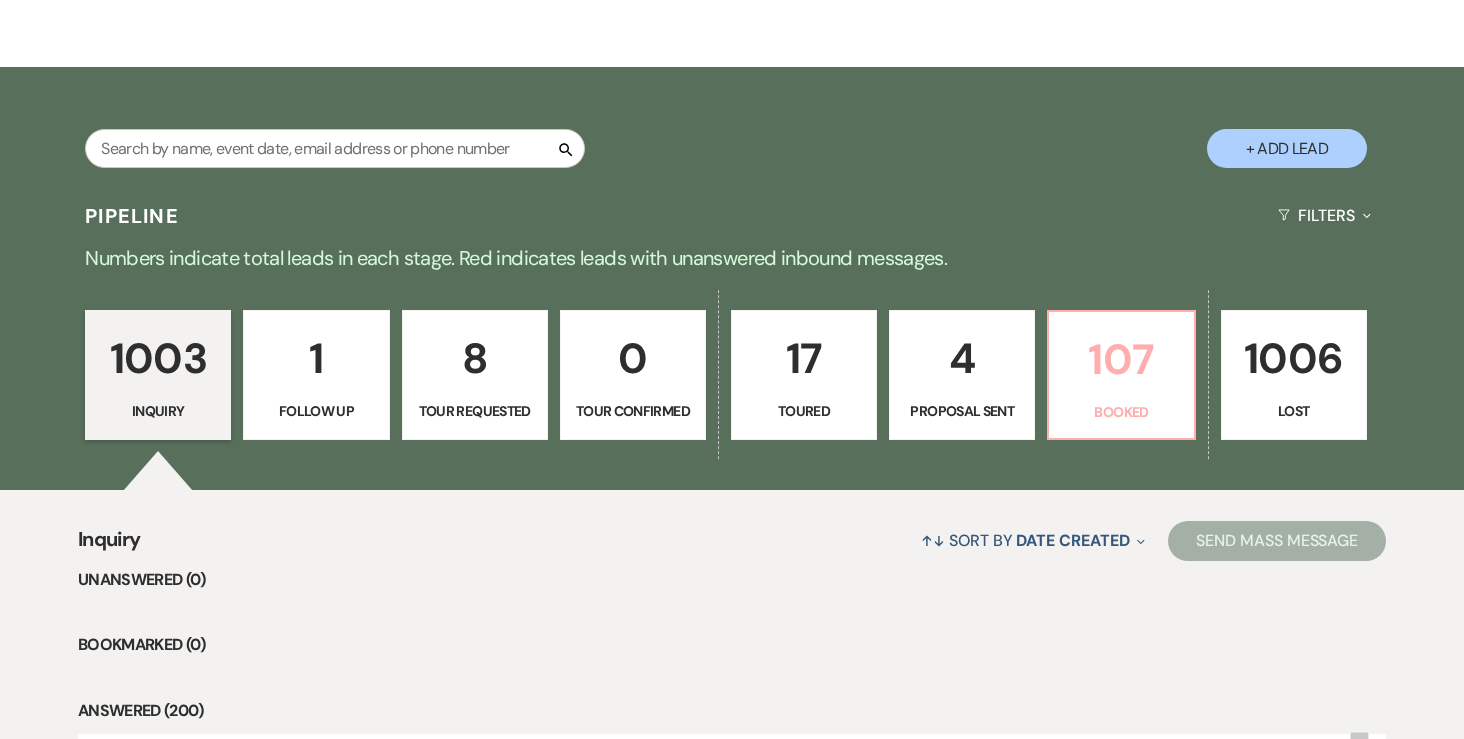click on "107" at bounding box center (1121, 359) 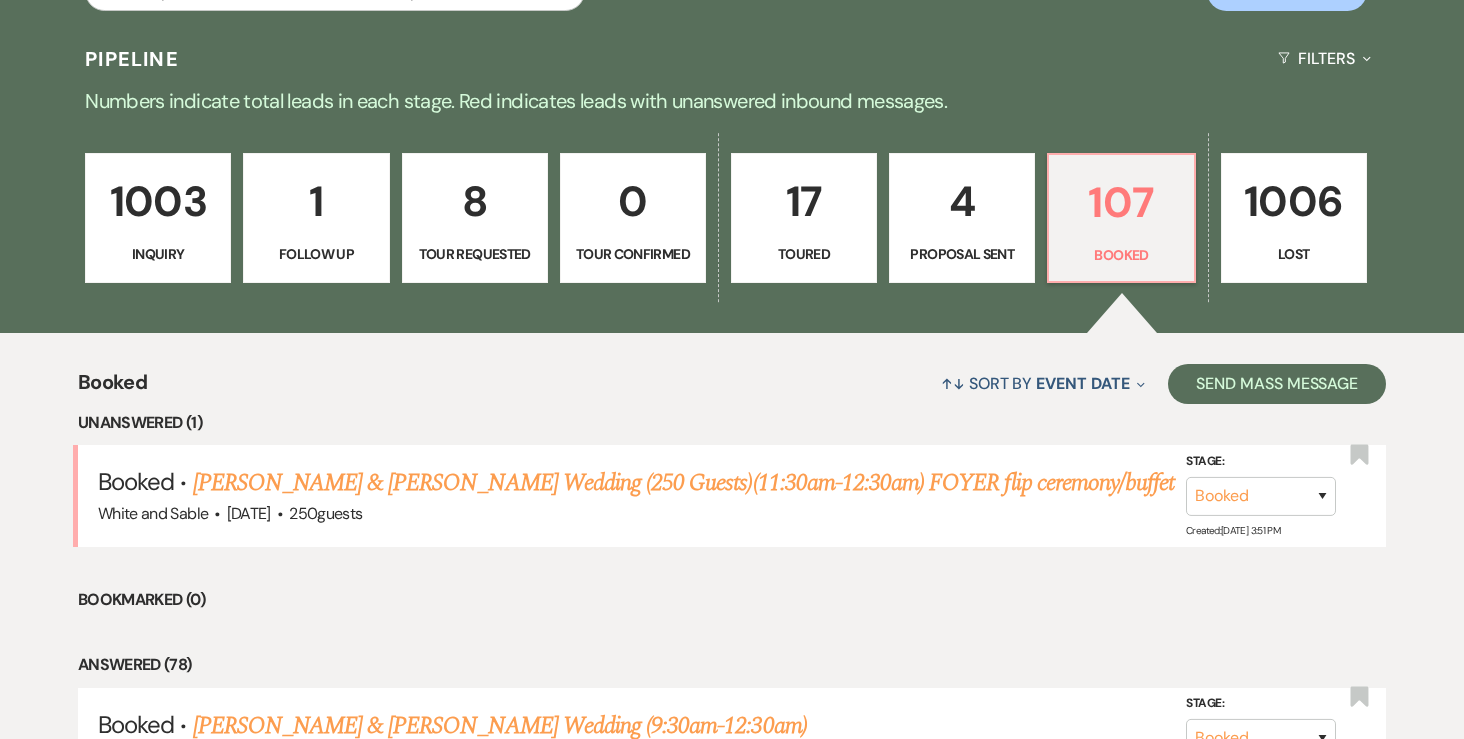 scroll, scrollTop: 327, scrollLeft: 0, axis: vertical 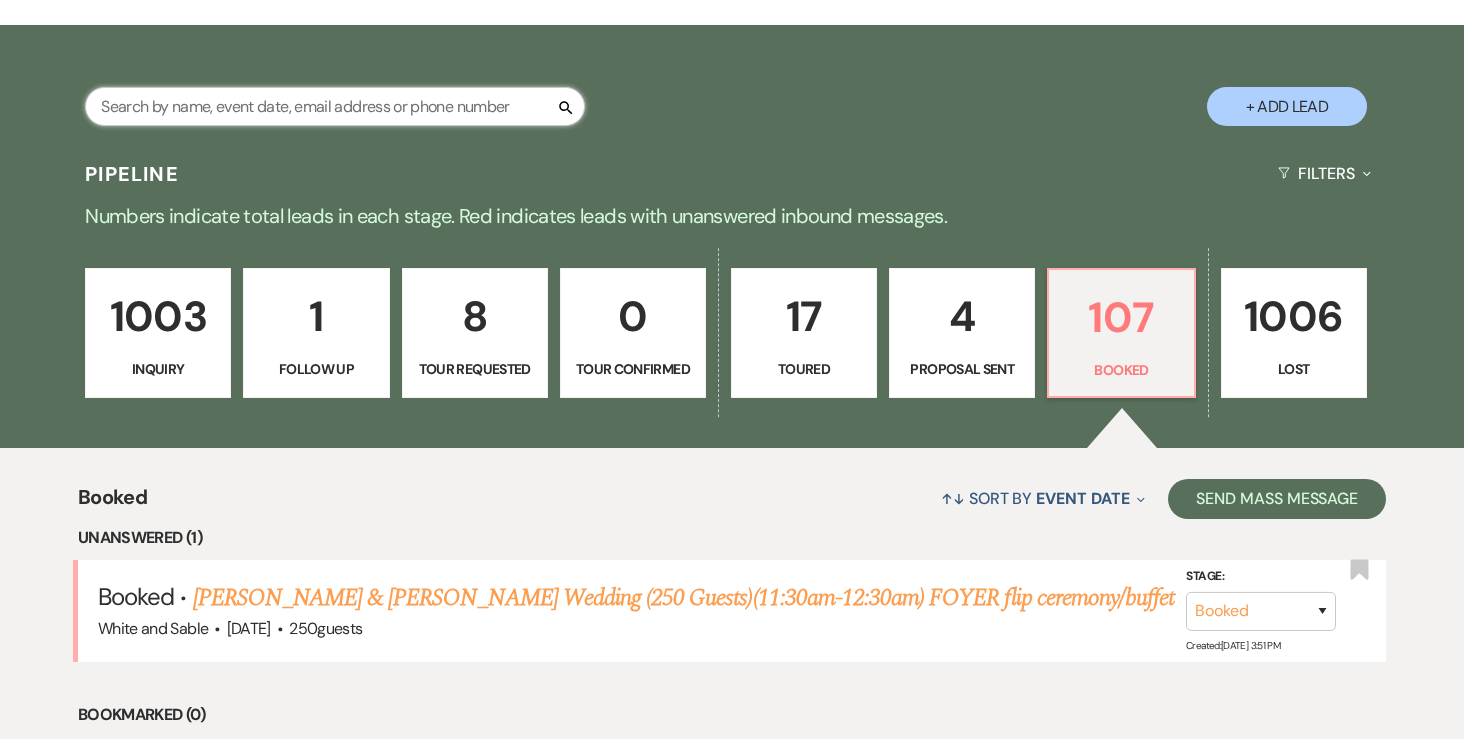 click at bounding box center (335, 106) 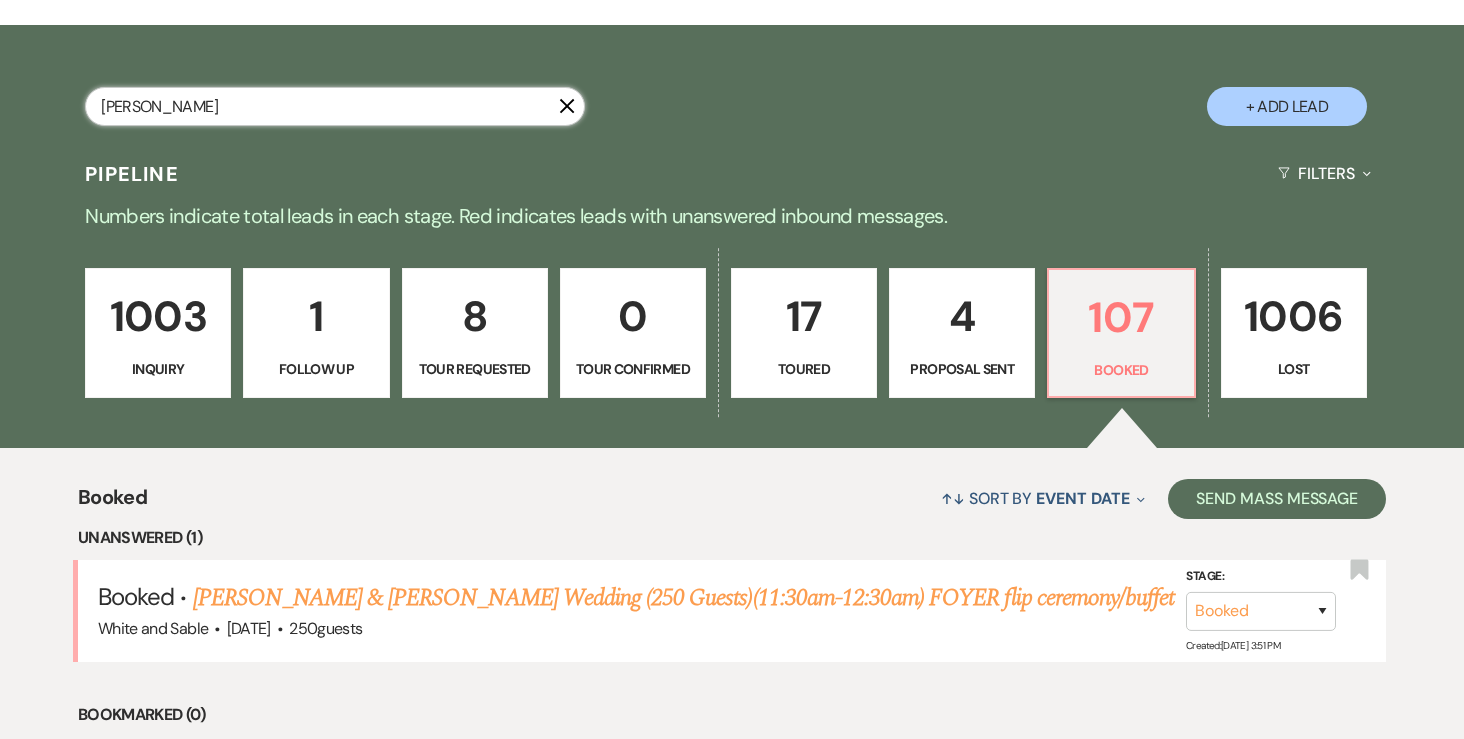 type on "[PERSON_NAME]" 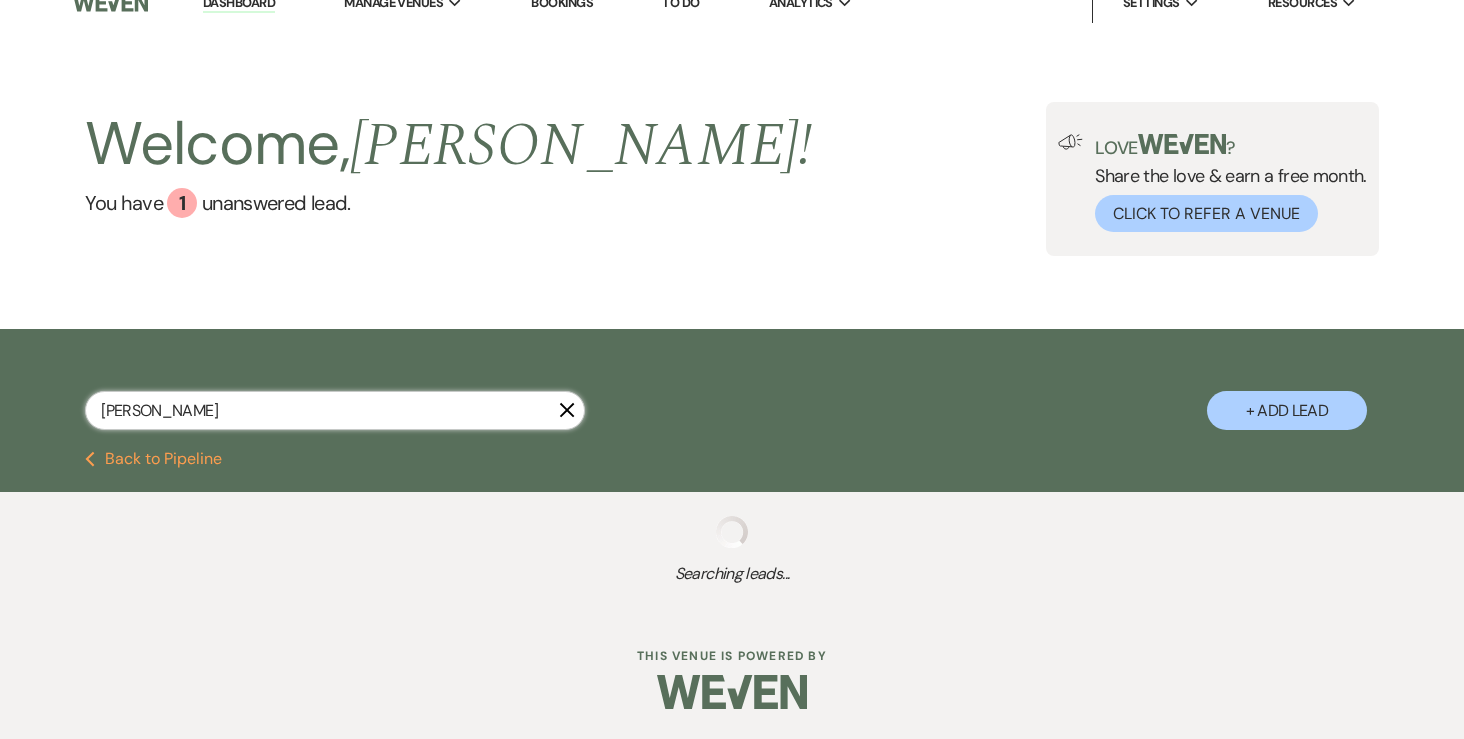scroll, scrollTop: 73, scrollLeft: 0, axis: vertical 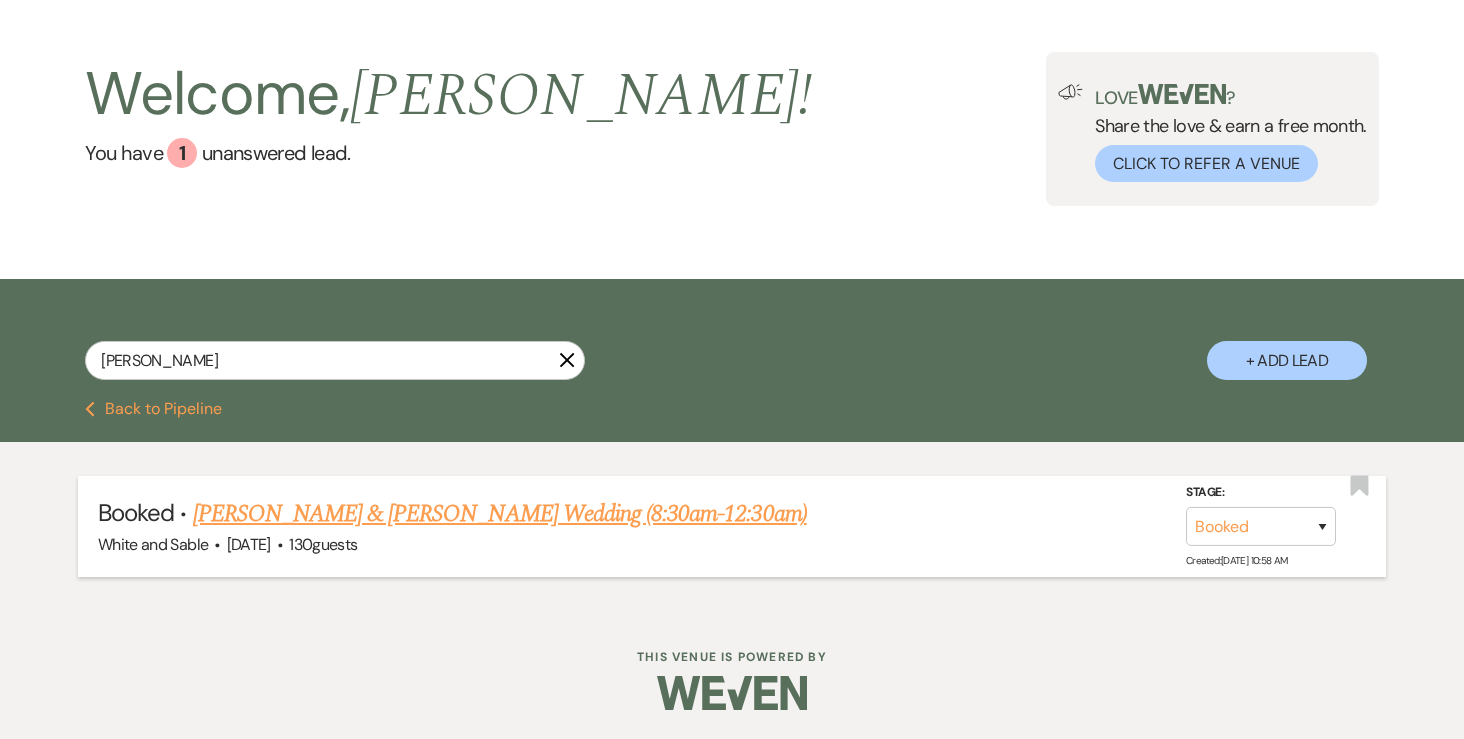 click on "[PERSON_NAME] & [PERSON_NAME] Wedding (8:30am-12:30am)" at bounding box center [500, 514] 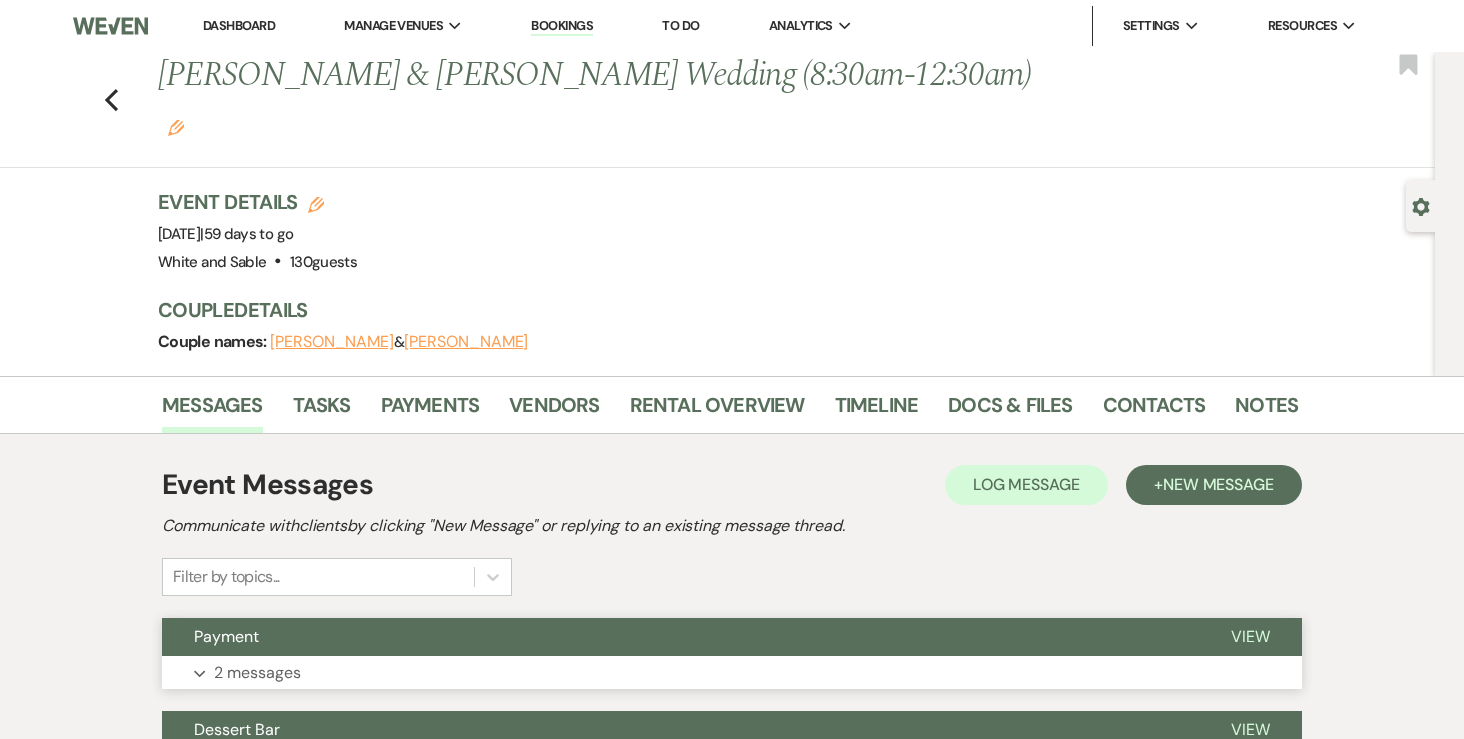 click on "2 messages" at bounding box center [257, 673] 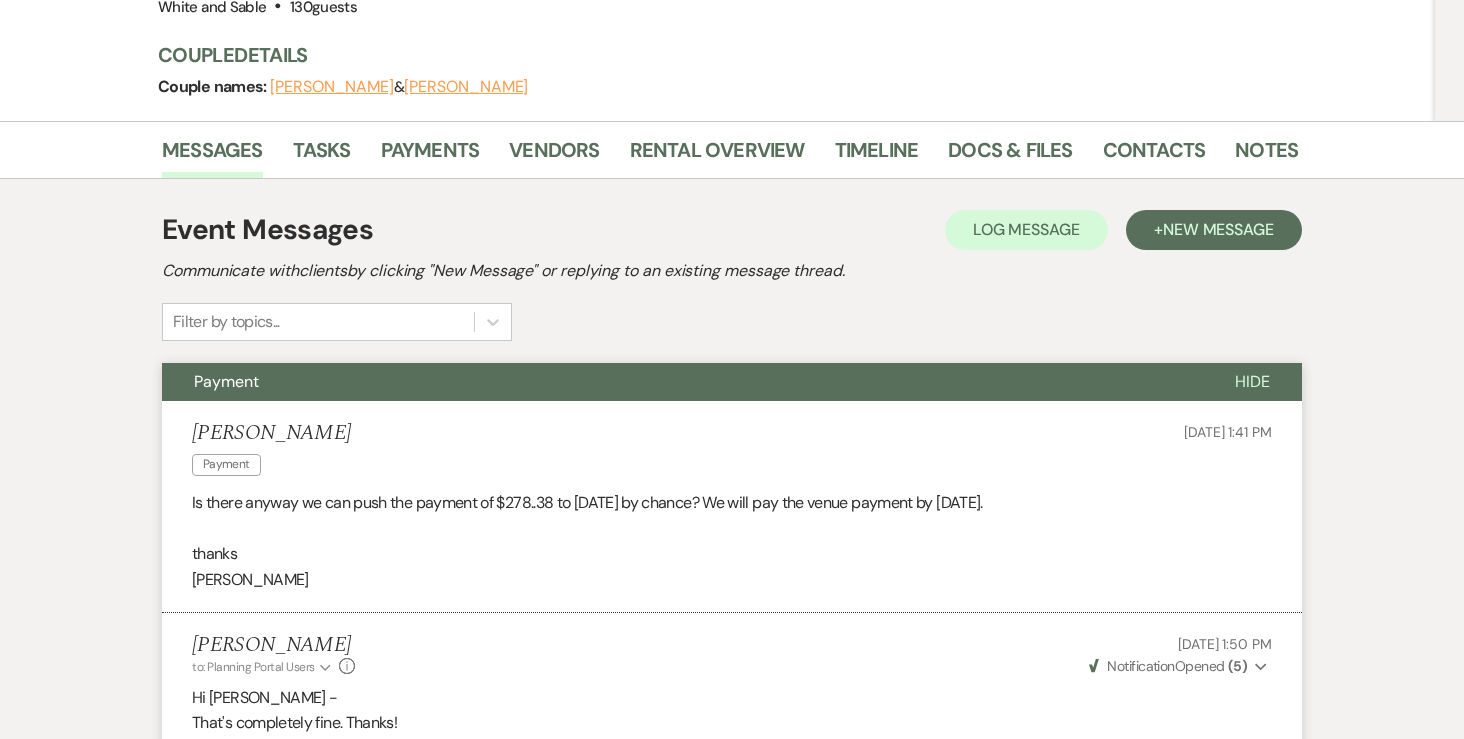 scroll, scrollTop: 64, scrollLeft: 0, axis: vertical 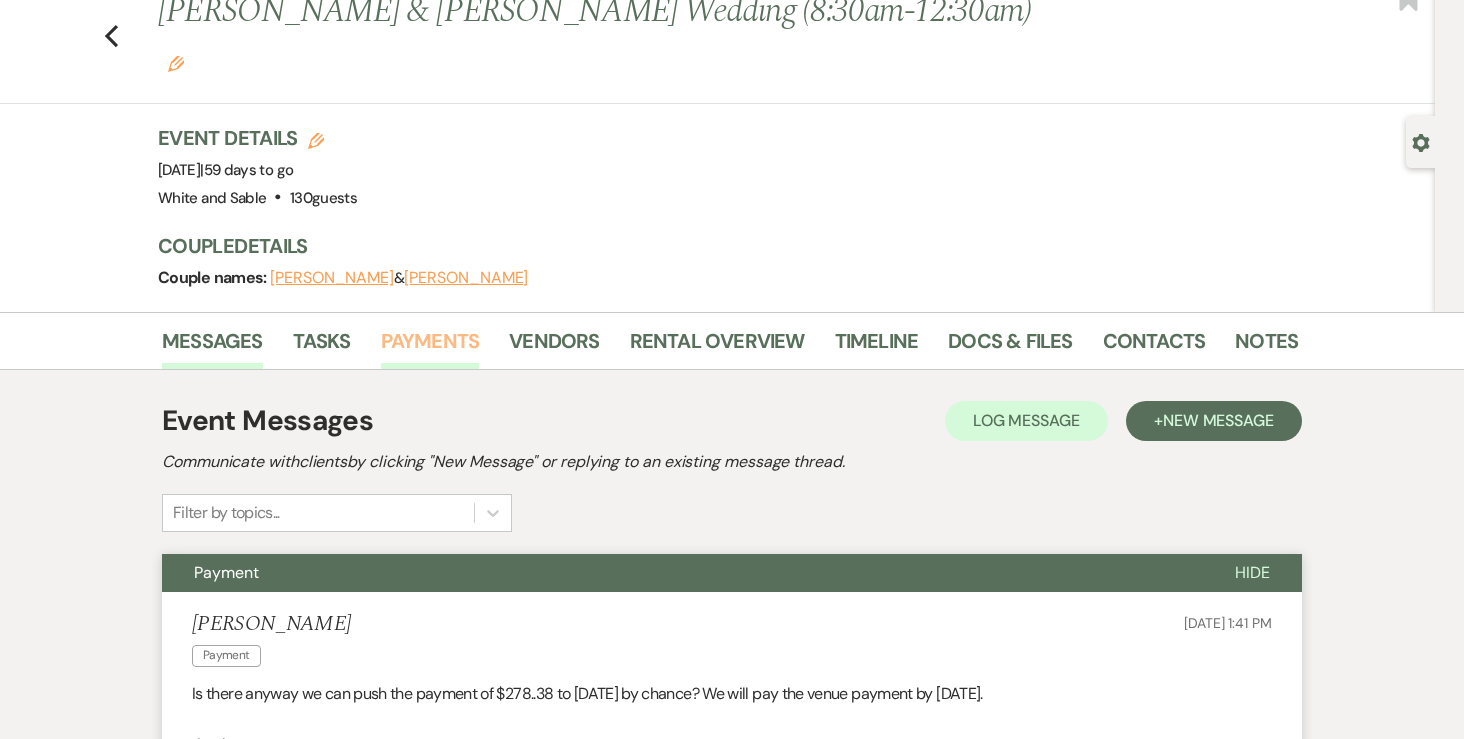 click on "Payments" at bounding box center [430, 347] 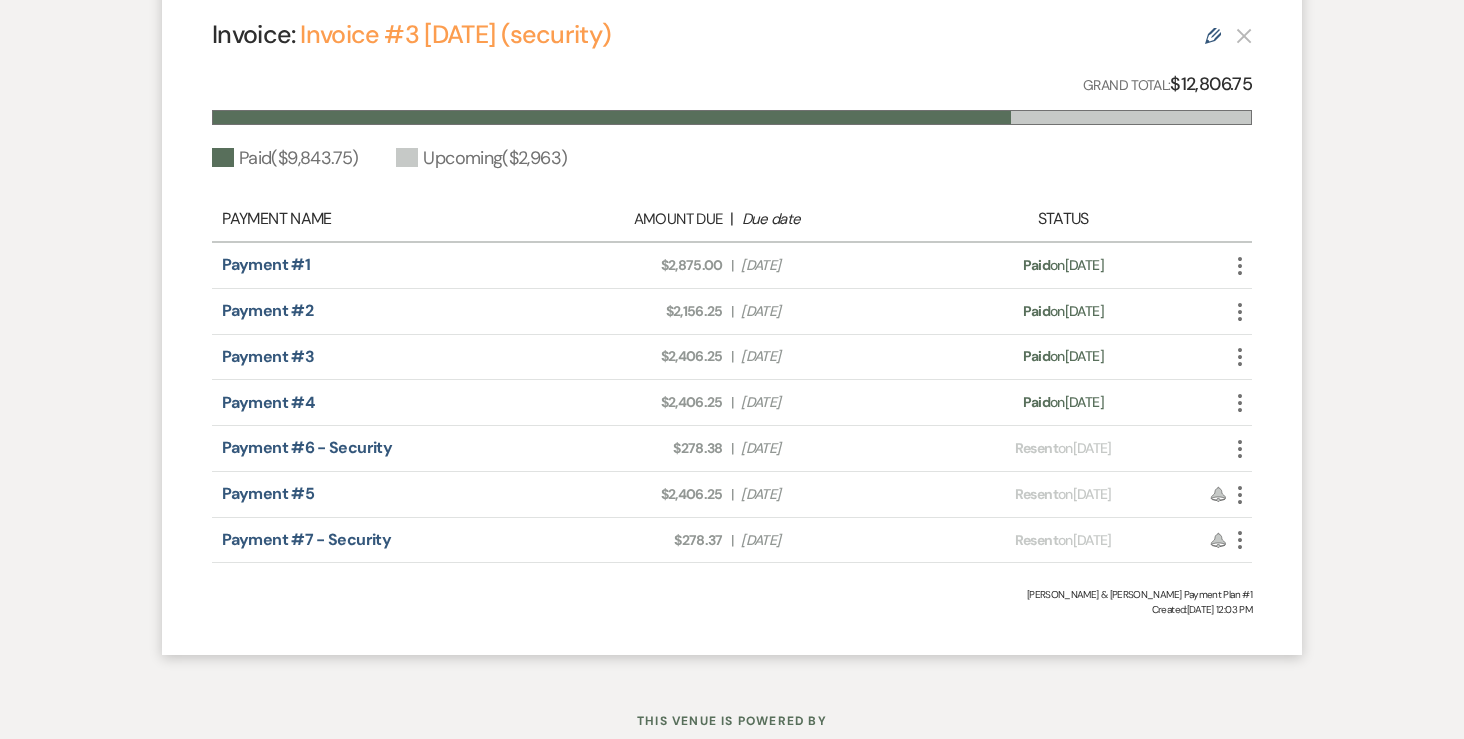scroll, scrollTop: 656, scrollLeft: 0, axis: vertical 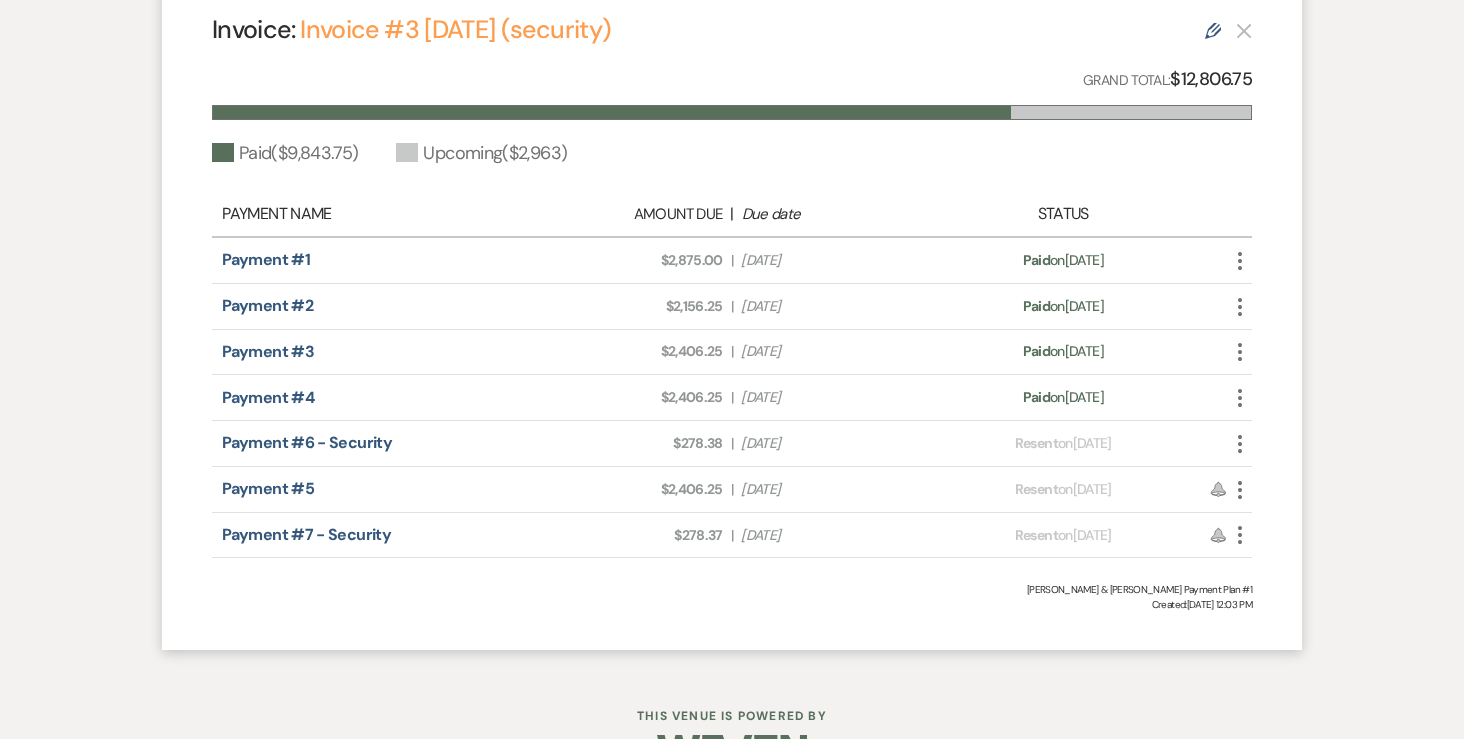 click 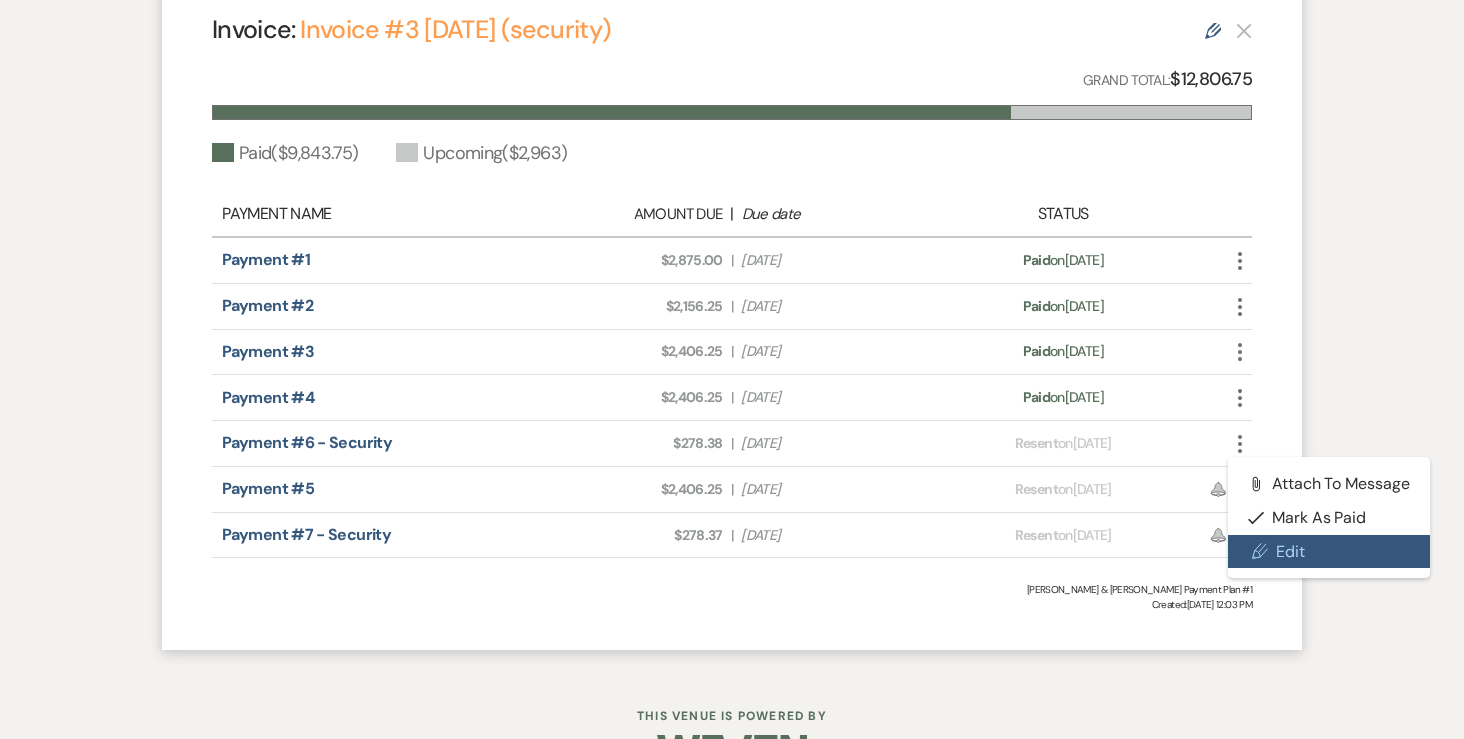 click on "Pencil Edit" at bounding box center [1329, 552] 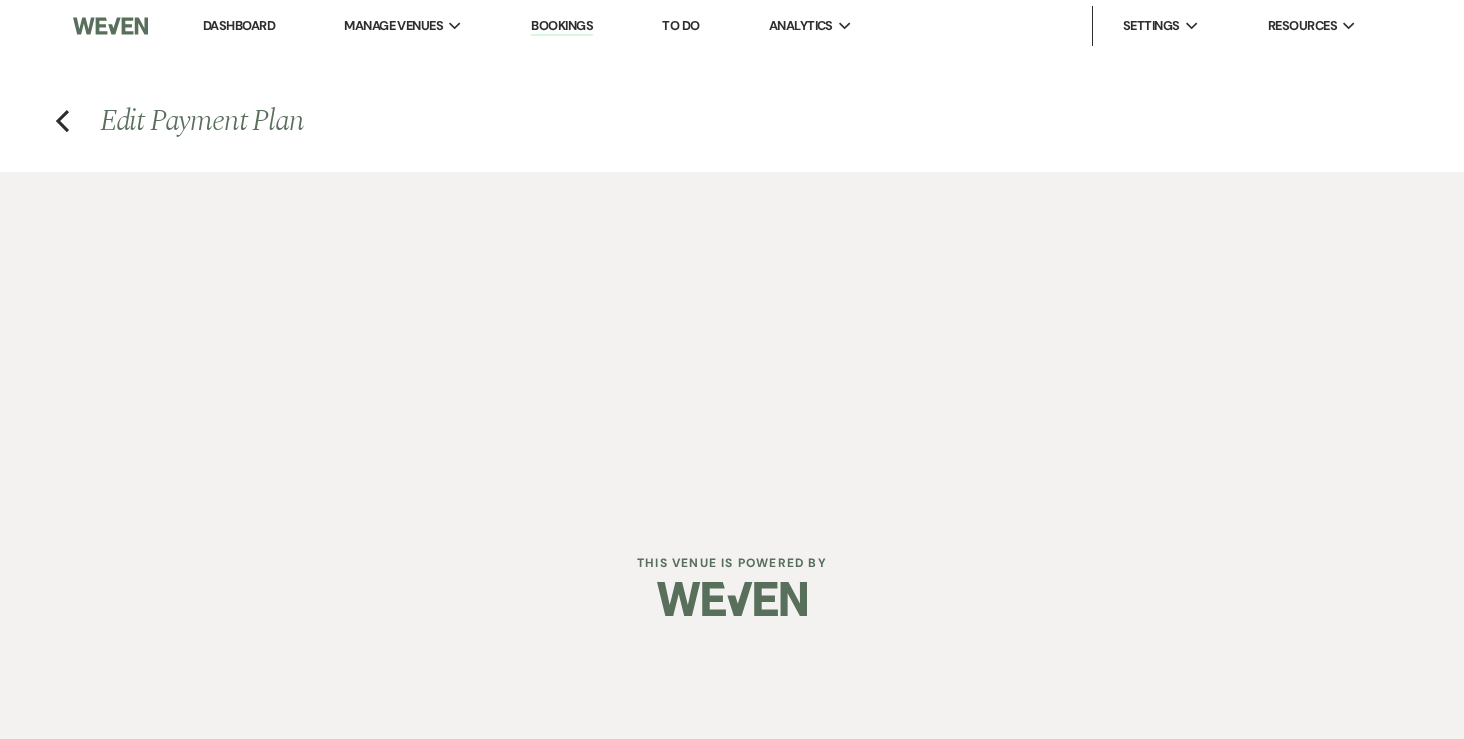 scroll, scrollTop: 0, scrollLeft: 0, axis: both 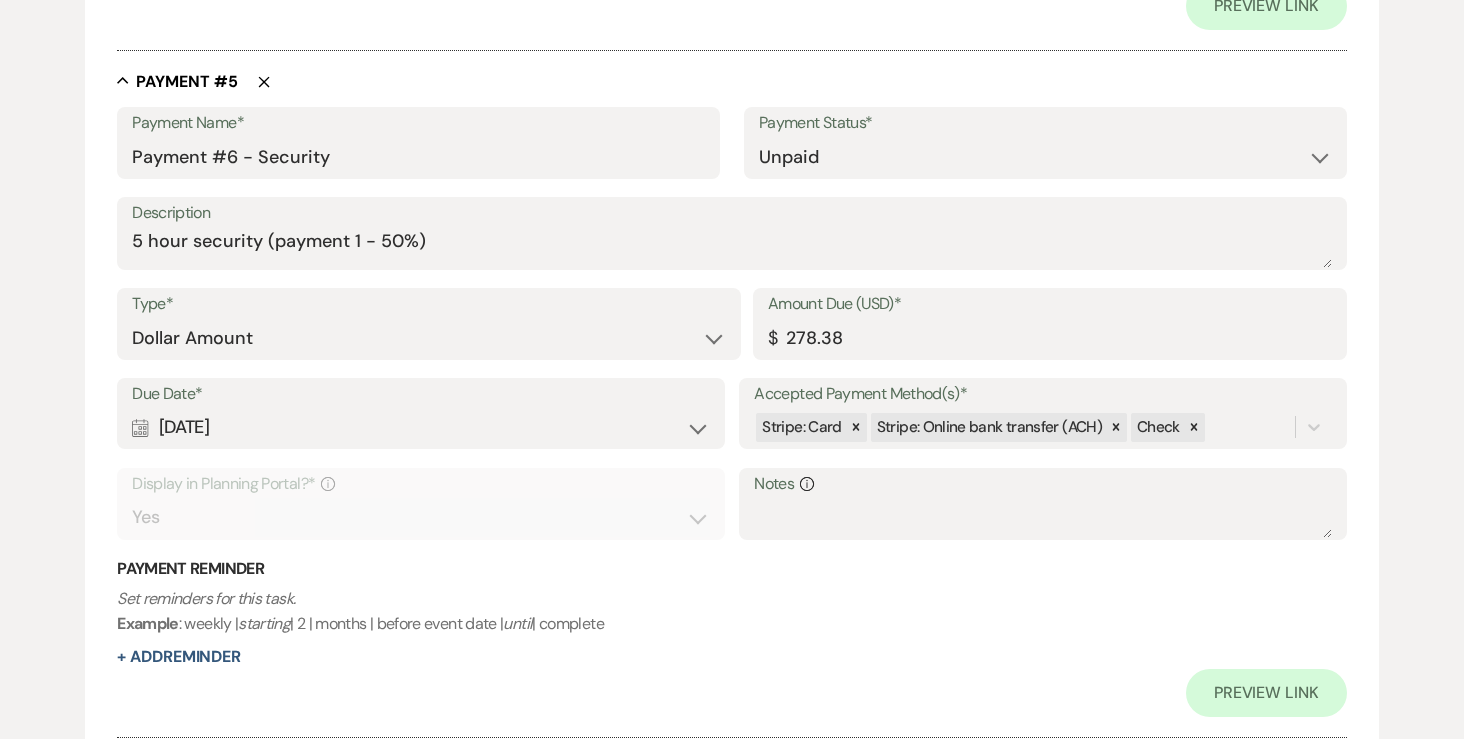 click on "Calendar [DATE] Expand" at bounding box center [420, 427] 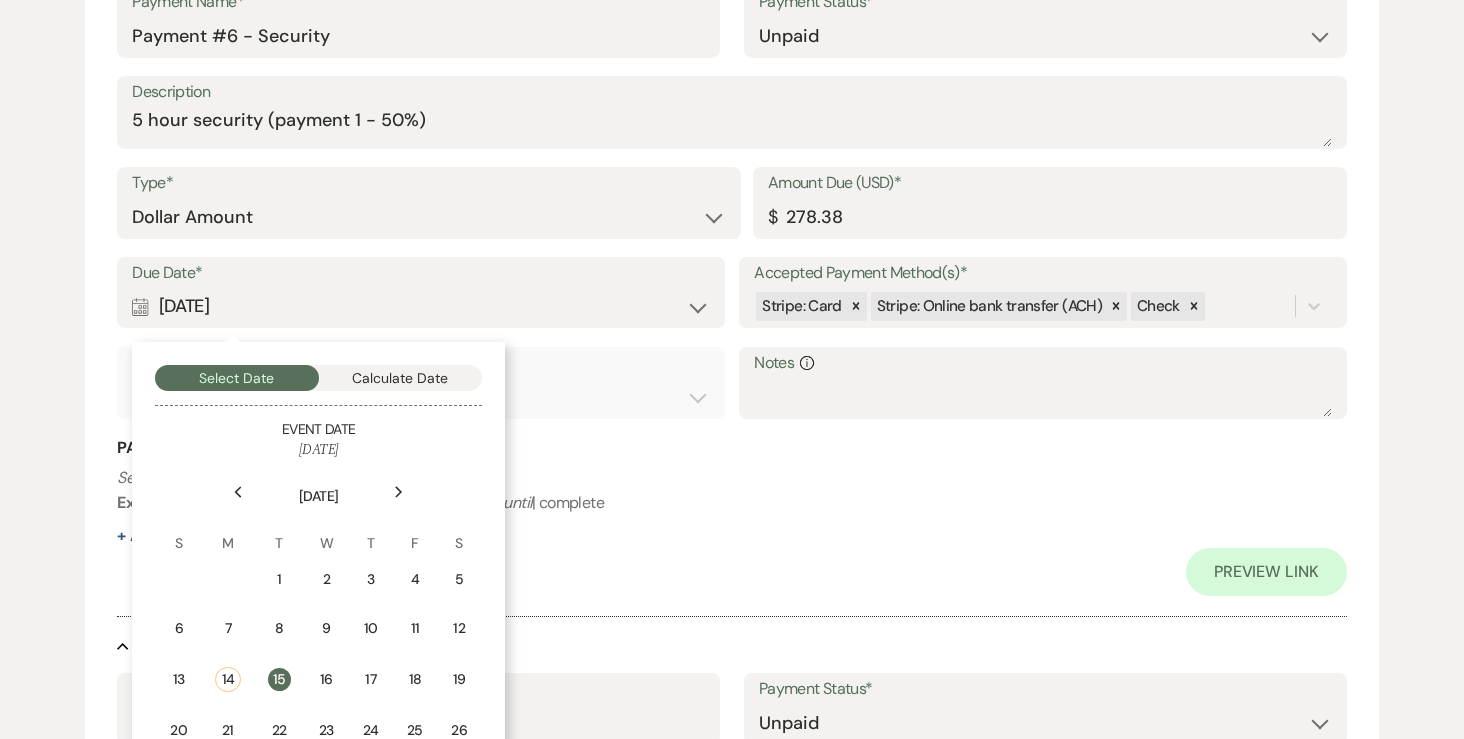 scroll, scrollTop: 3374, scrollLeft: 0, axis: vertical 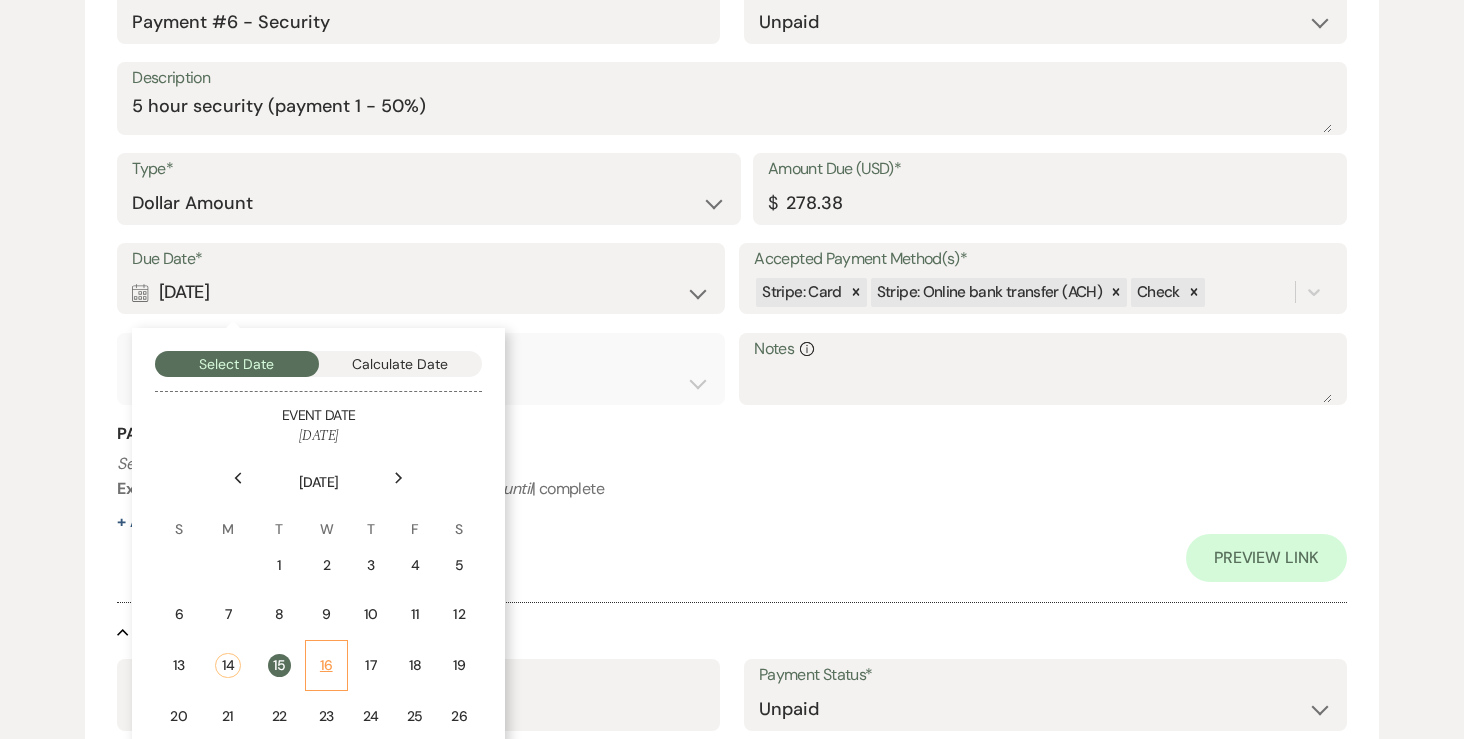 click on "16" at bounding box center [326, 665] 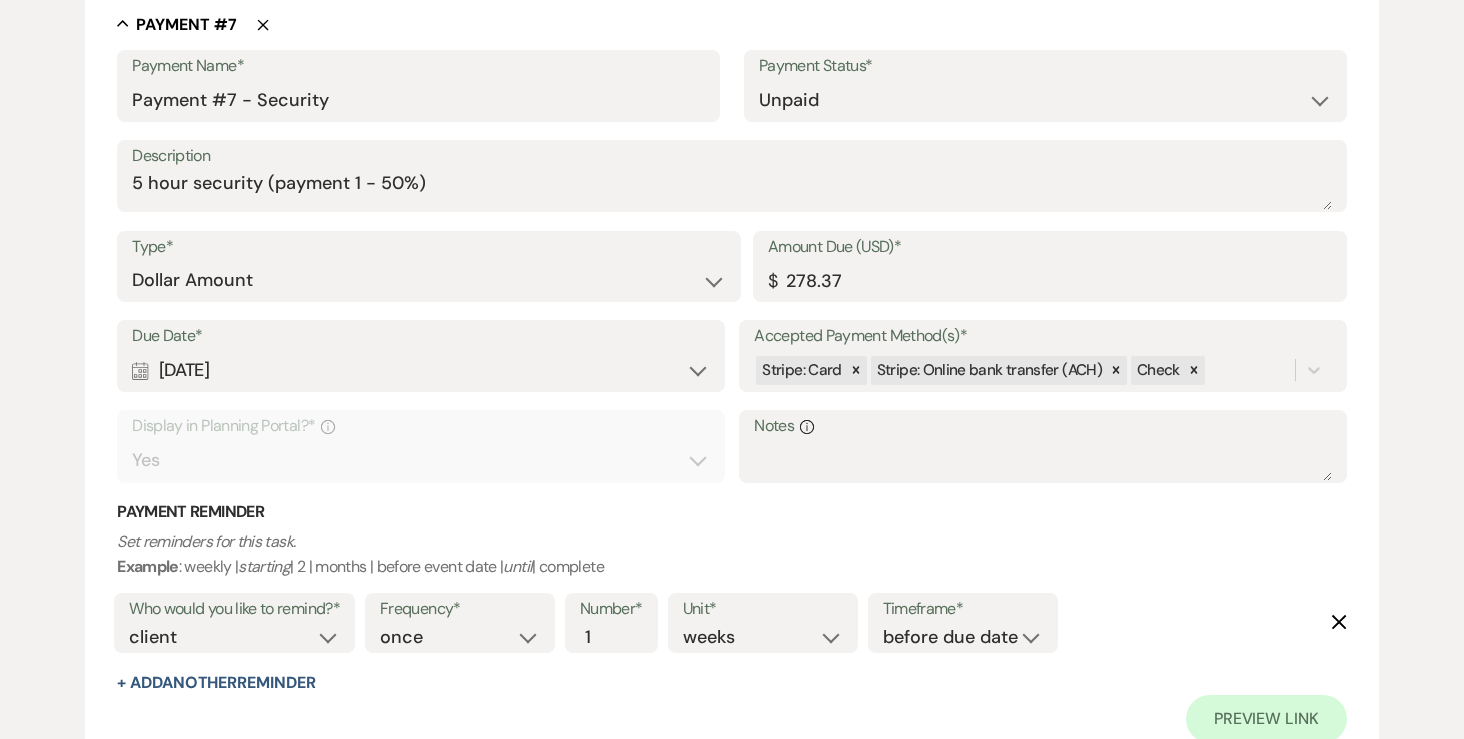 scroll, scrollTop: 5017, scrollLeft: 0, axis: vertical 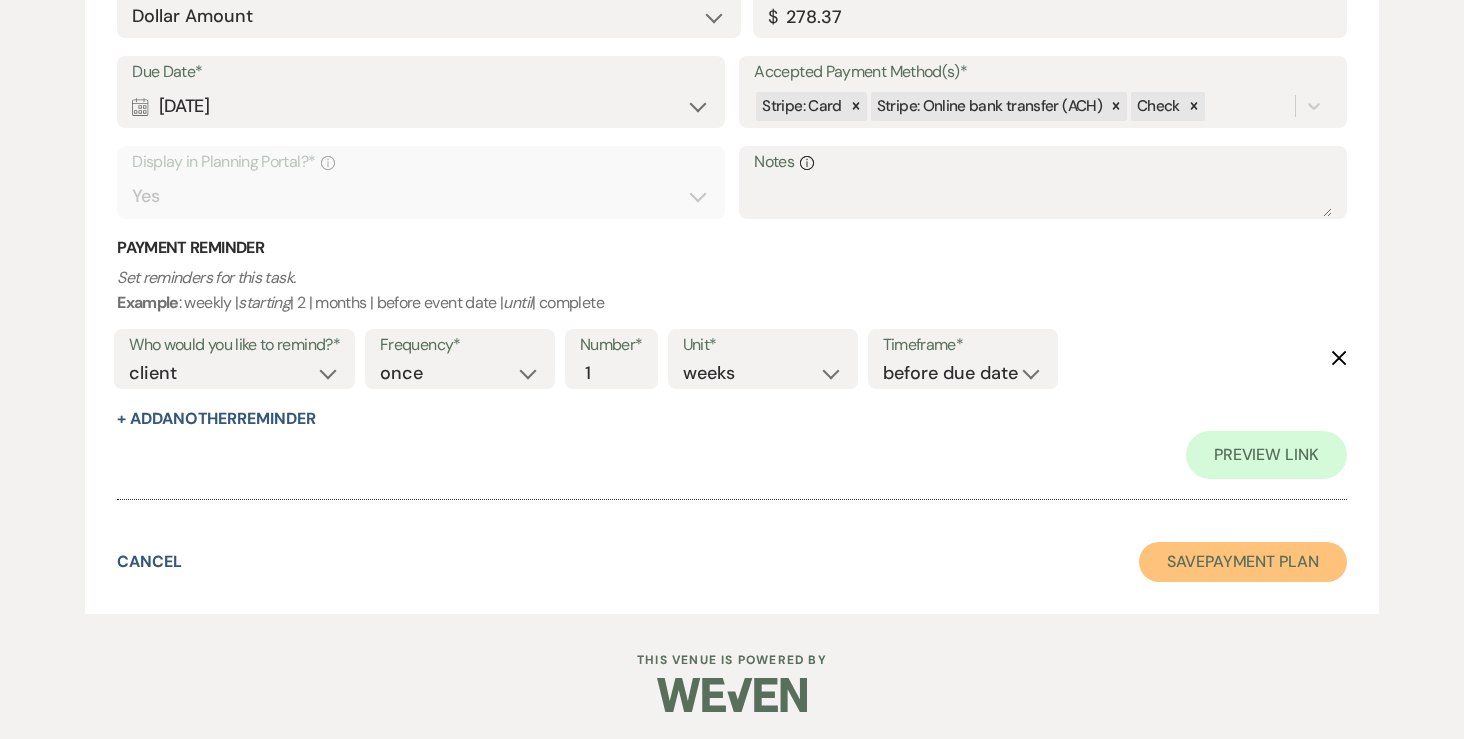 click on "Save  Payment Plan" at bounding box center (1243, 562) 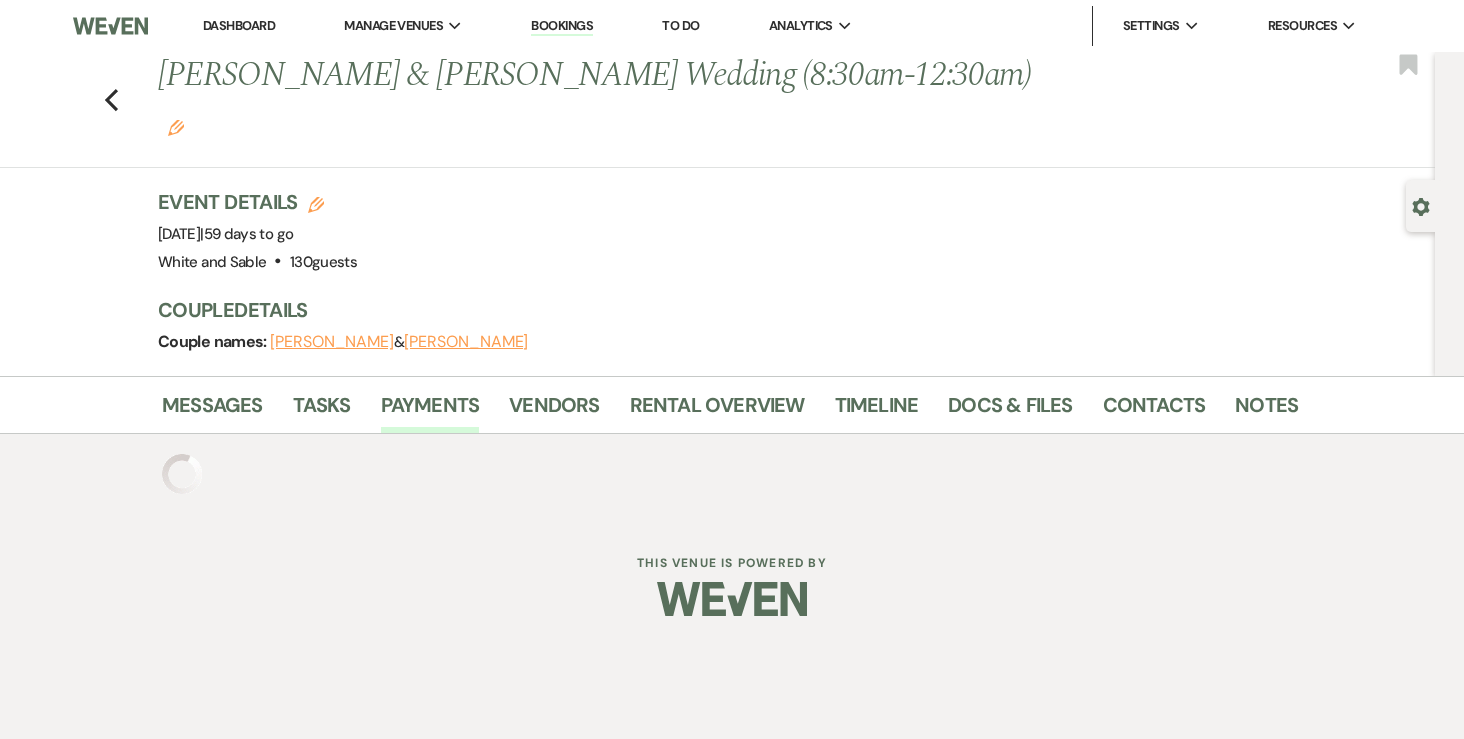scroll, scrollTop: 0, scrollLeft: 0, axis: both 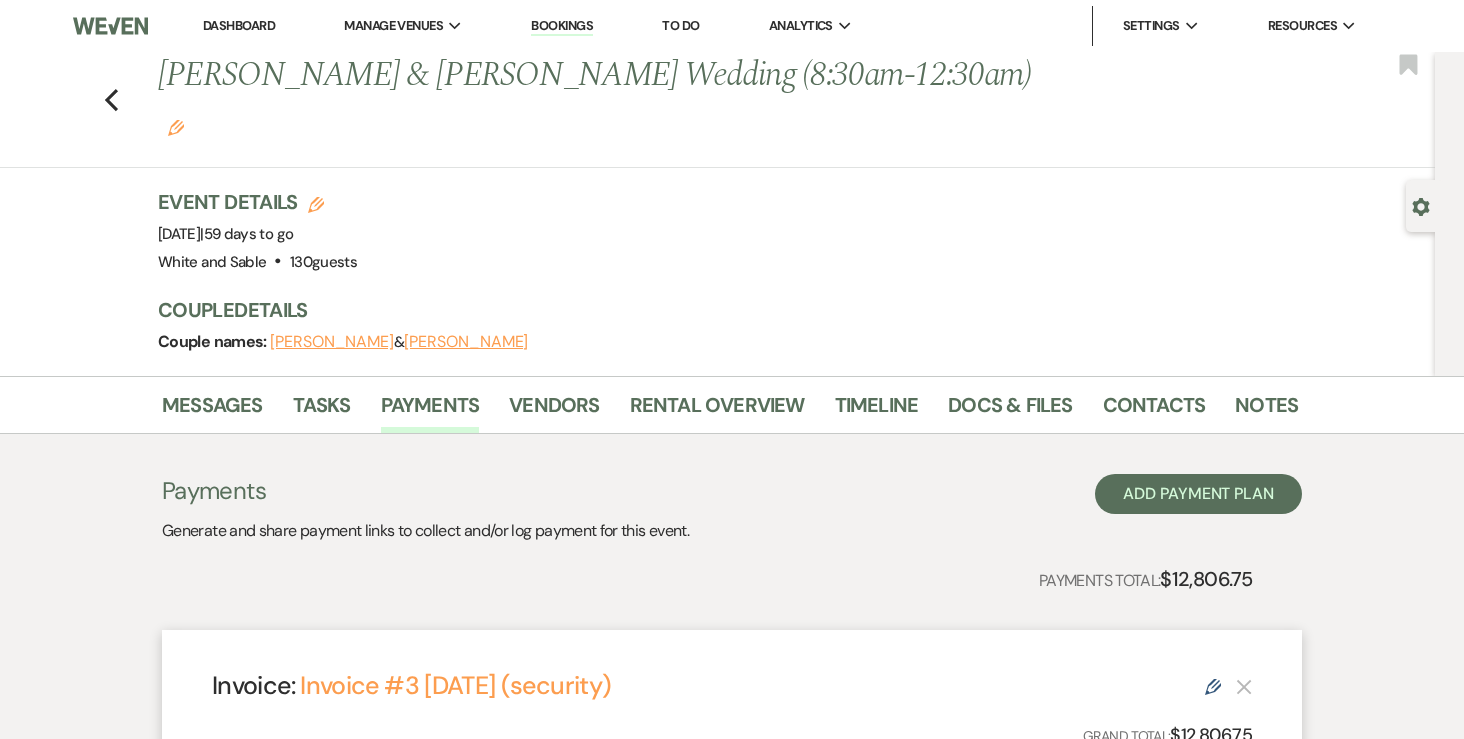 click on "Dashboard" at bounding box center [239, 26] 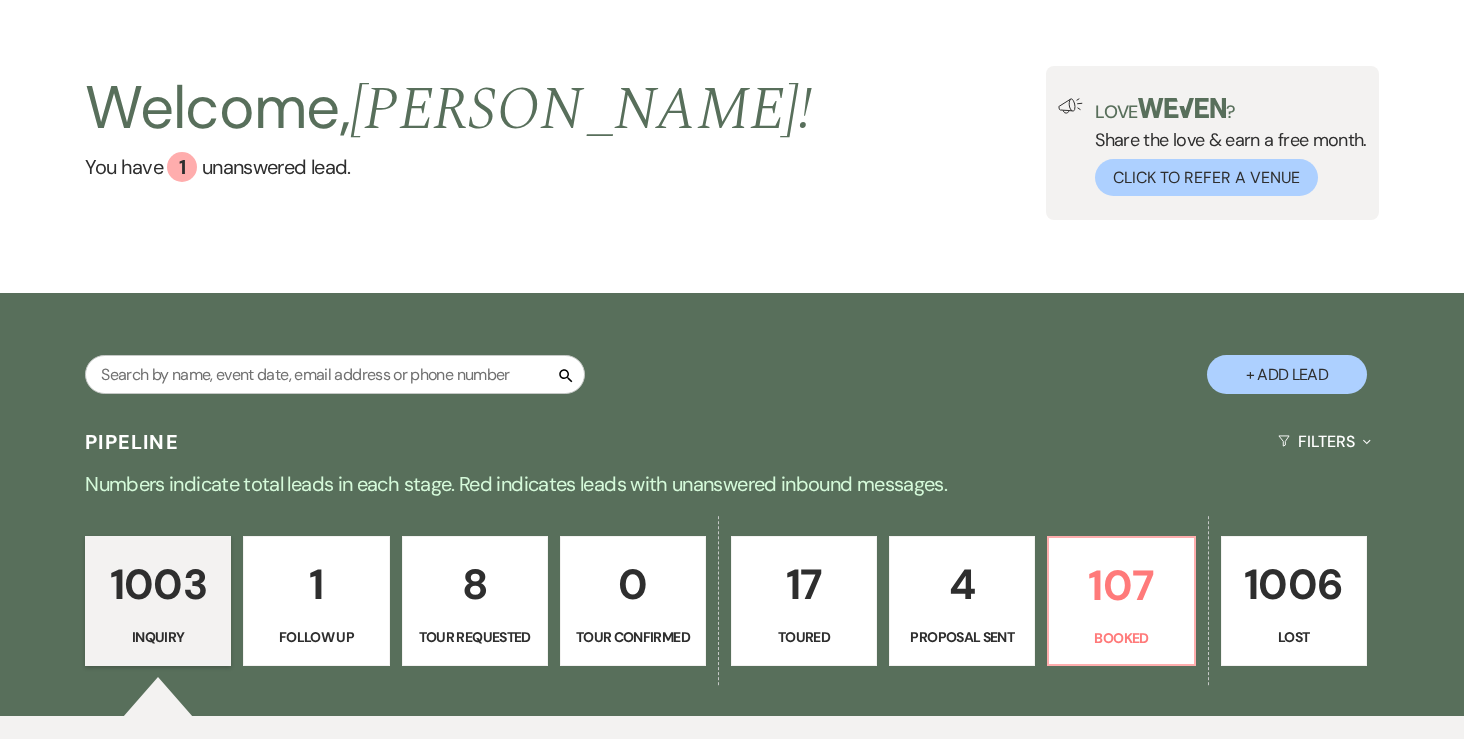 scroll, scrollTop: 61, scrollLeft: 0, axis: vertical 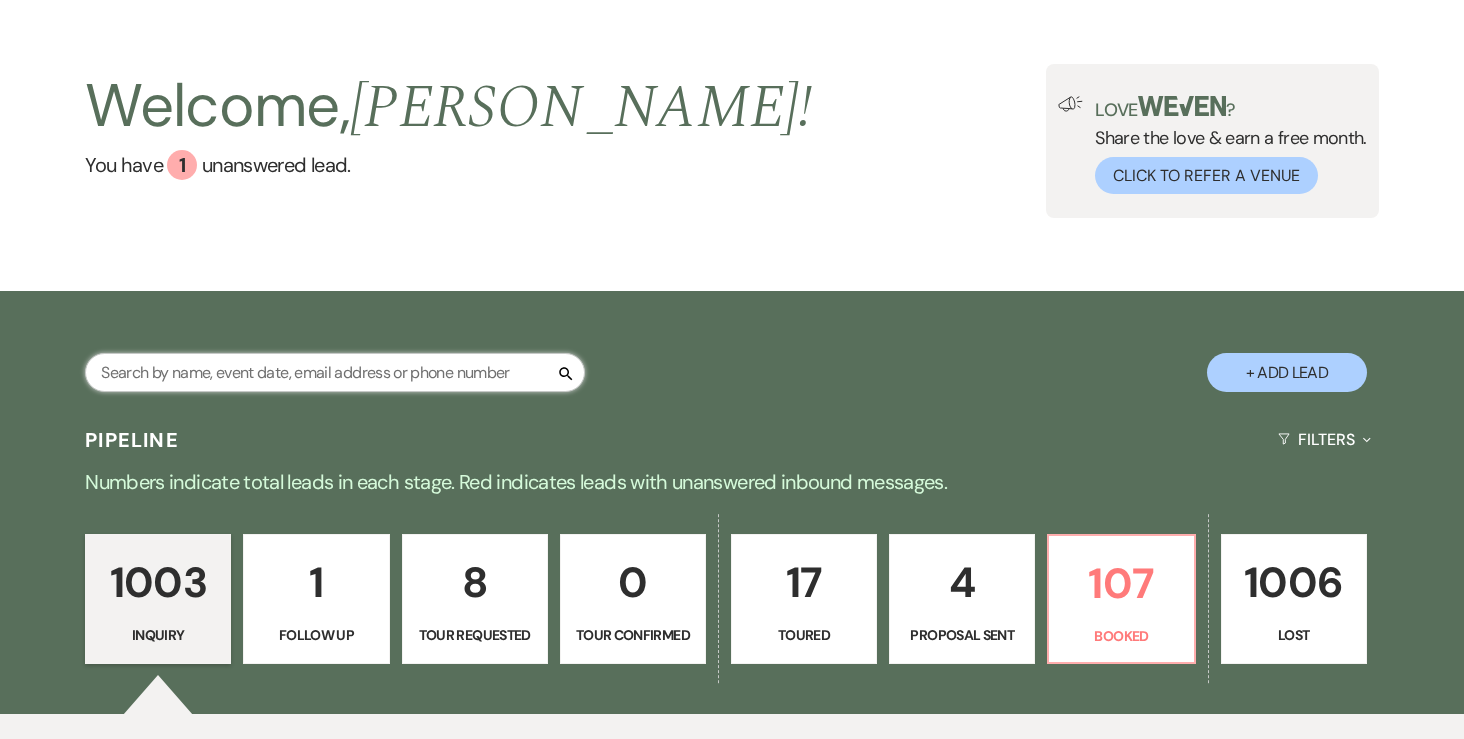click at bounding box center (335, 372) 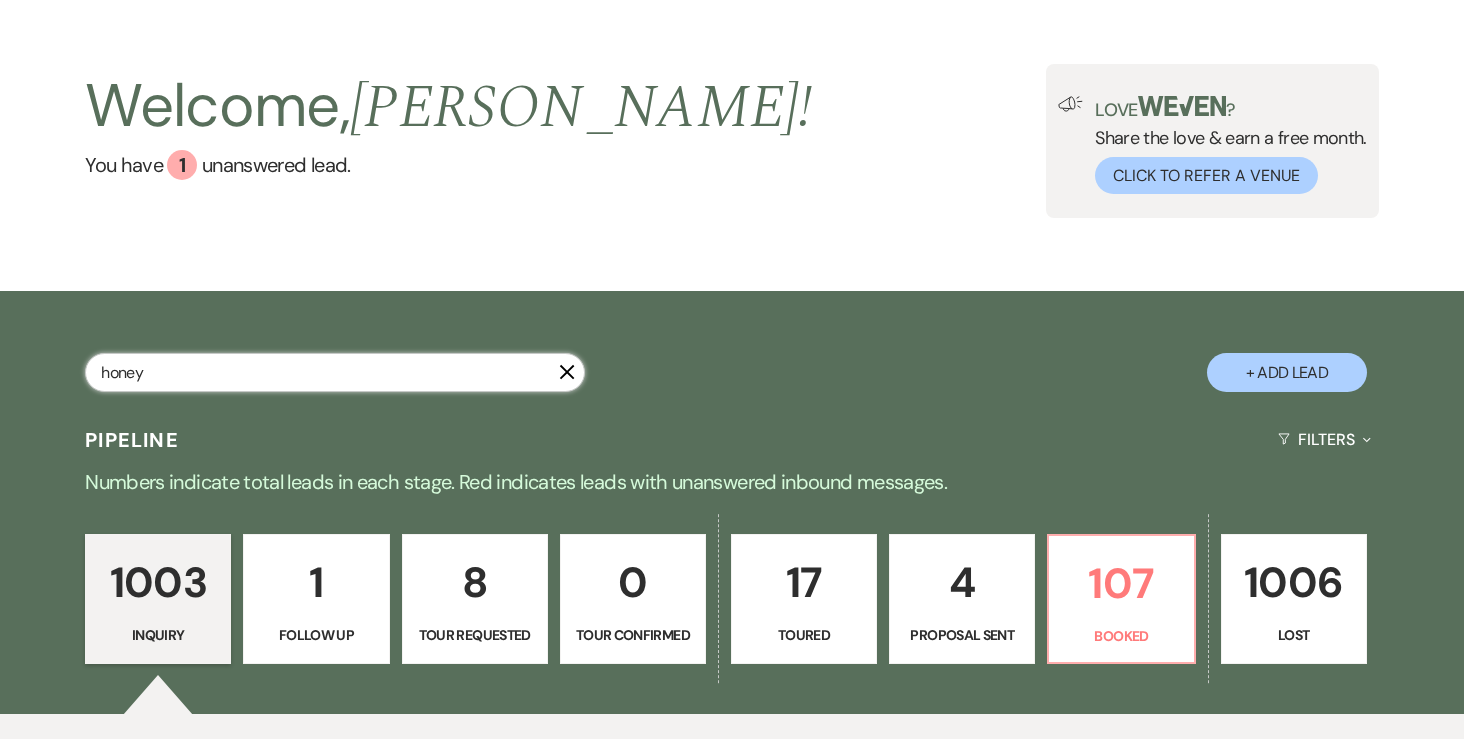 type on "honey" 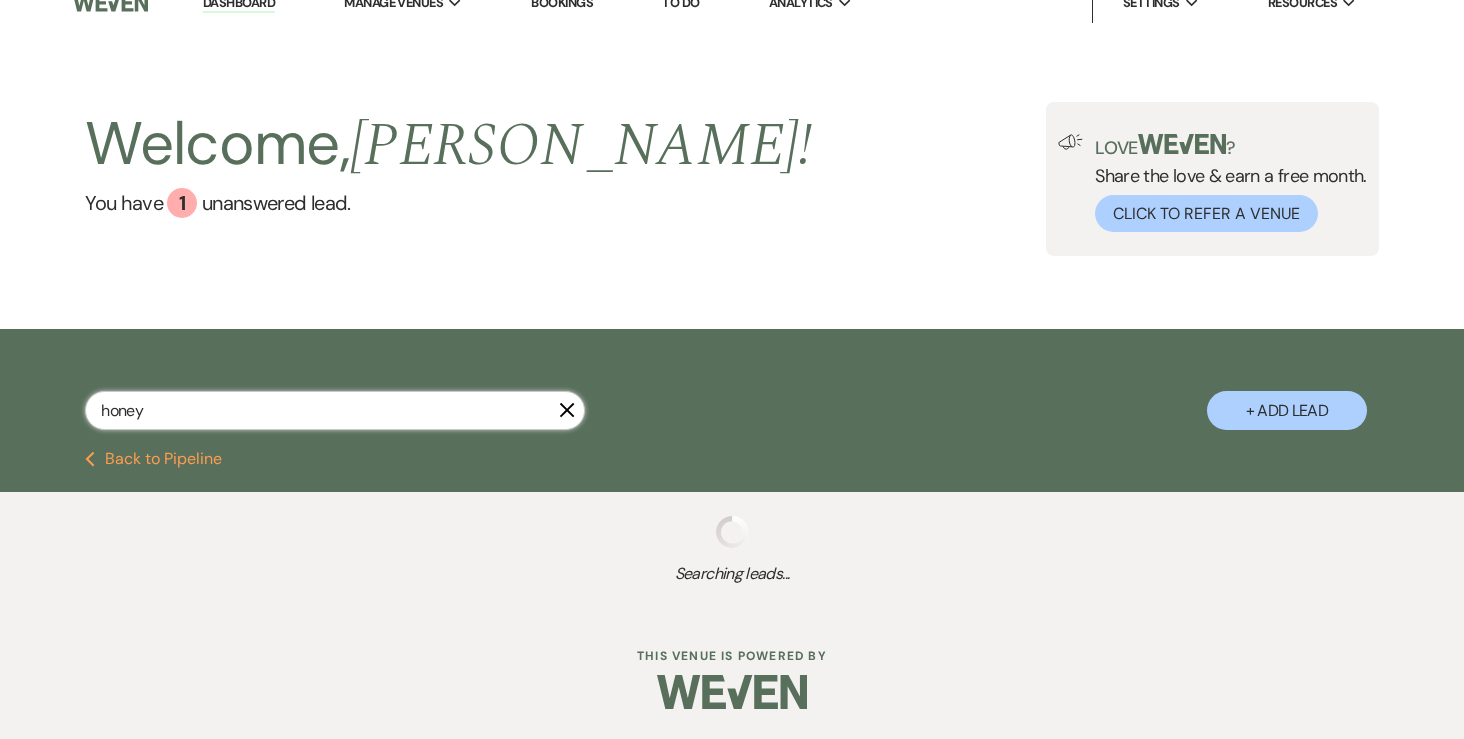 select on "8" 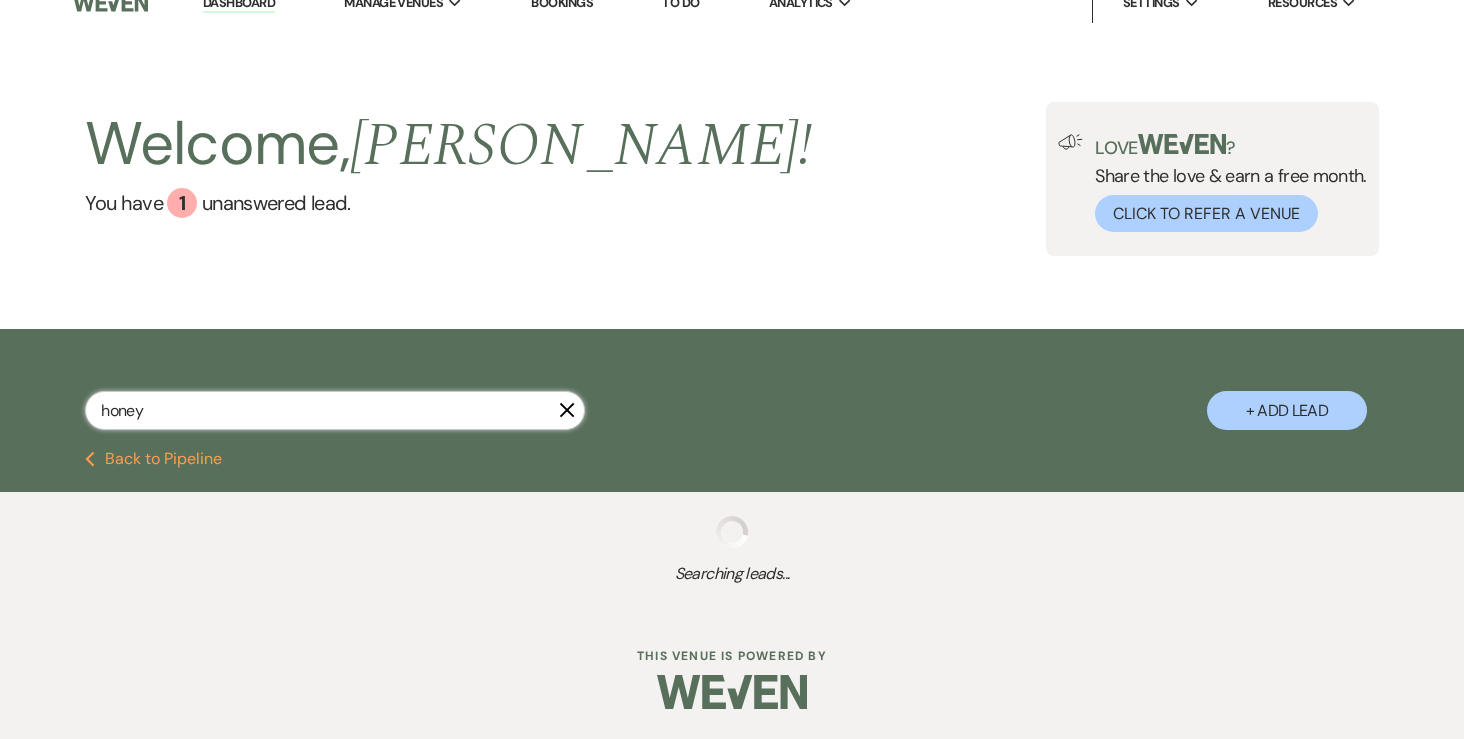select on "5" 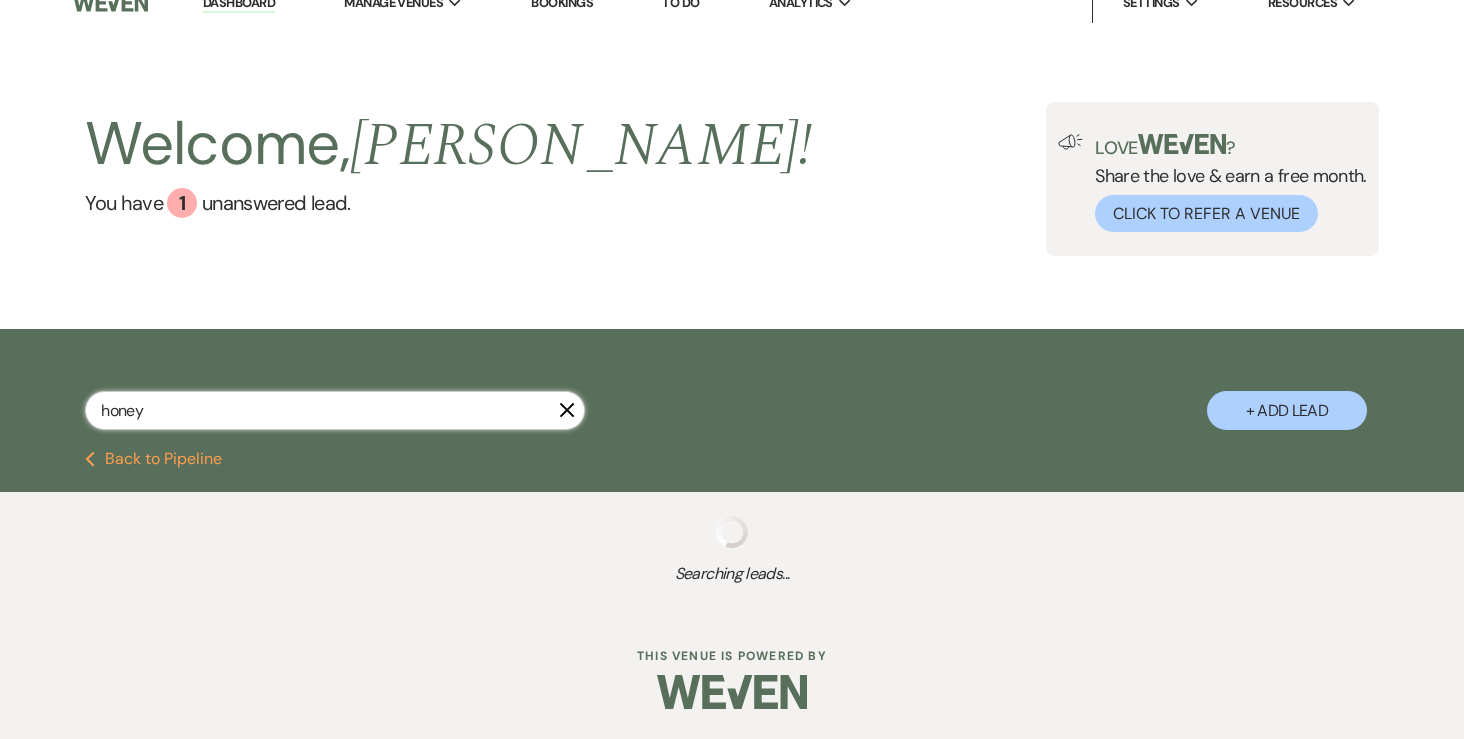 select on "8" 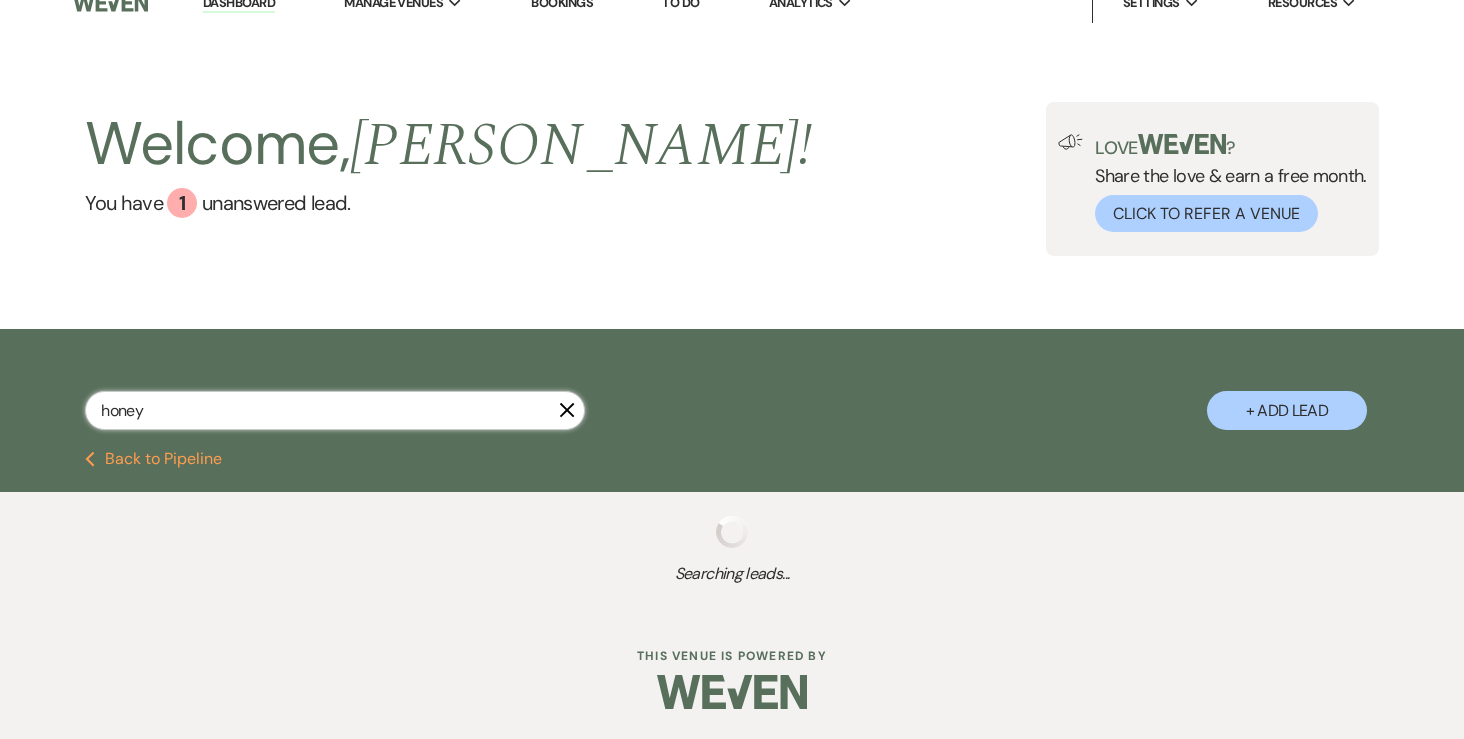 select on "5" 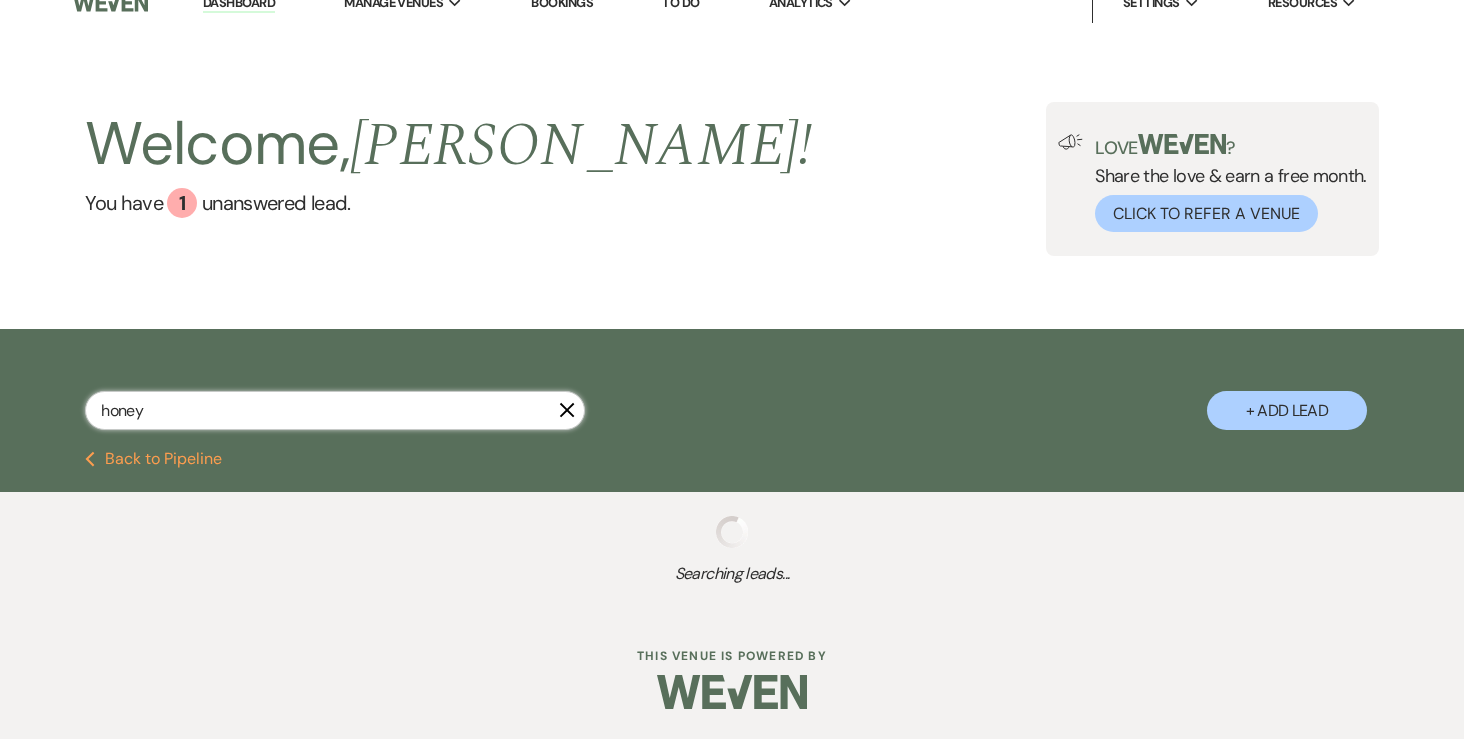 select on "8" 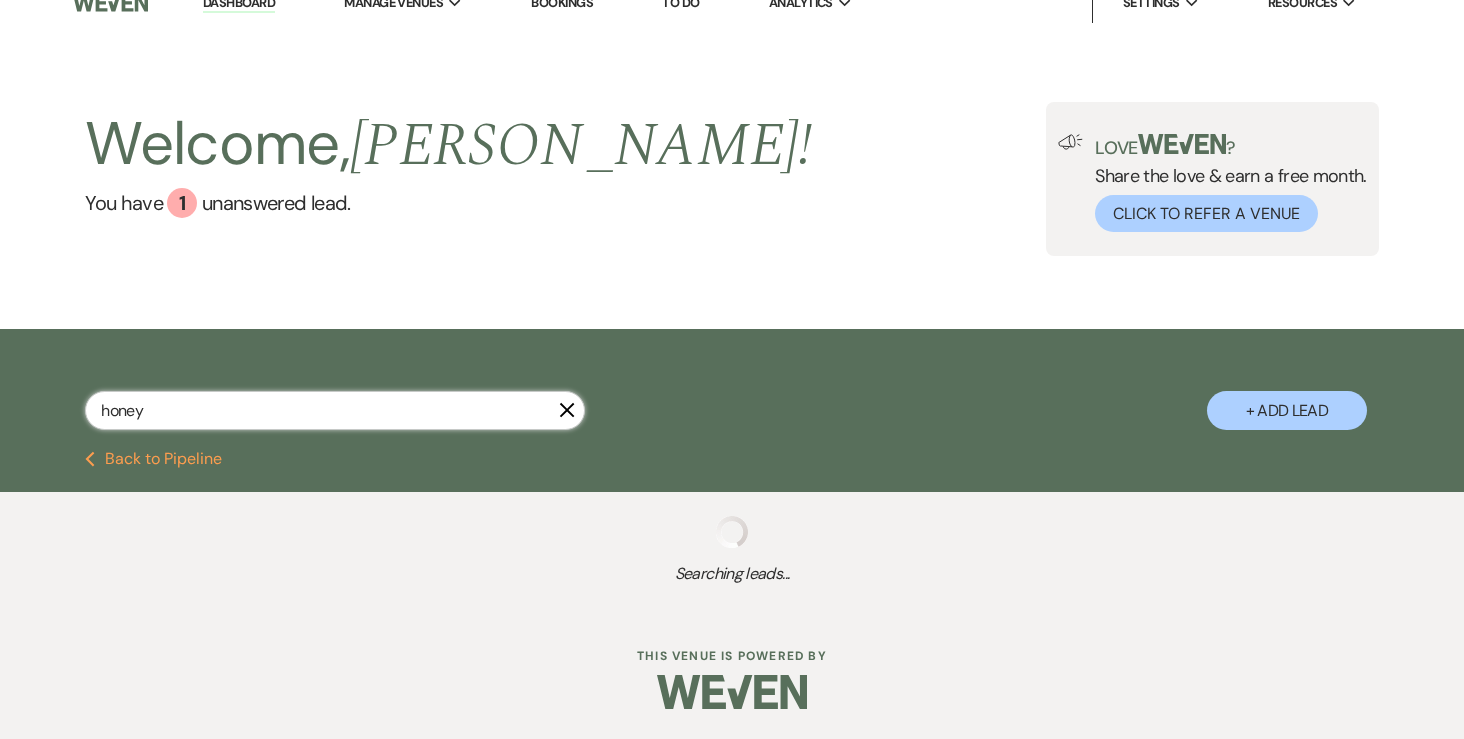 select on "5" 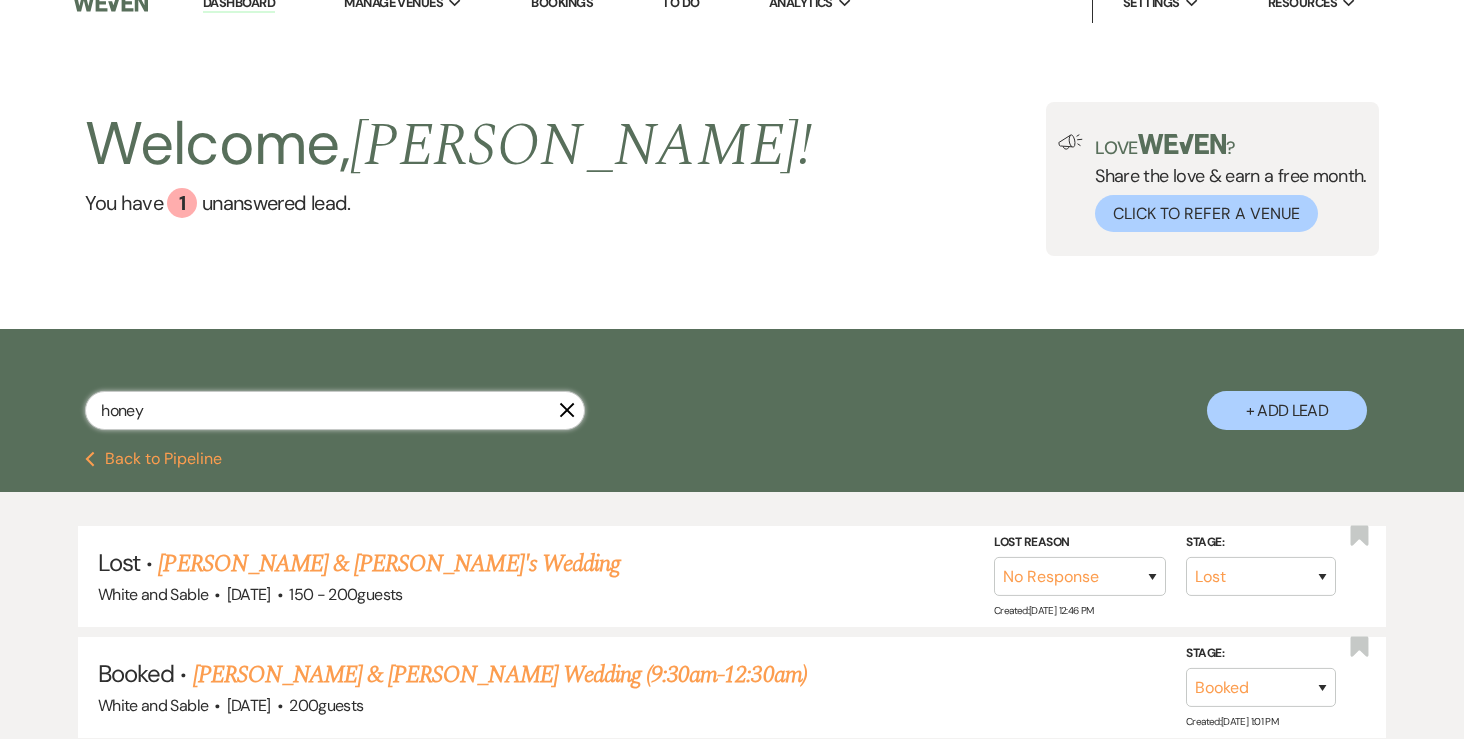 select on "8" 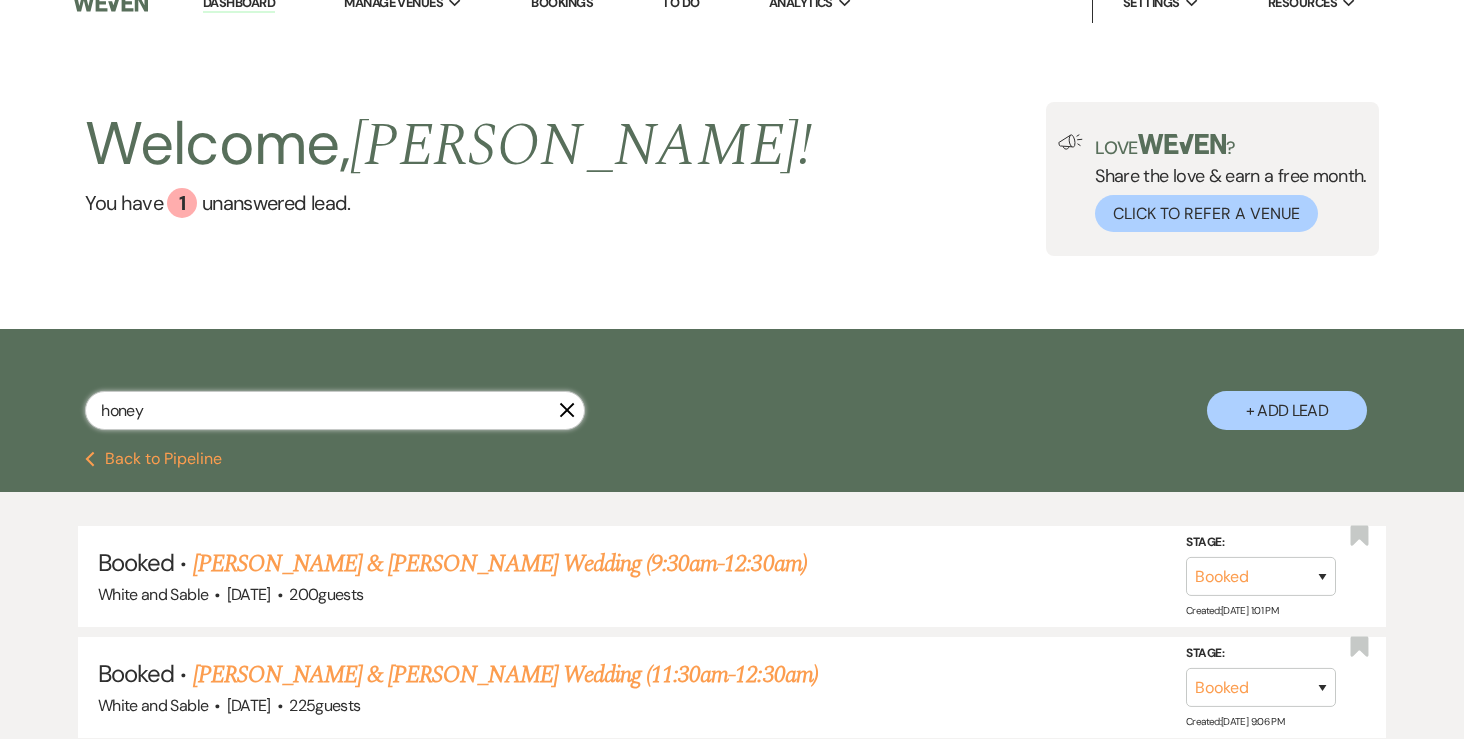 scroll, scrollTop: 61, scrollLeft: 0, axis: vertical 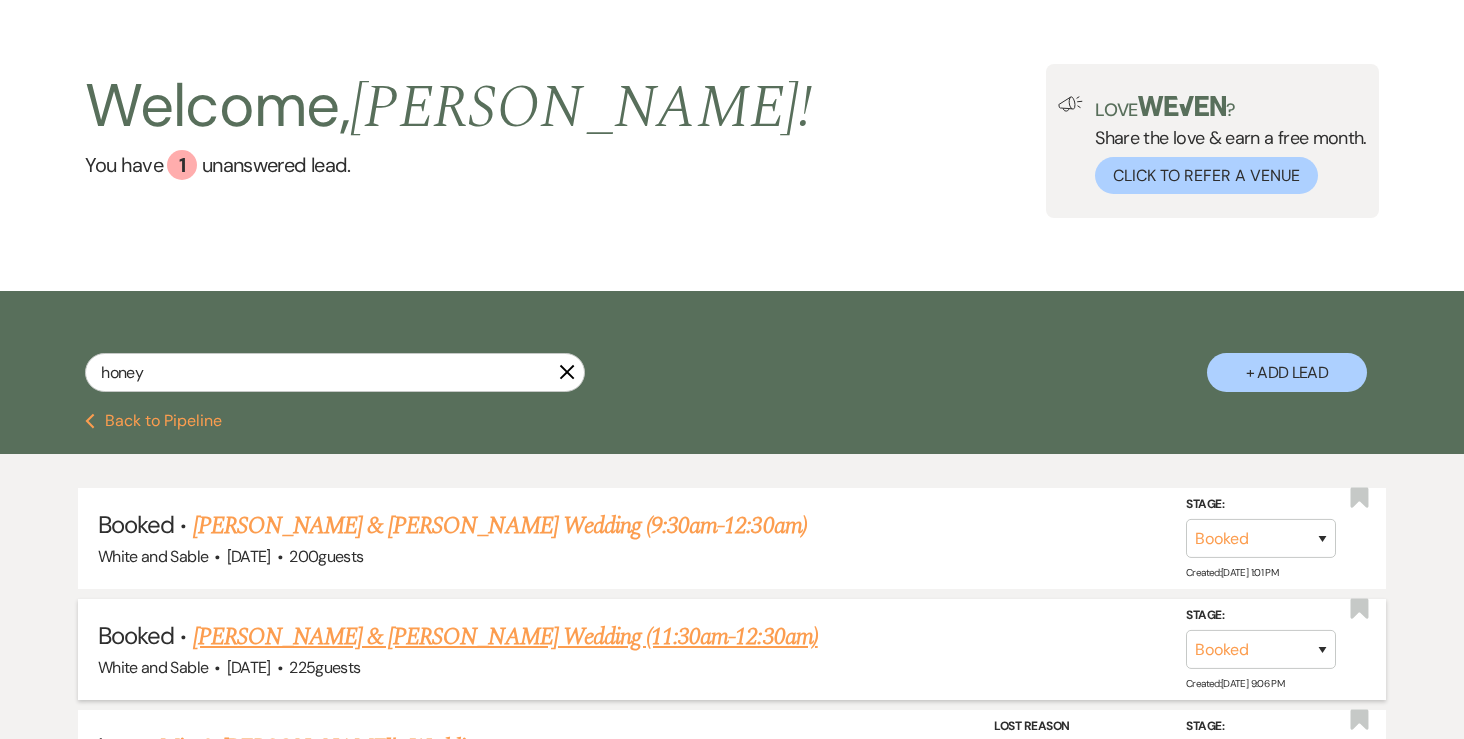 click on "[PERSON_NAME] & [PERSON_NAME] Wedding (11:30am-12:30am)" at bounding box center [505, 637] 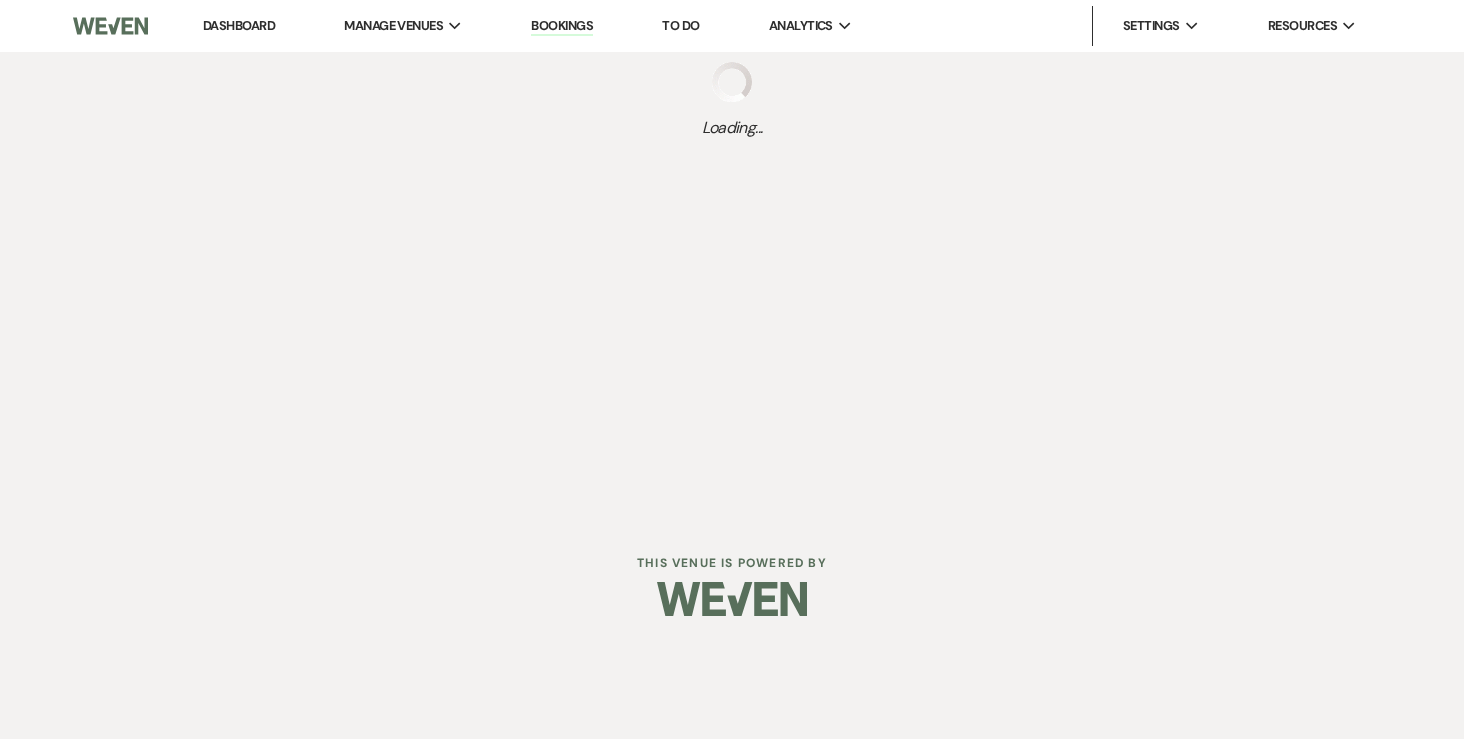 scroll, scrollTop: 0, scrollLeft: 0, axis: both 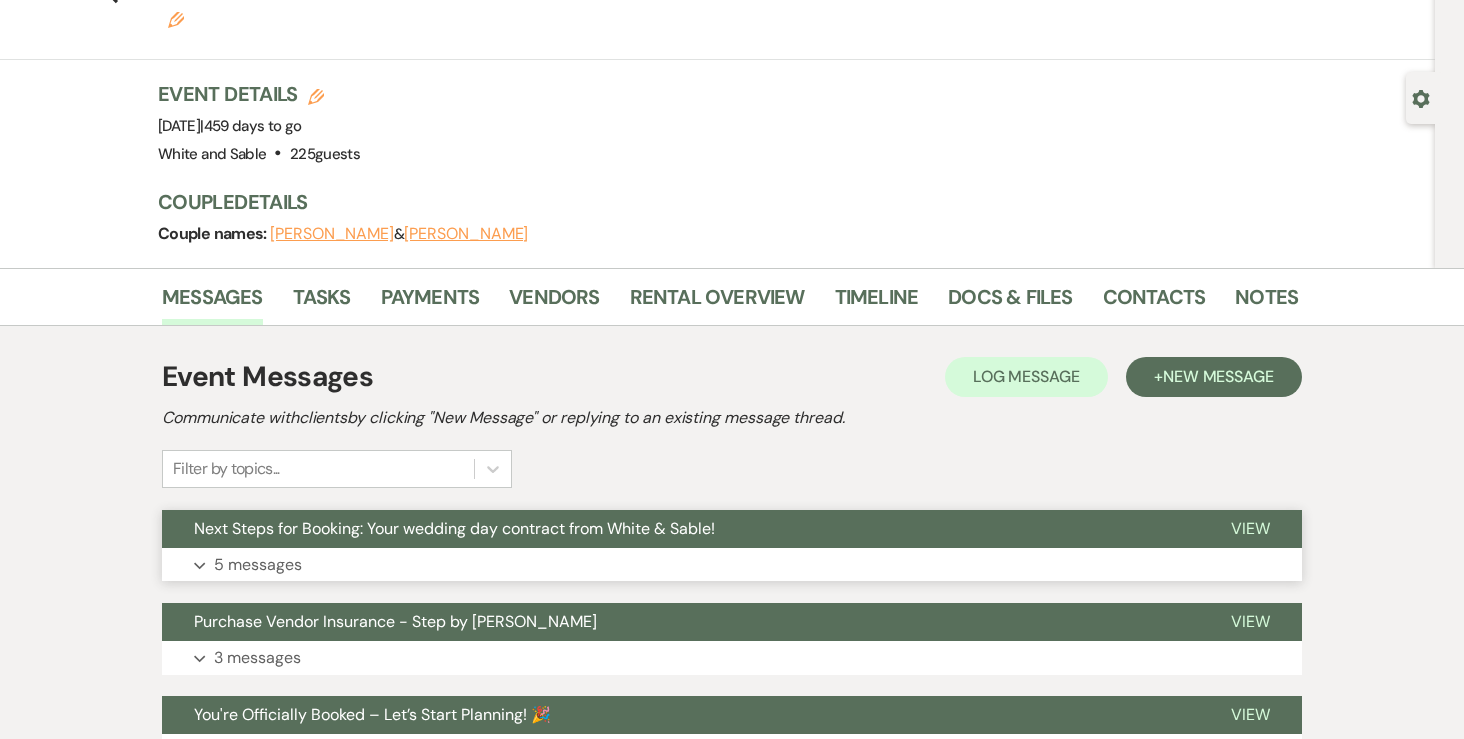 click on "5 messages" at bounding box center [258, 565] 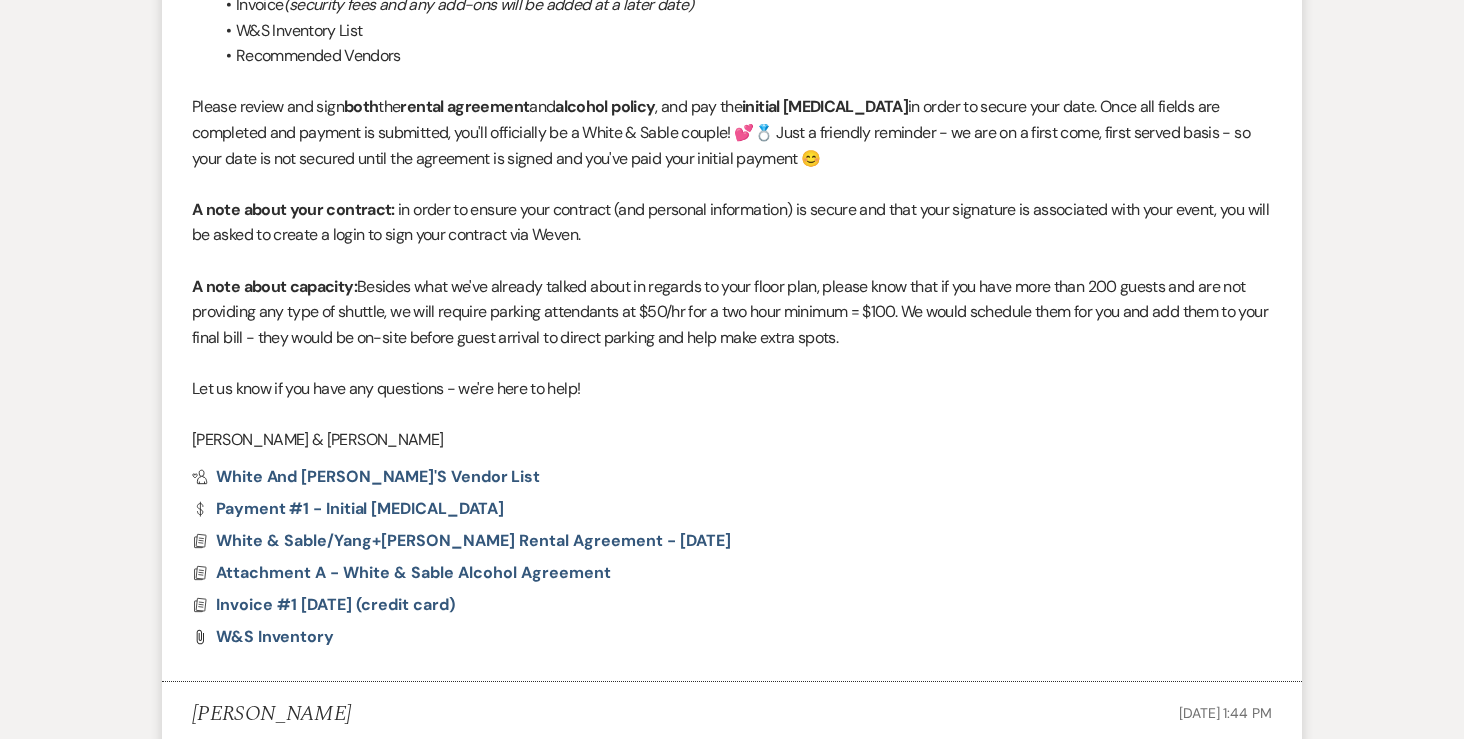 scroll, scrollTop: 0, scrollLeft: 0, axis: both 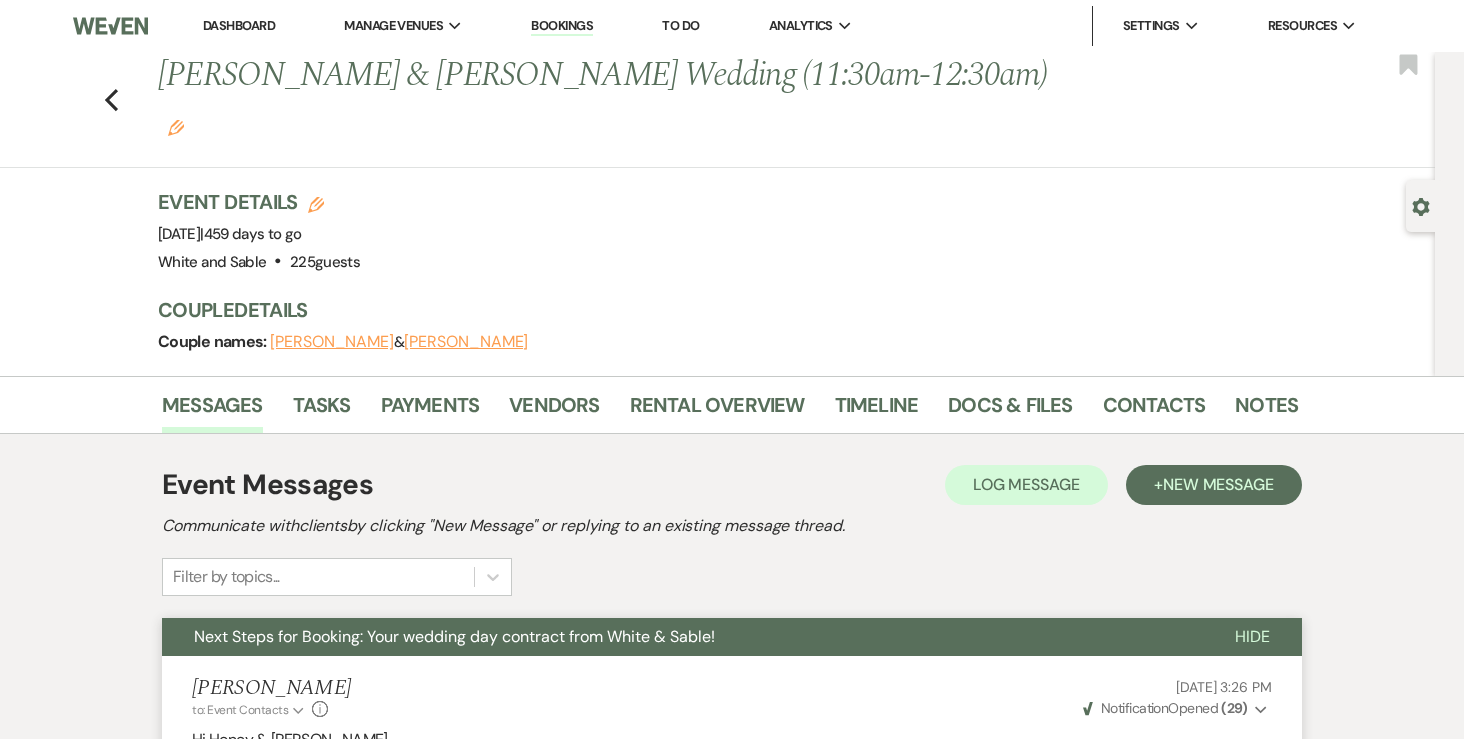 click on "Dashboard" at bounding box center [239, 25] 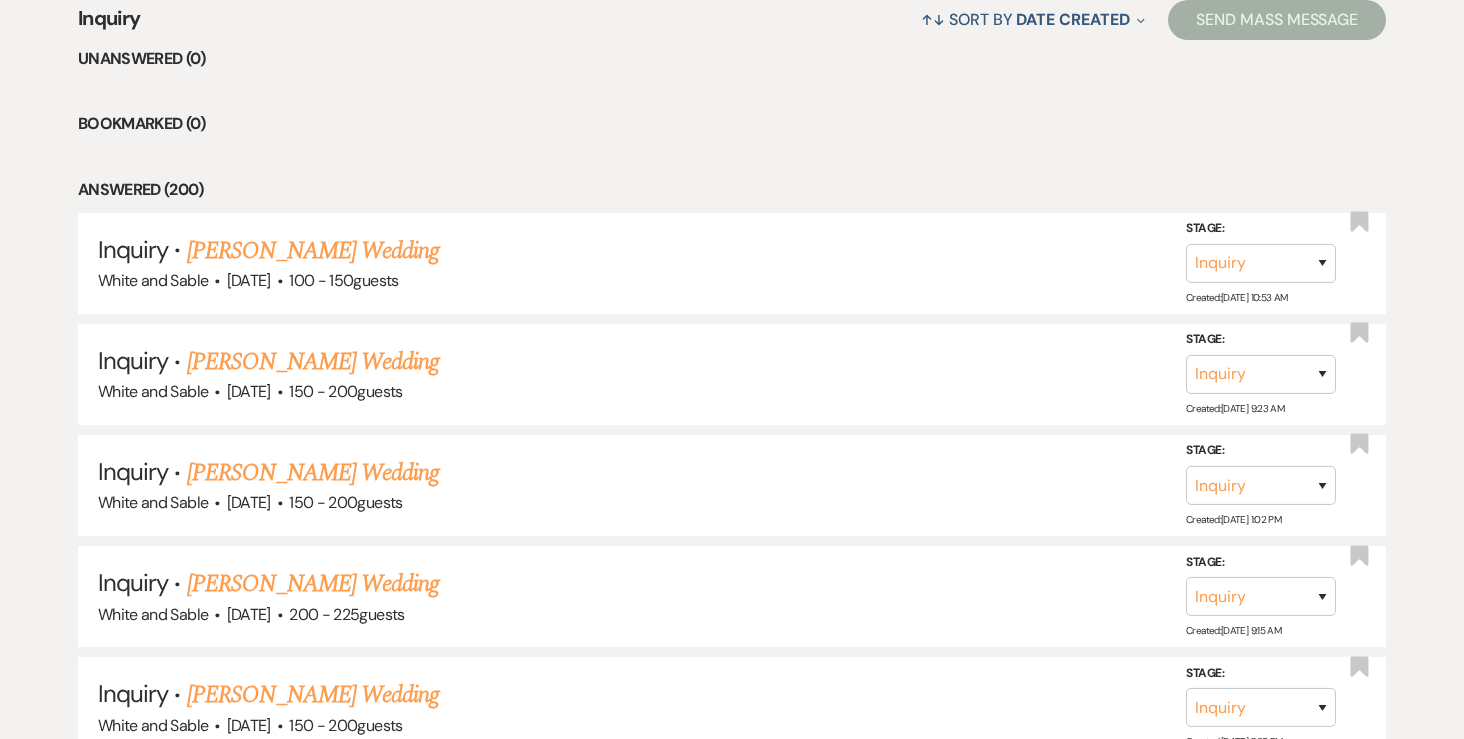 scroll, scrollTop: 293, scrollLeft: 0, axis: vertical 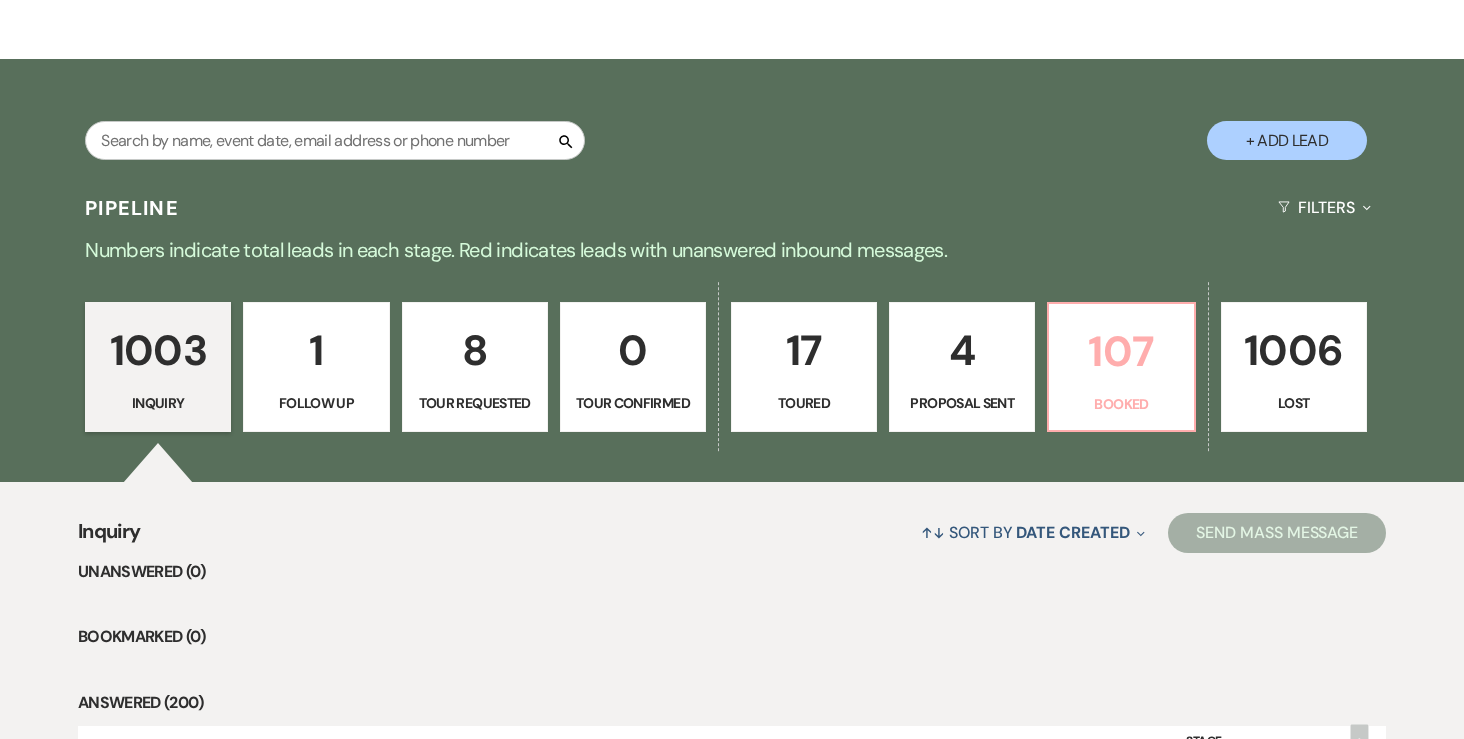 click on "107" at bounding box center [1121, 351] 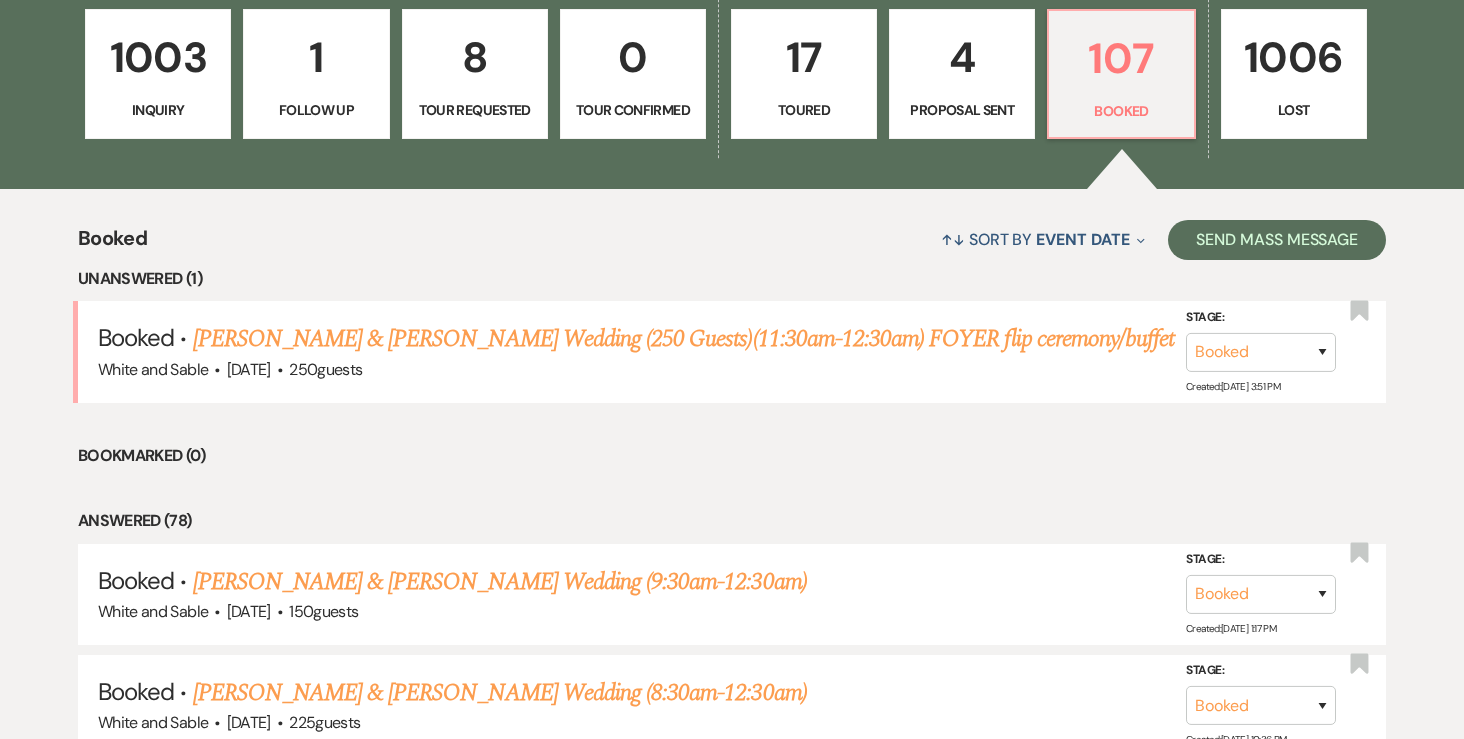 scroll, scrollTop: 599, scrollLeft: 0, axis: vertical 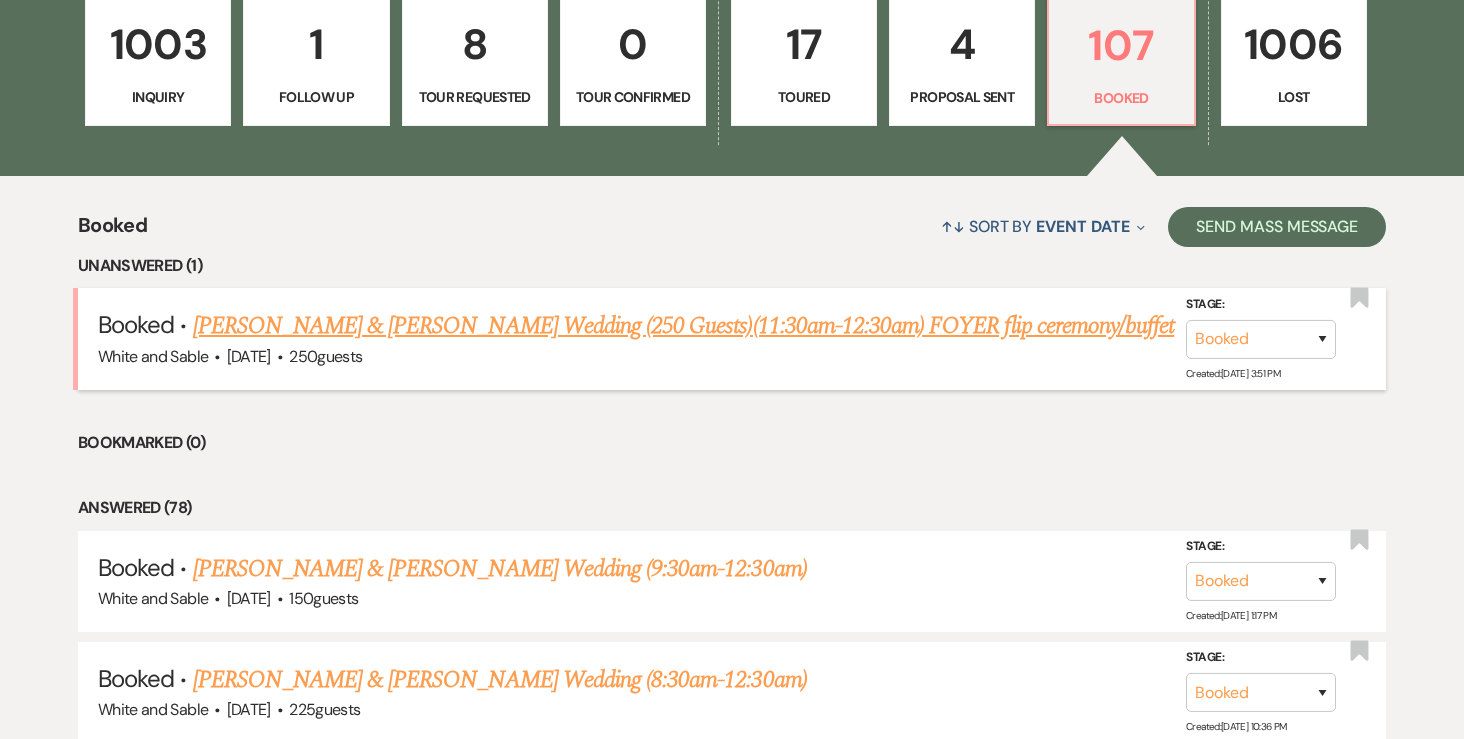 click on "[PERSON_NAME] & [PERSON_NAME] Wedding (250 Guests)(11:30am-12:30am) FOYER flip ceremony/buffet" at bounding box center [684, 326] 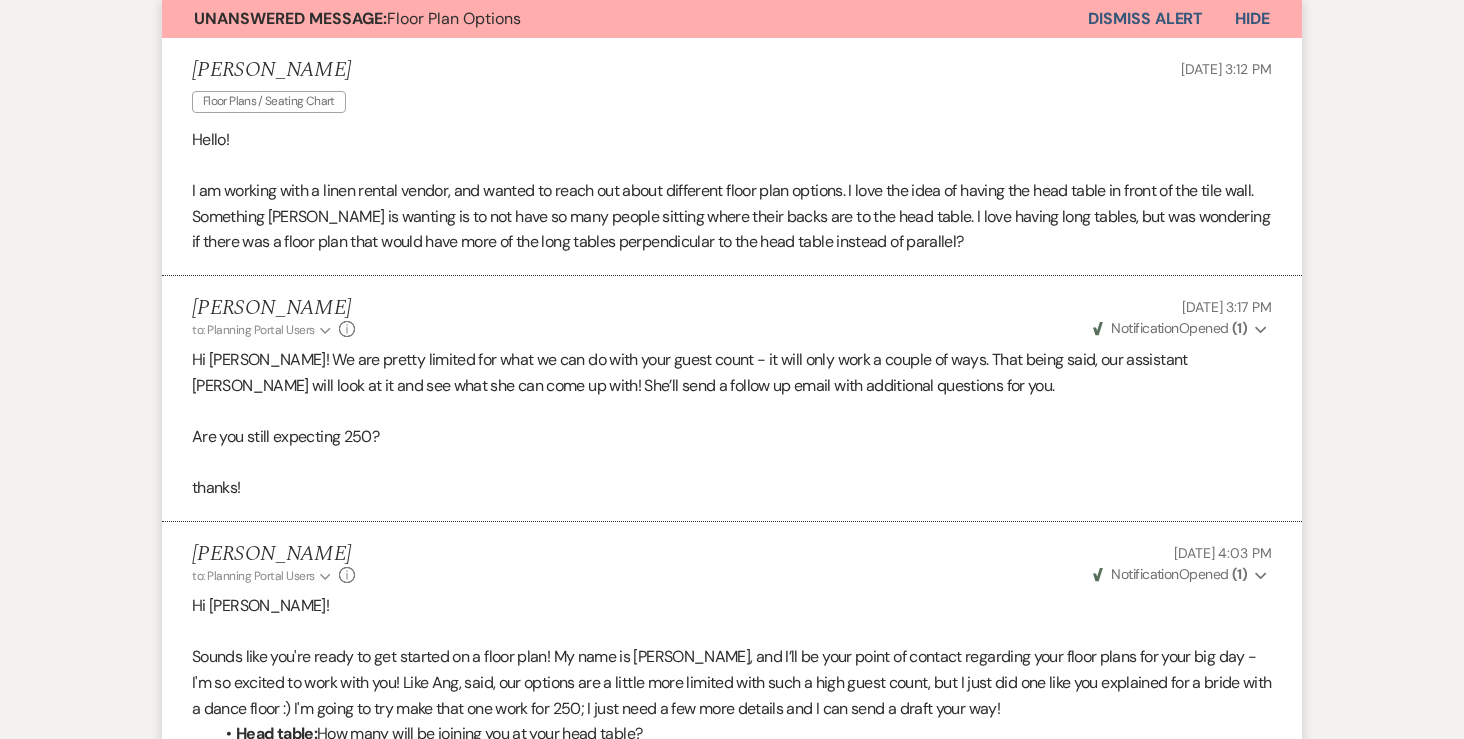 scroll, scrollTop: 0, scrollLeft: 0, axis: both 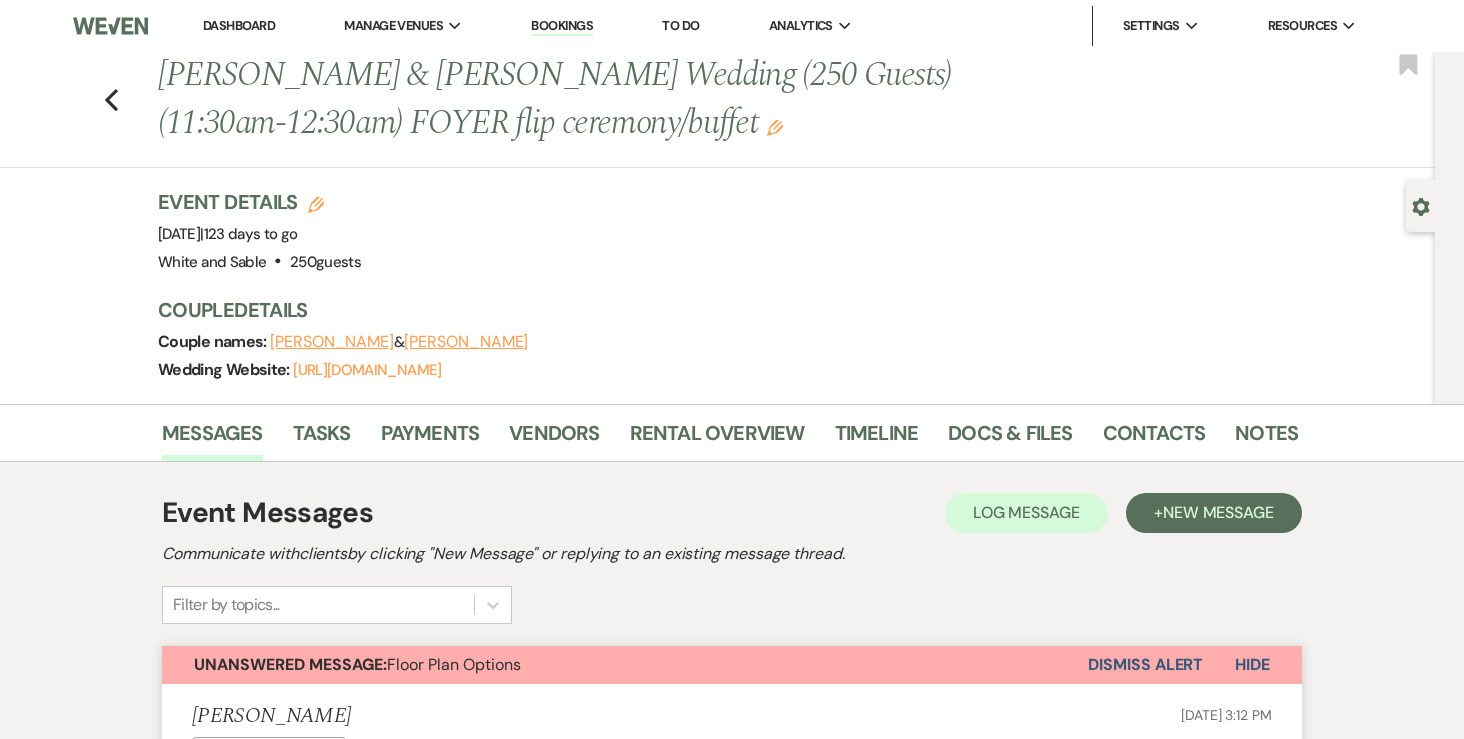 click on "Dashboard" at bounding box center (239, 25) 